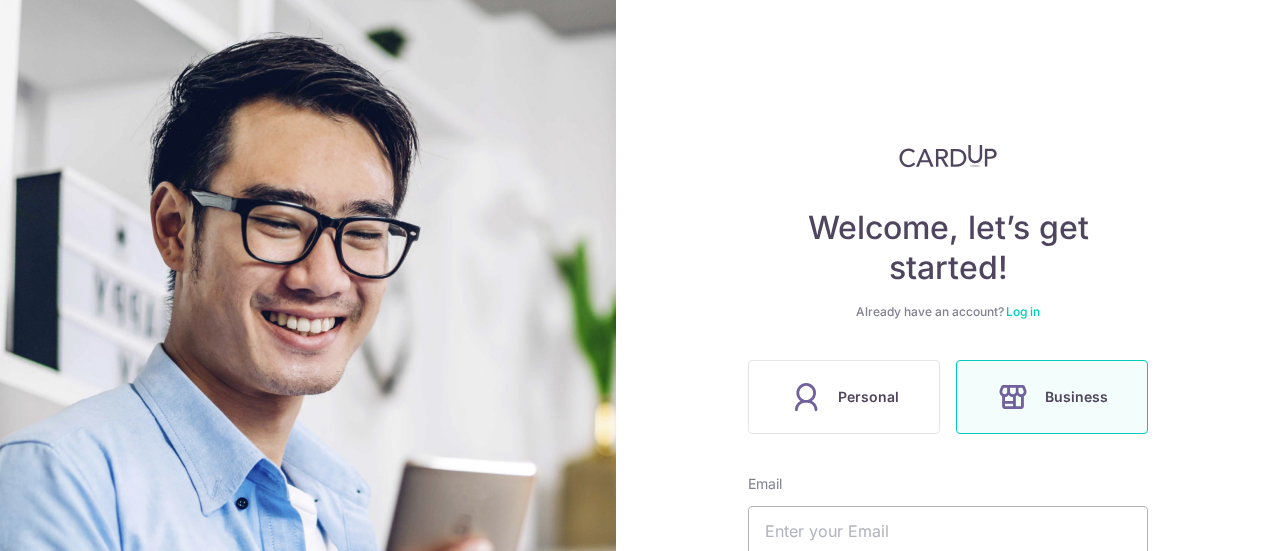 scroll, scrollTop: 0, scrollLeft: 0, axis: both 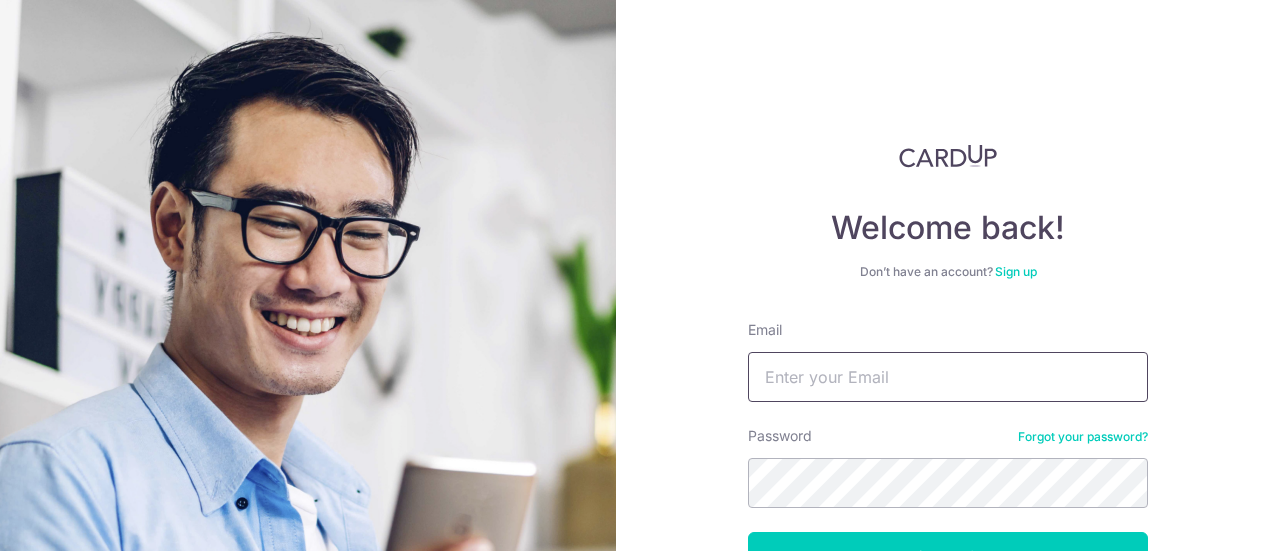 click on "Email" at bounding box center [948, 377] 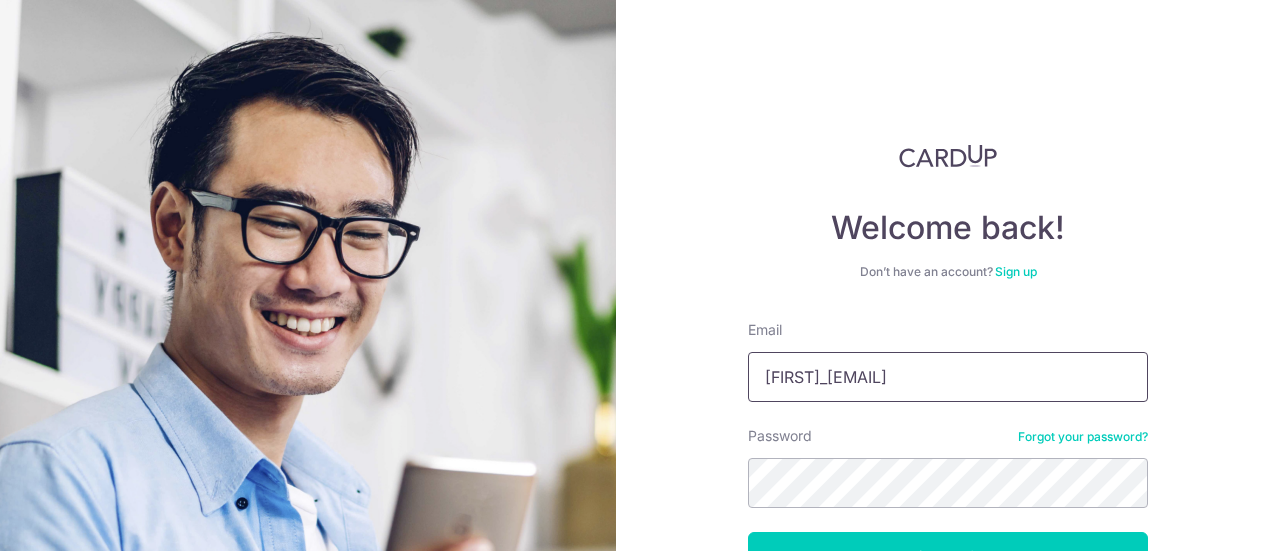 type on "paul_wong_tk@yahoo.co.uk" 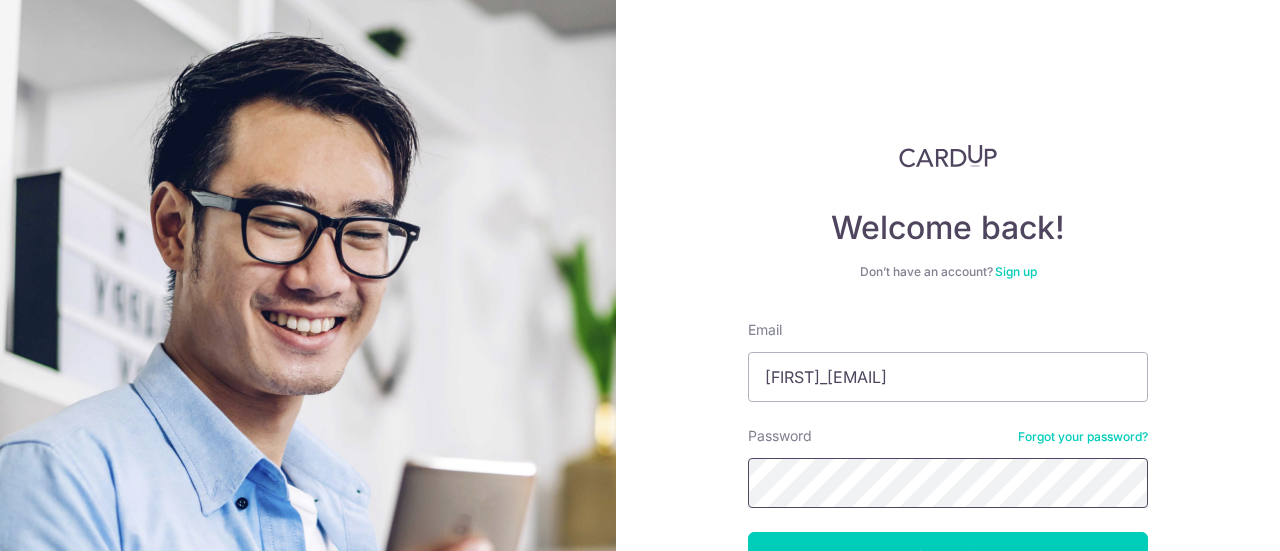 click on "Log in" at bounding box center [948, 557] 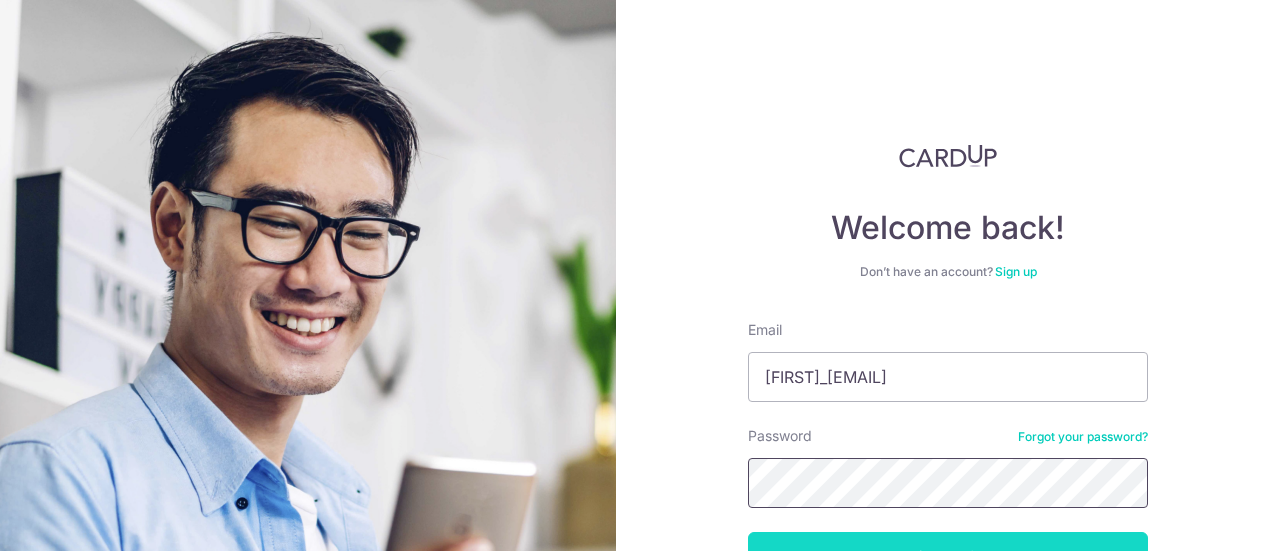 scroll, scrollTop: 100, scrollLeft: 0, axis: vertical 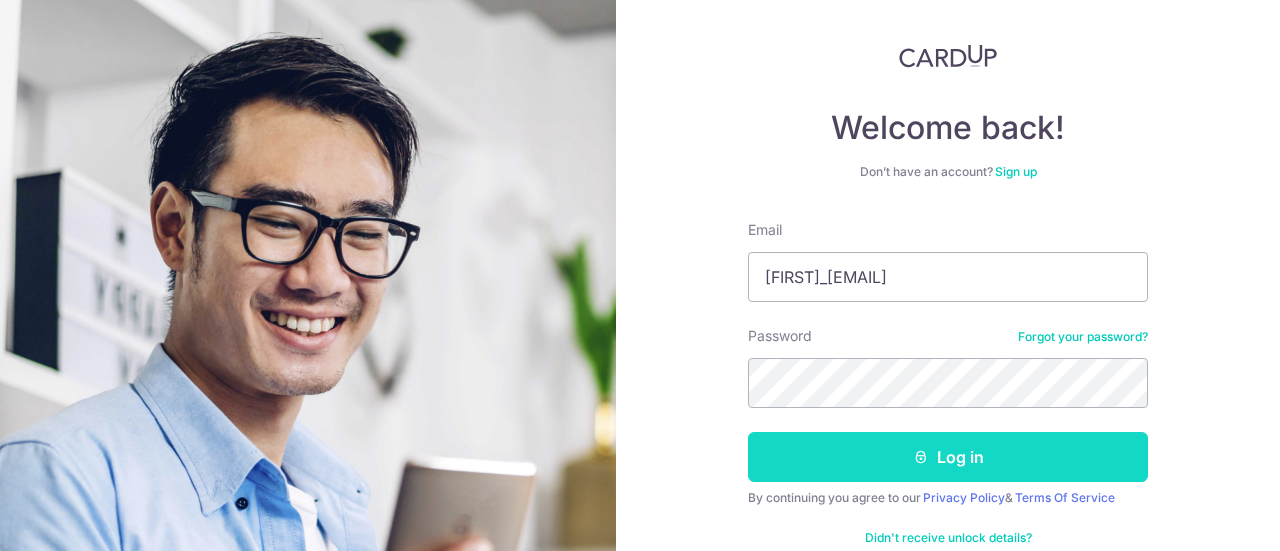 click on "Log in" at bounding box center (948, 457) 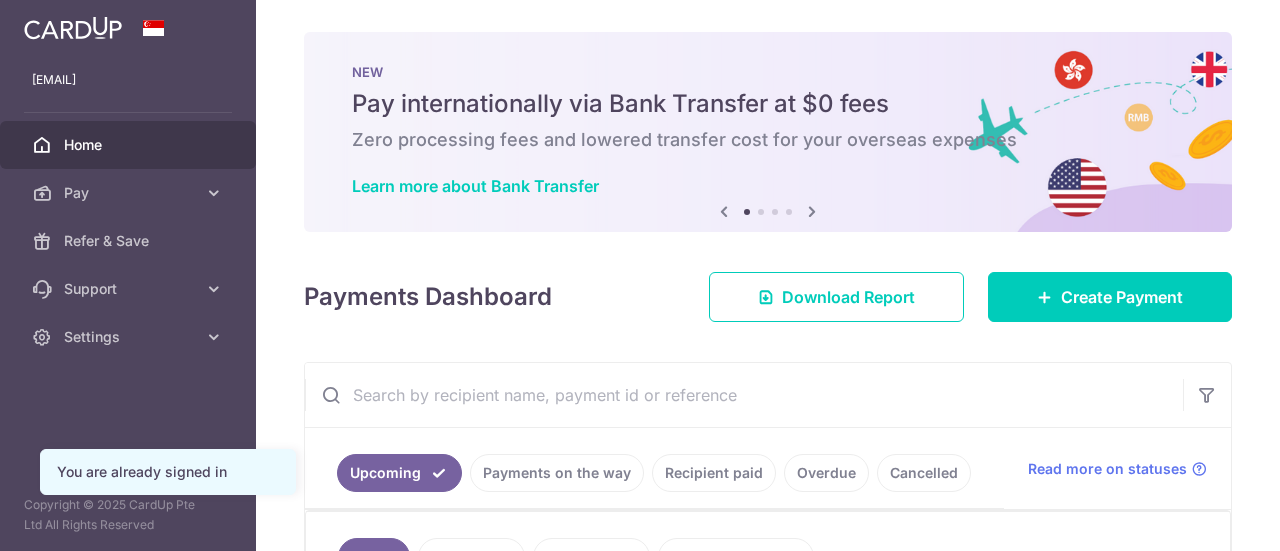 scroll, scrollTop: 0, scrollLeft: 0, axis: both 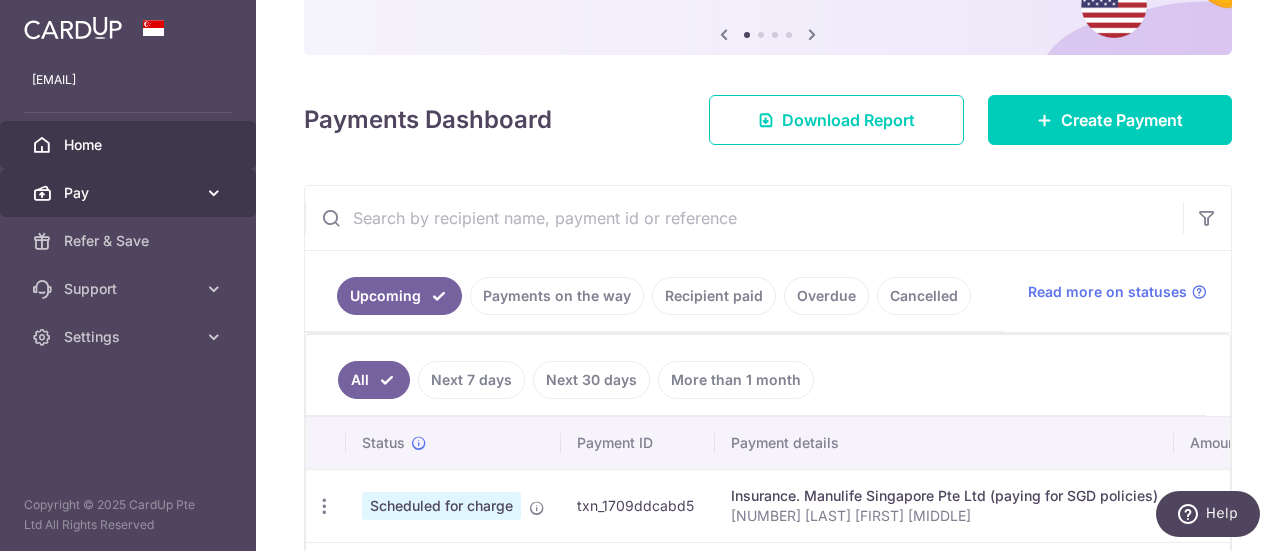 click at bounding box center (214, 193) 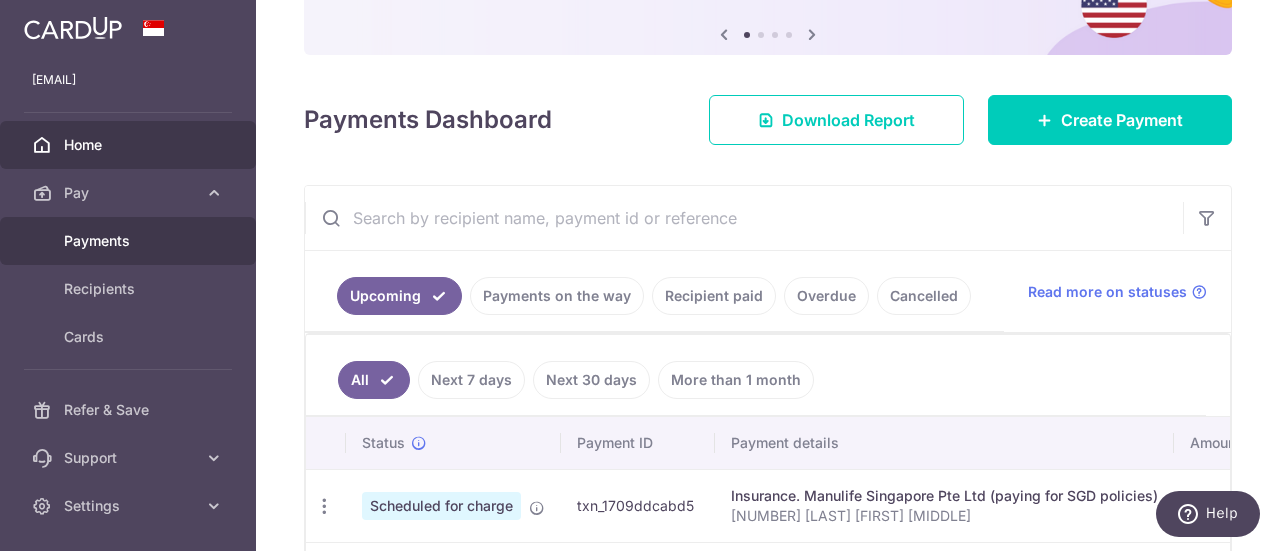 click on "Payments" at bounding box center [130, 241] 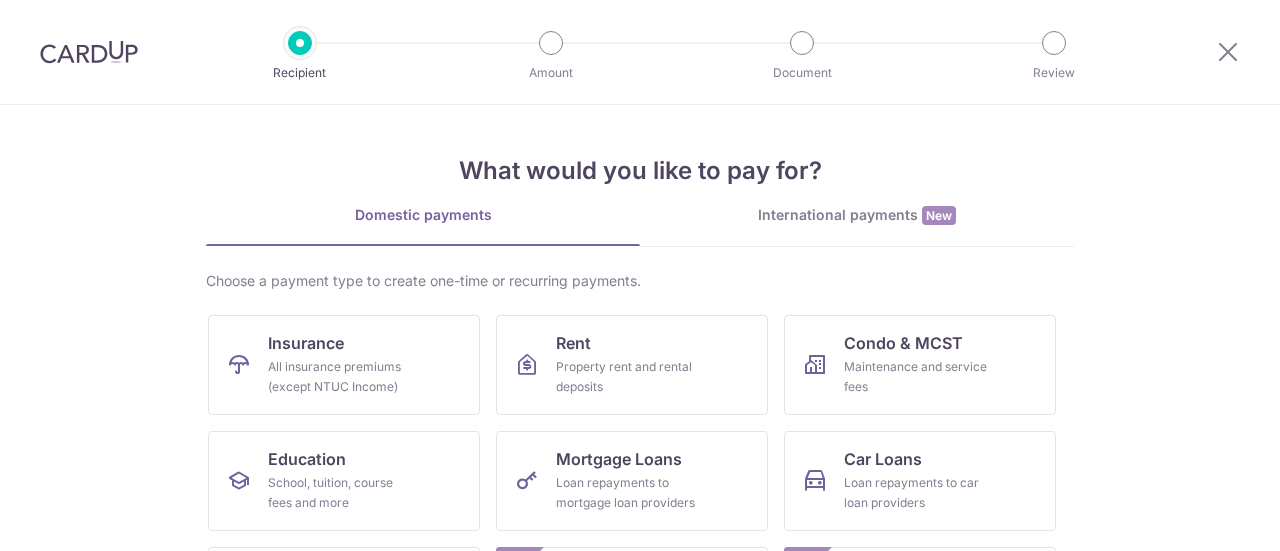 scroll, scrollTop: 0, scrollLeft: 0, axis: both 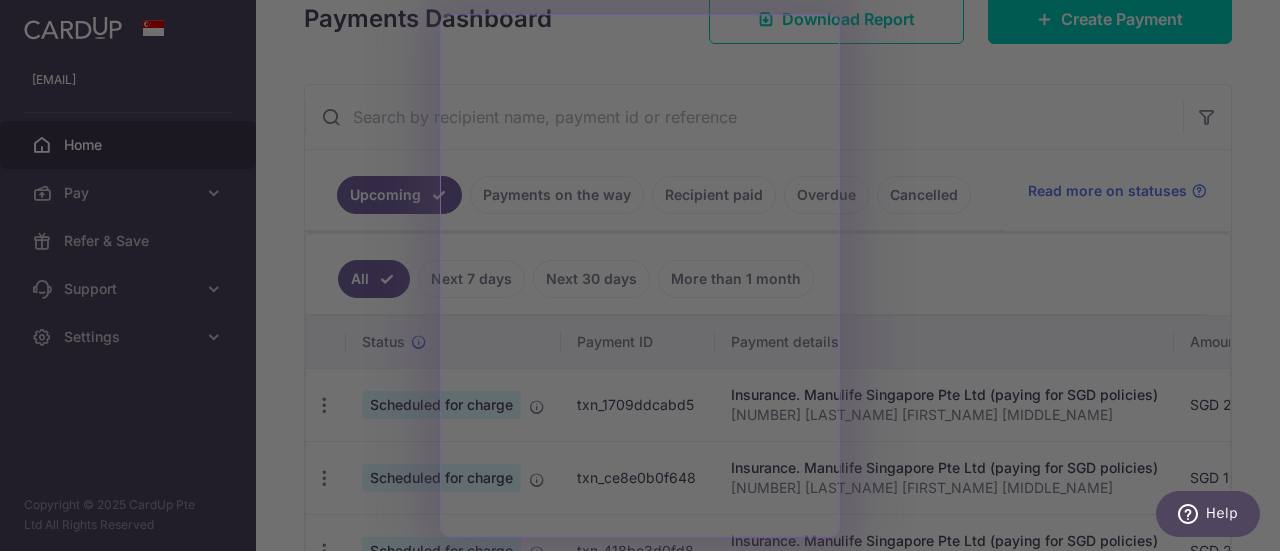 click at bounding box center (646, 278) 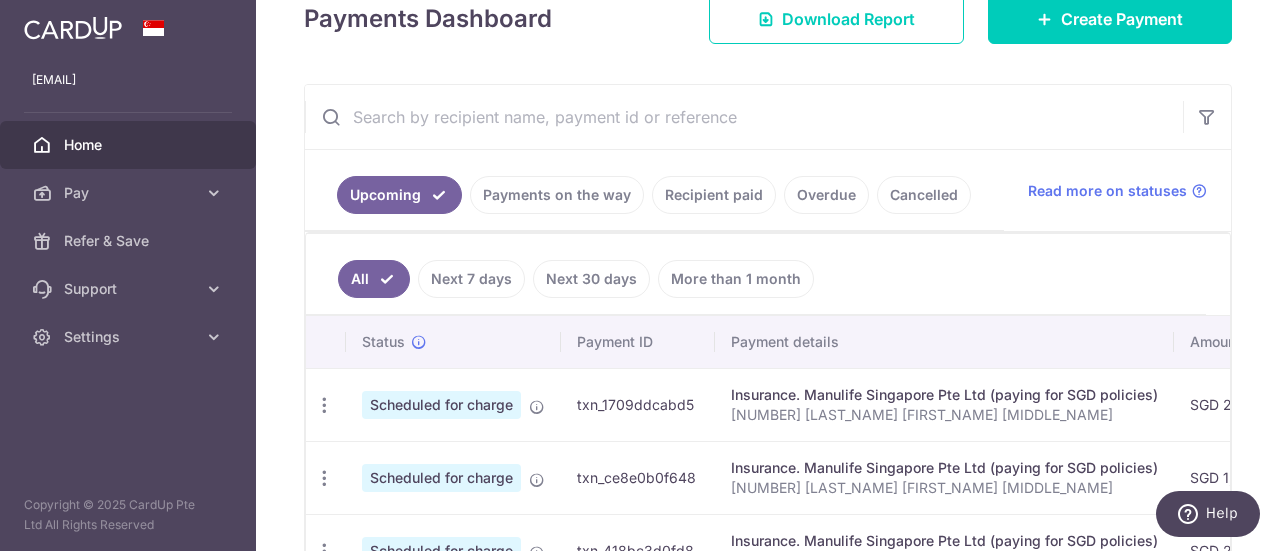 click on "Recipient paid" at bounding box center (714, 195) 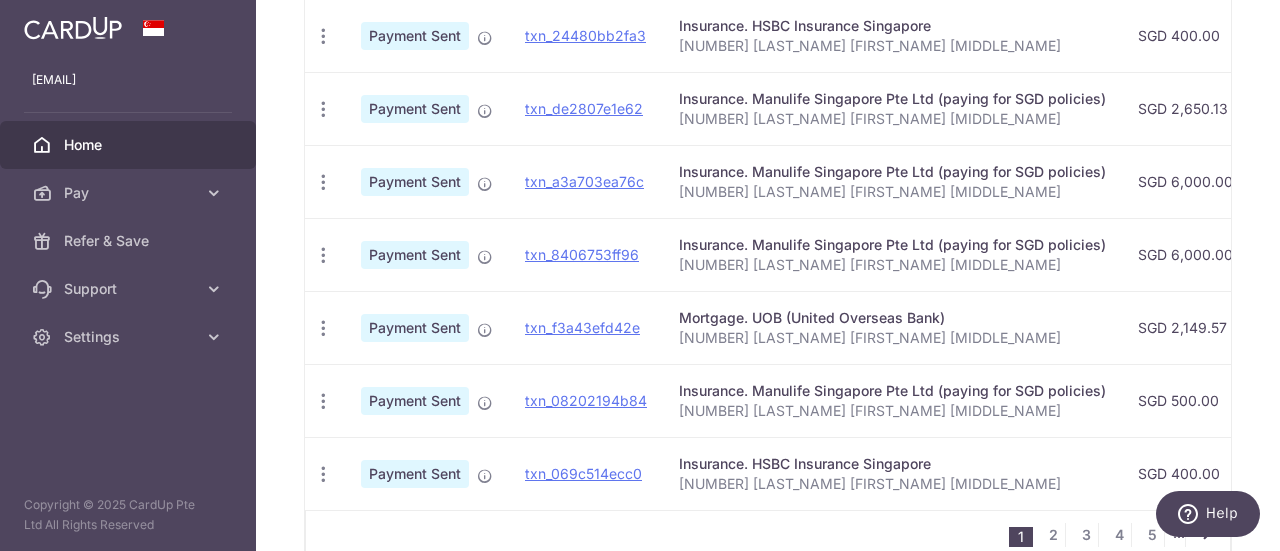scroll, scrollTop: 919, scrollLeft: 0, axis: vertical 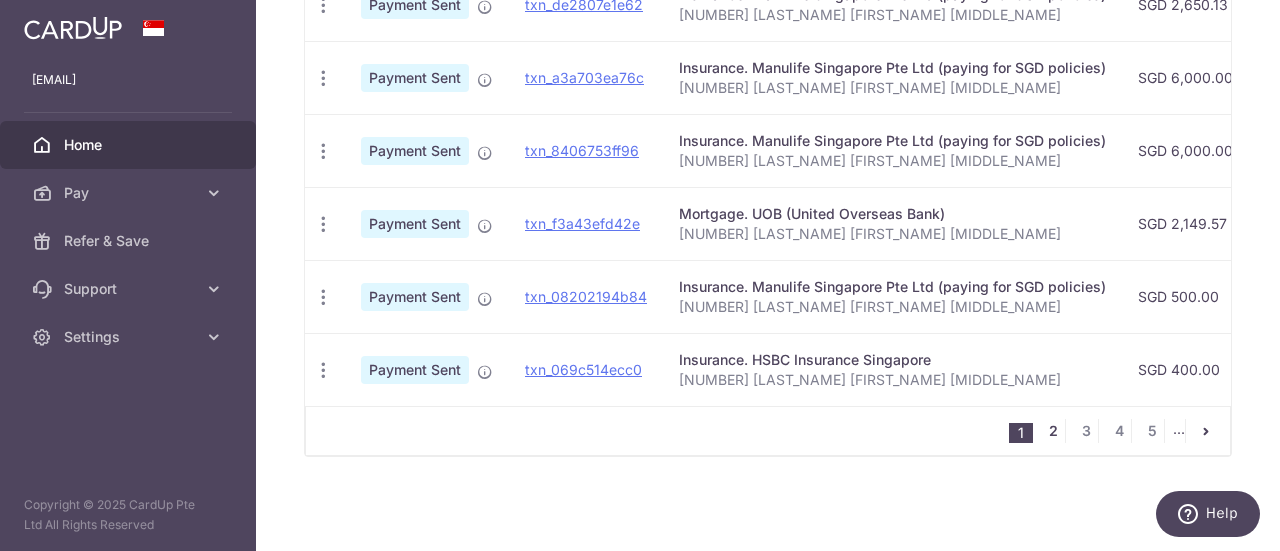click on "2" at bounding box center (1053, 431) 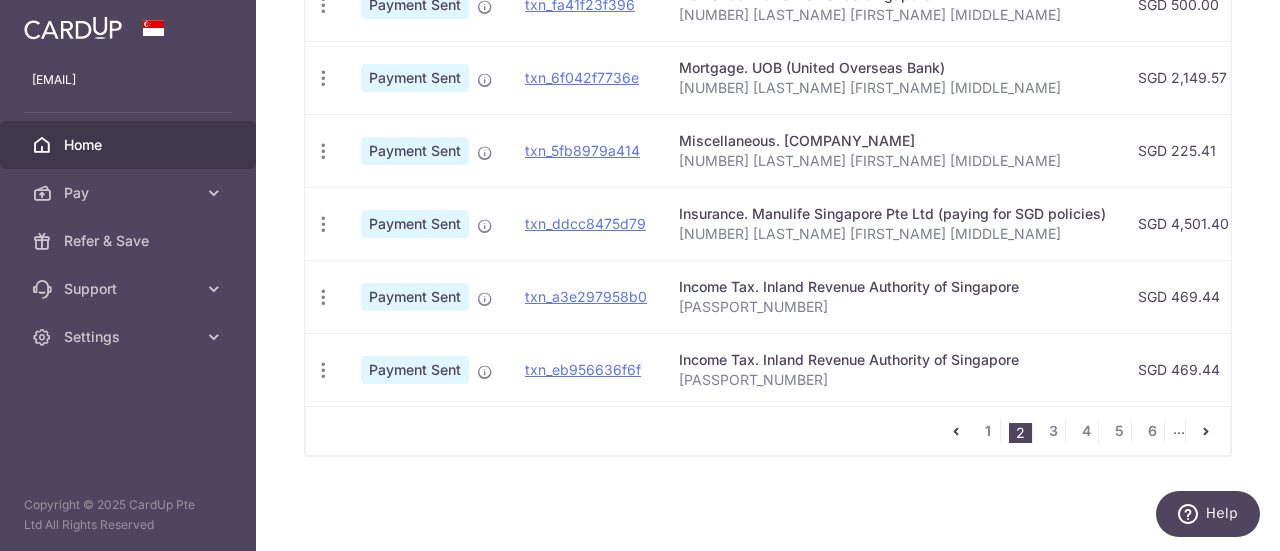 scroll, scrollTop: 818, scrollLeft: 0, axis: vertical 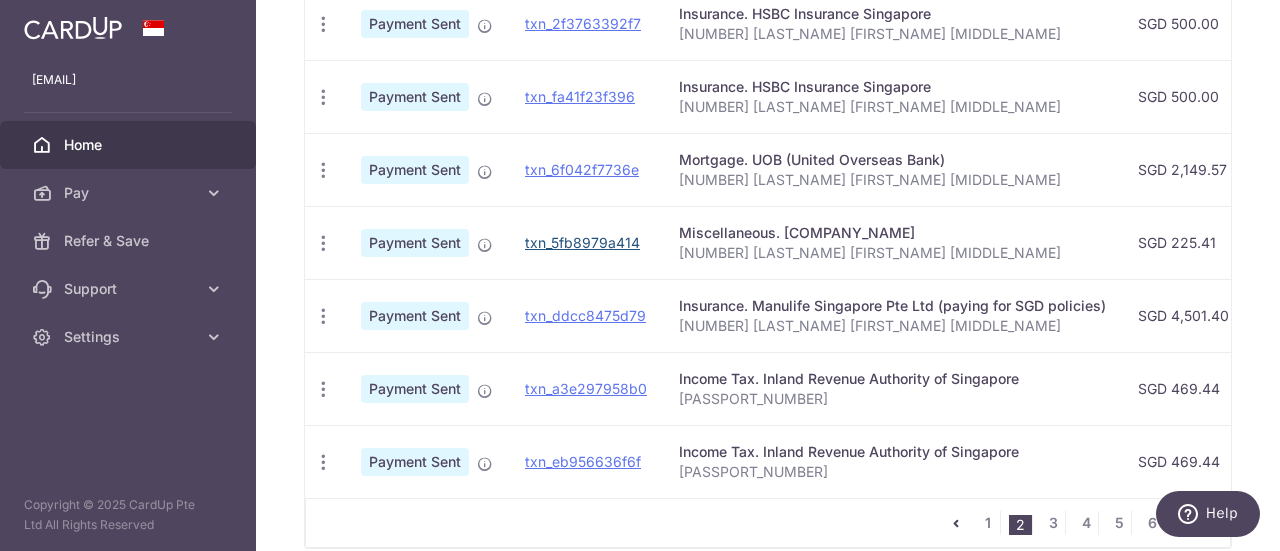 drag, startPoint x: 567, startPoint y: 237, endPoint x: 573, endPoint y: 259, distance: 22.803509 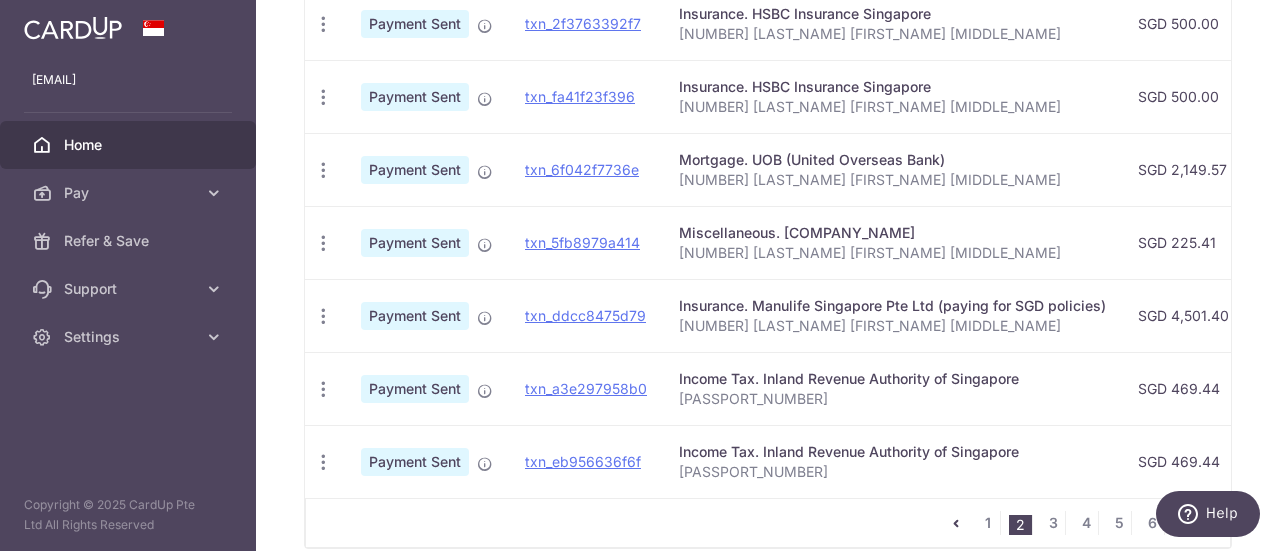 click on "Miscellaneous. Jones Lang Laselle Property Consultants Pte Ltd" at bounding box center [892, 233] 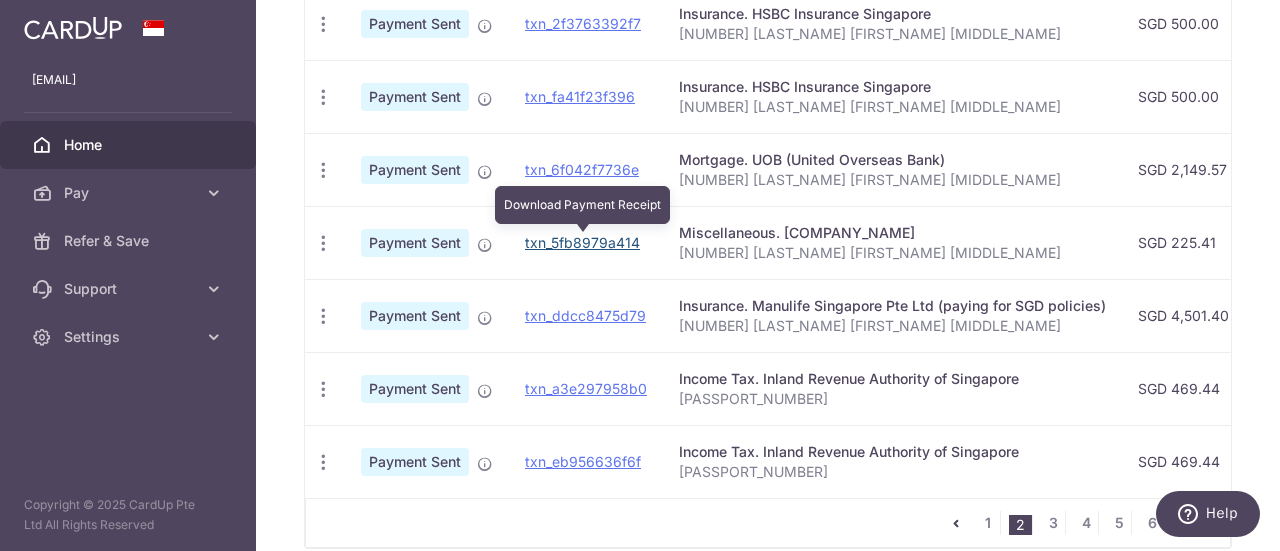 click on "txn_5fb8979a414" at bounding box center [582, 242] 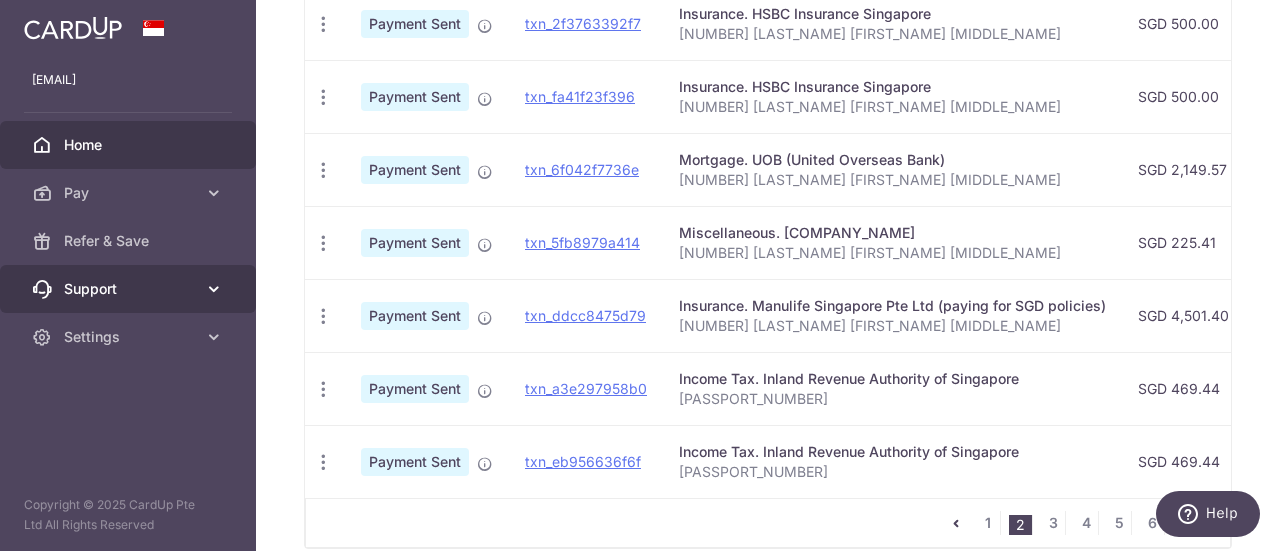 click at bounding box center (214, 289) 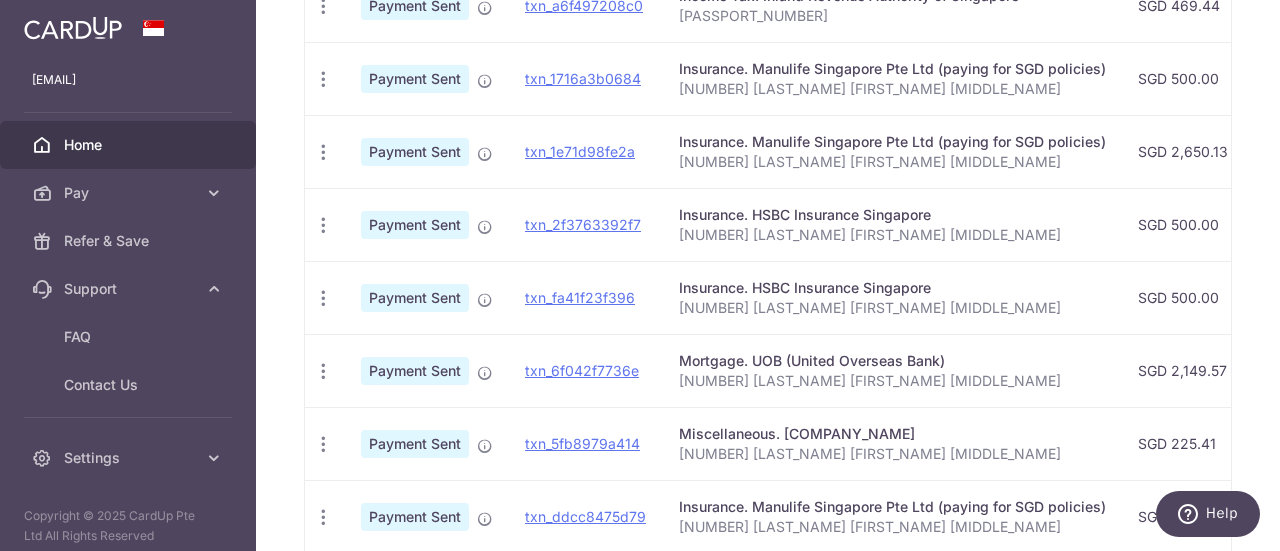 scroll, scrollTop: 718, scrollLeft: 0, axis: vertical 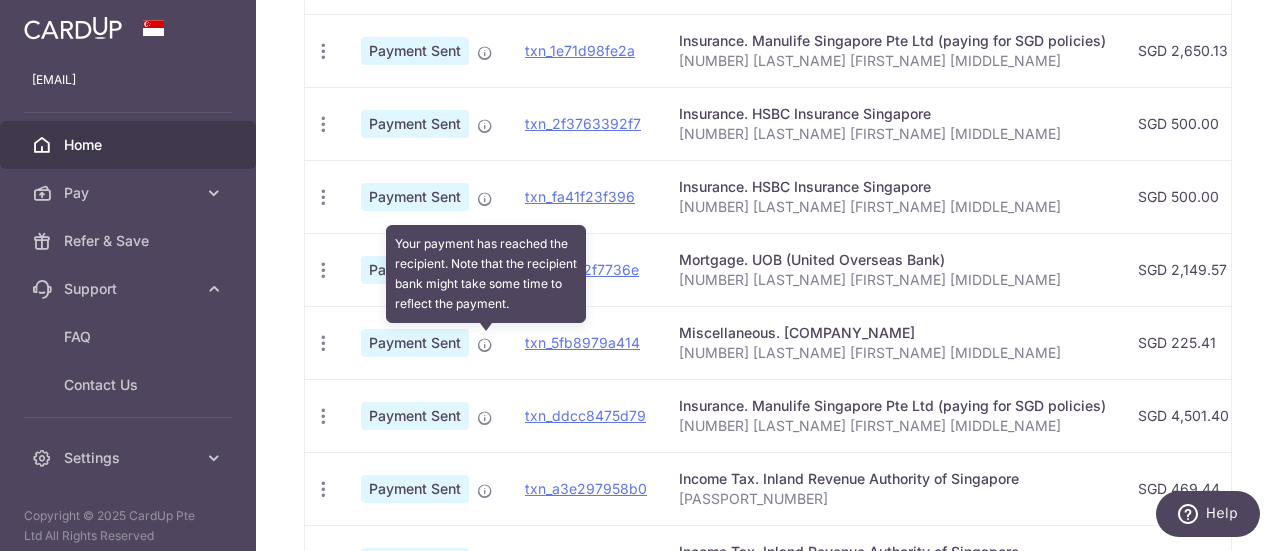 click at bounding box center [485, 345] 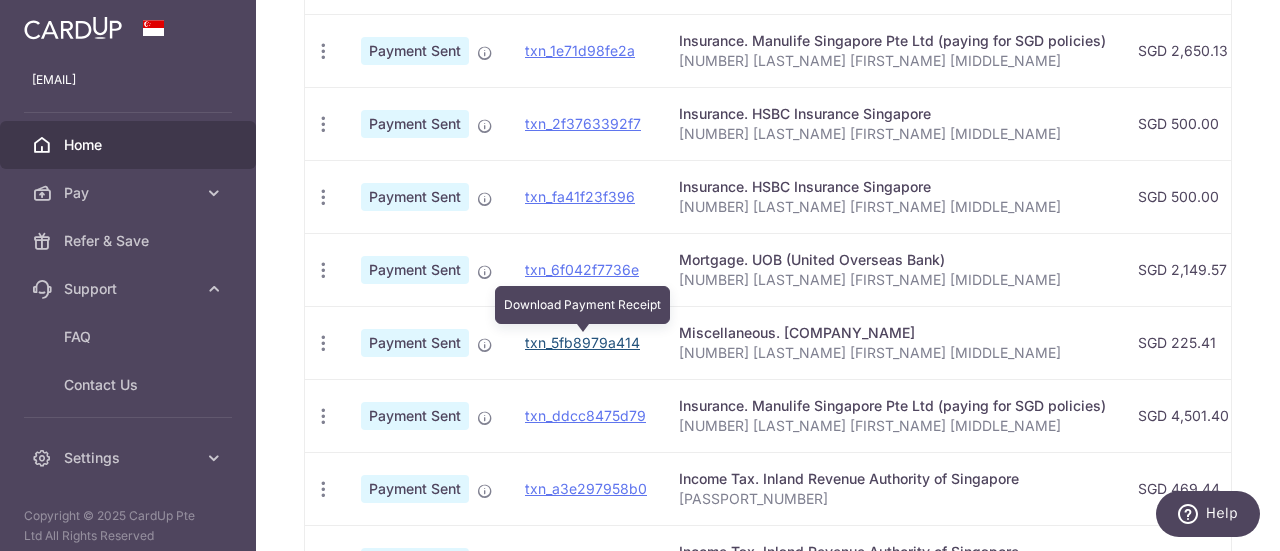 click on "txn_5fb8979a414" at bounding box center [582, 342] 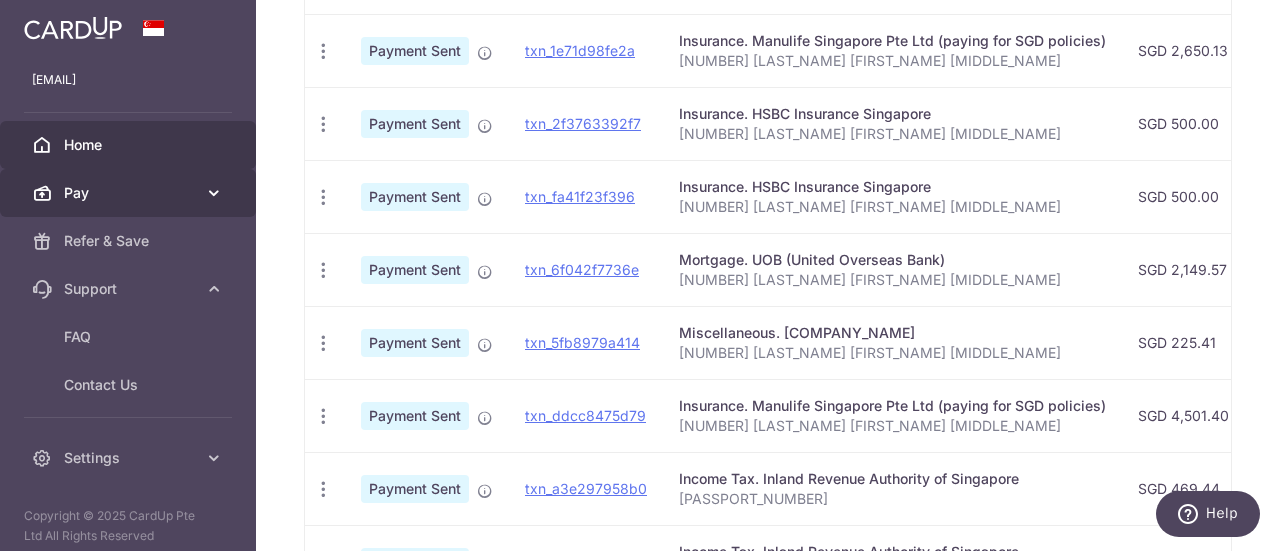 click at bounding box center [214, 193] 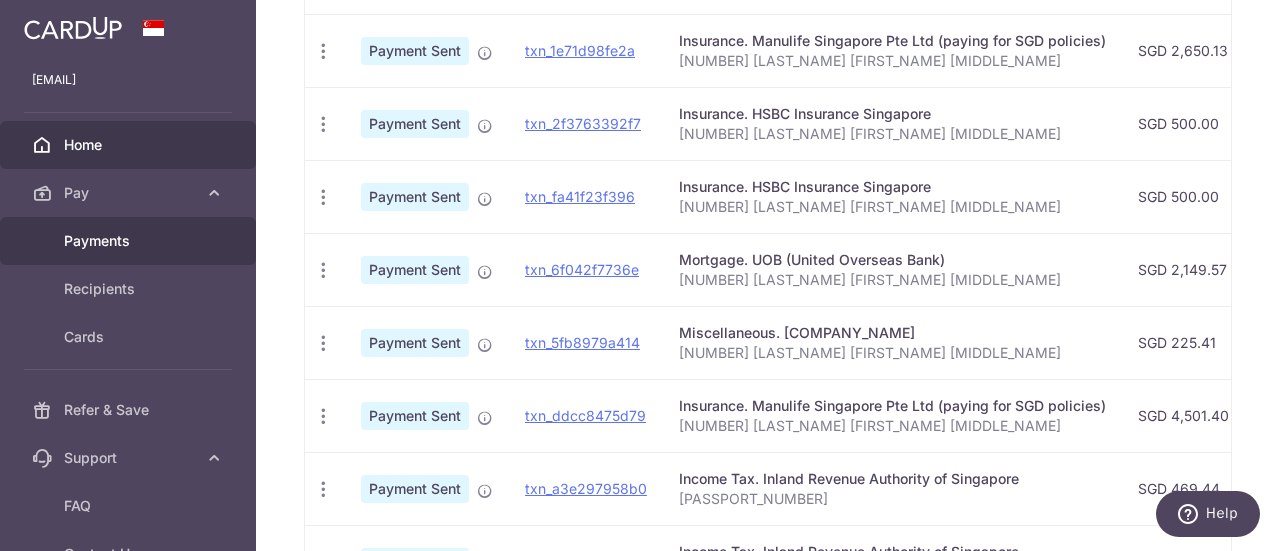 click on "Payments" at bounding box center (130, 241) 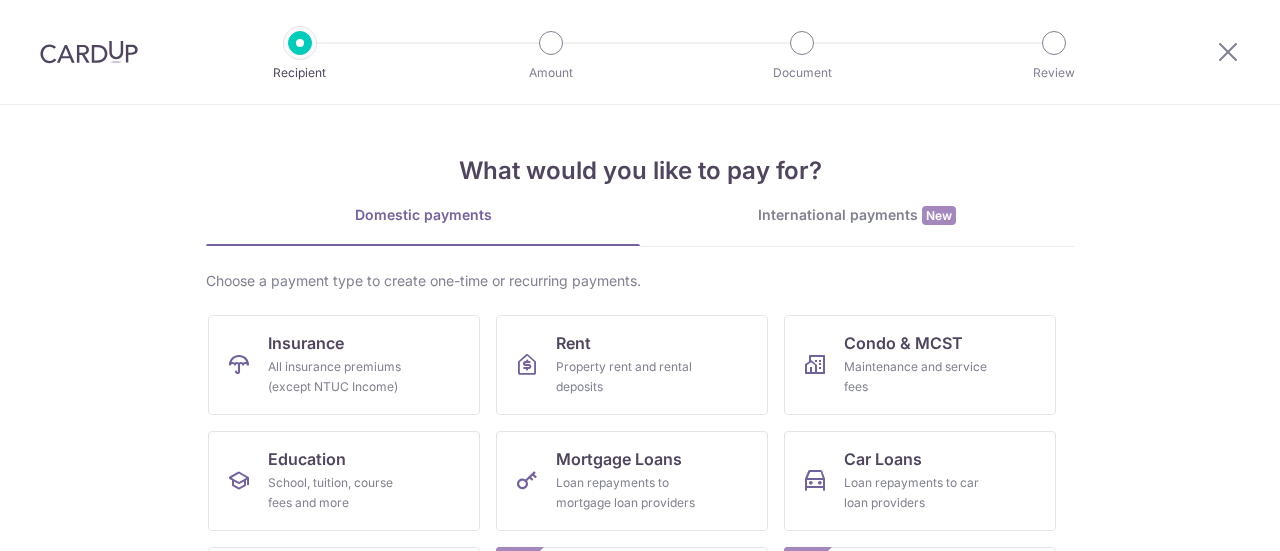scroll, scrollTop: 0, scrollLeft: 0, axis: both 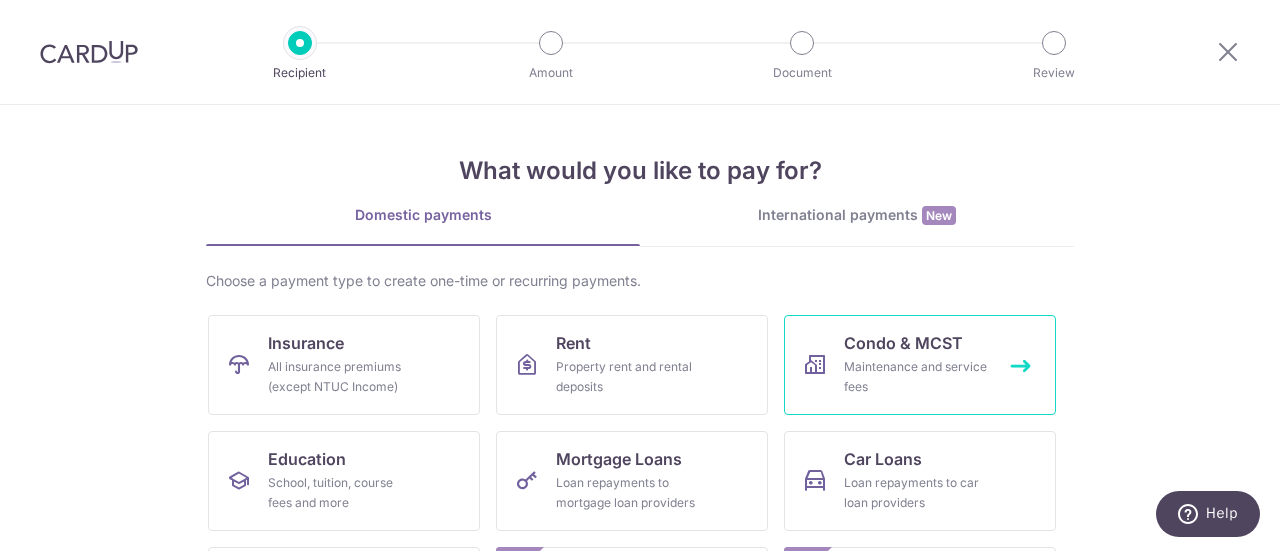 click on "Maintenance and service fees" at bounding box center (916, 377) 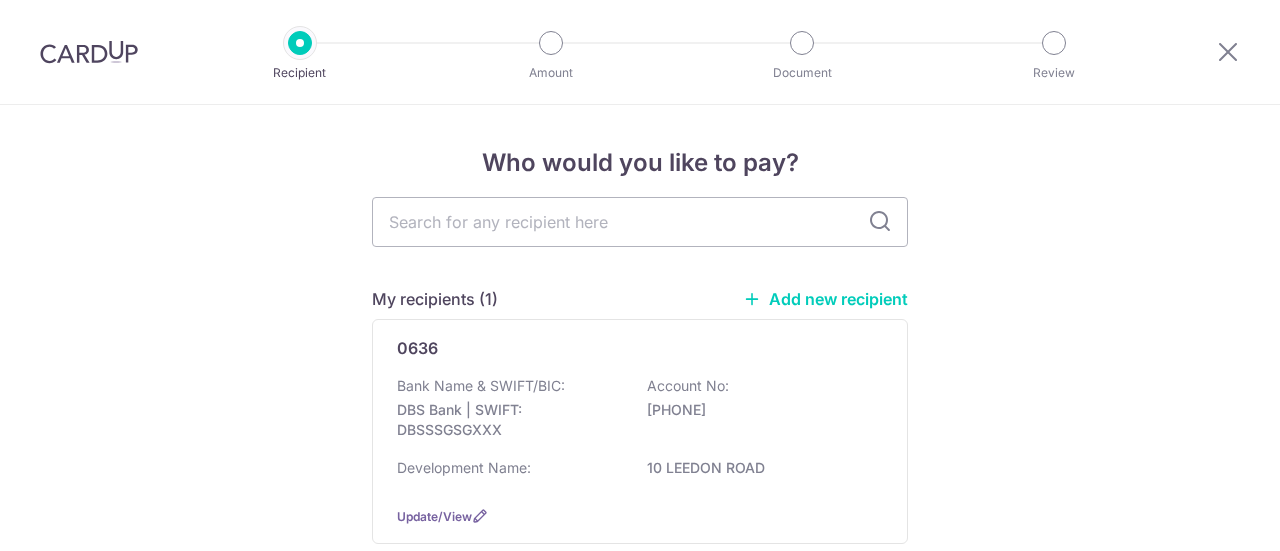 scroll, scrollTop: 0, scrollLeft: 0, axis: both 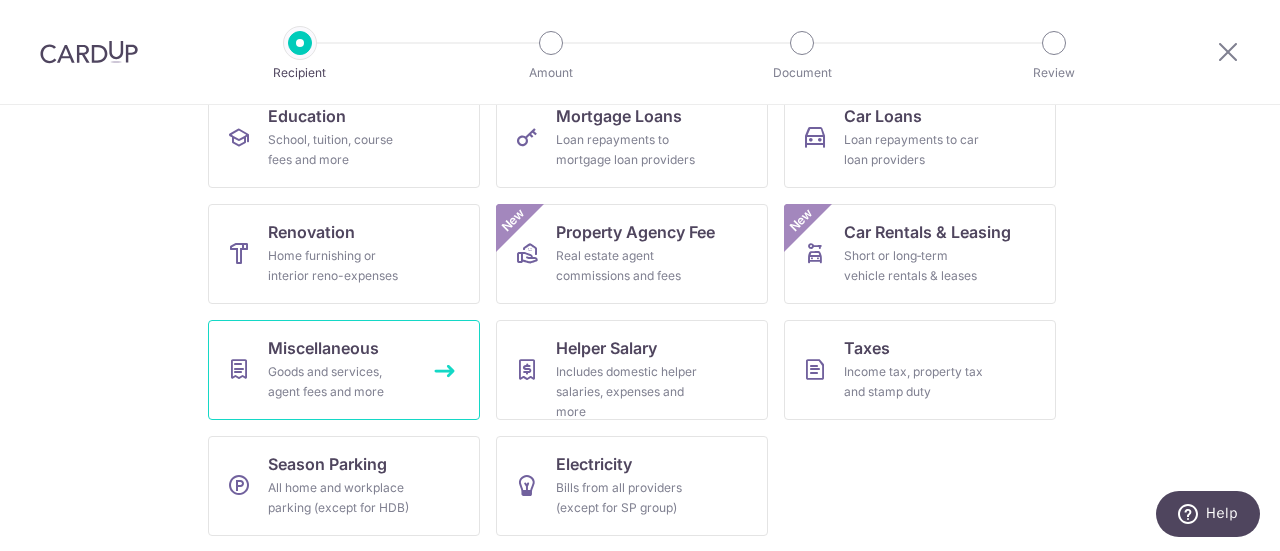 click on "Goods and services, agent fees and more" at bounding box center [340, 382] 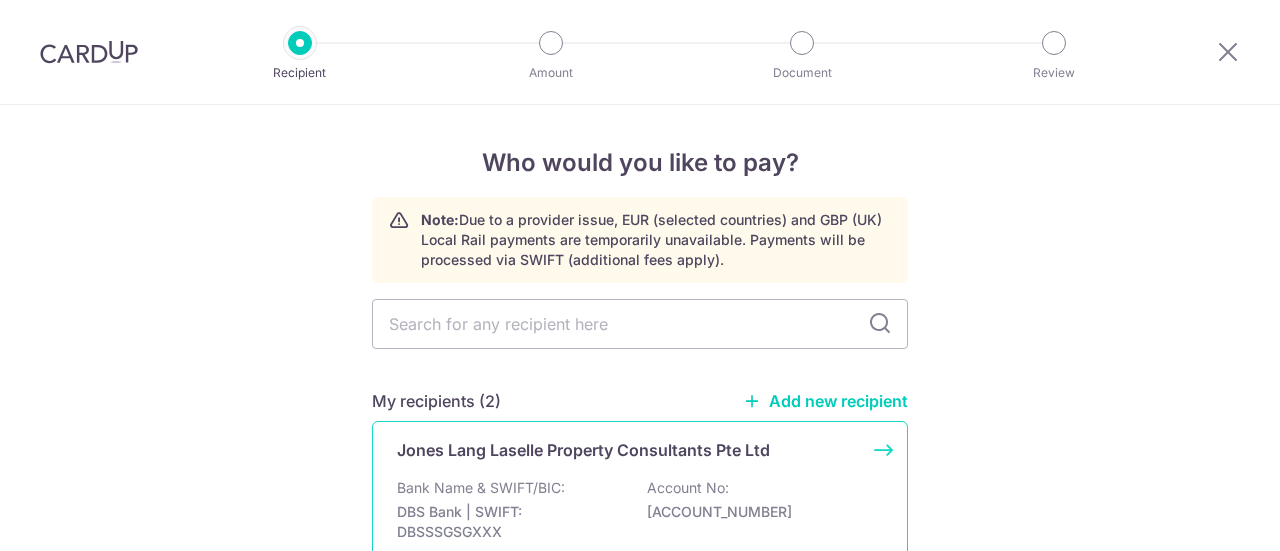 scroll, scrollTop: 0, scrollLeft: 0, axis: both 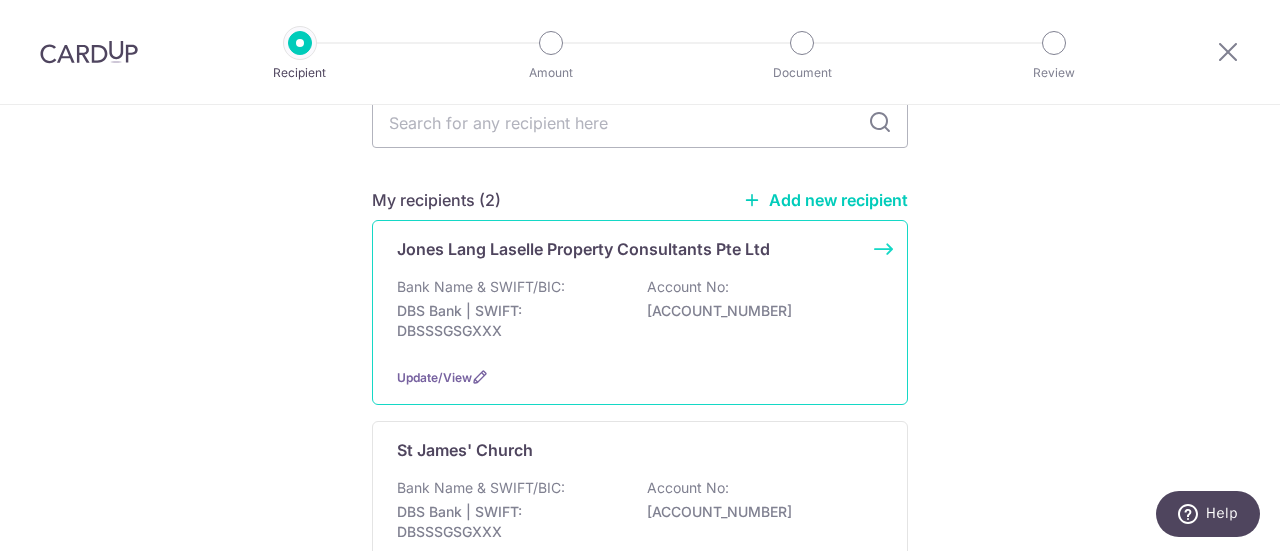 click on "Bank Name & SWIFT/BIC:
DBS Bank | SWIFT: DBSSSGSGXXX
Account No:
0721194783" at bounding box center (640, 314) 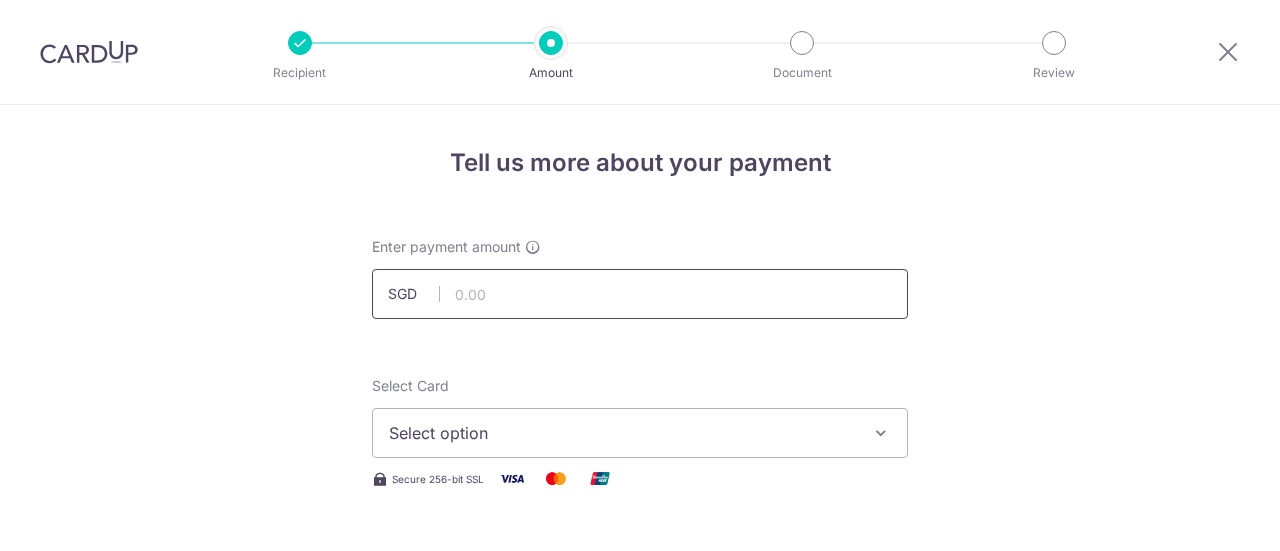 click at bounding box center [640, 294] 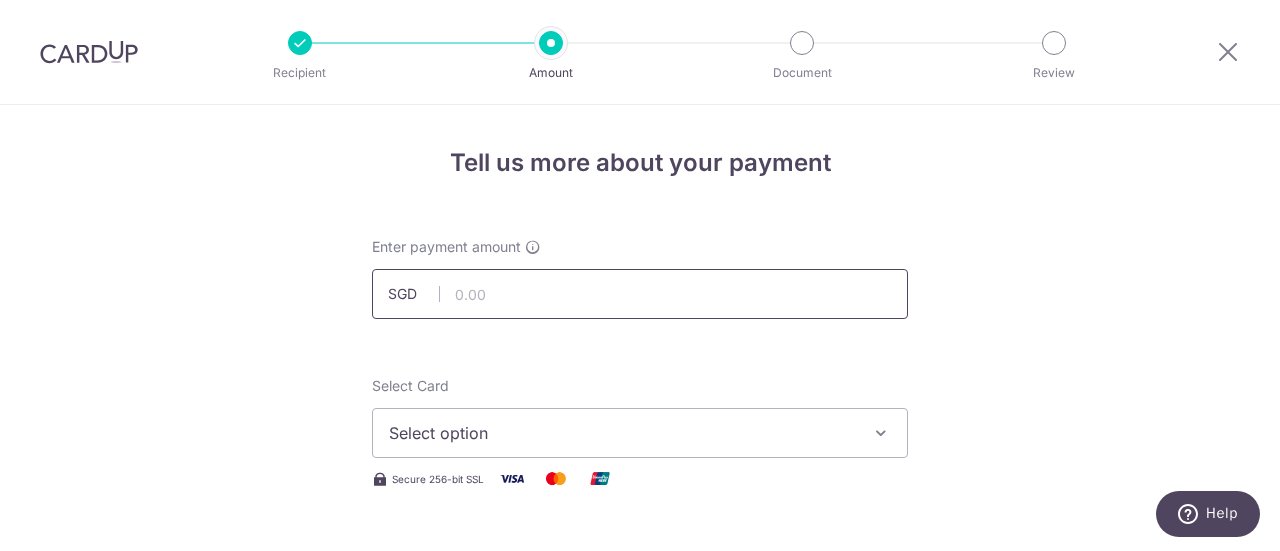 scroll, scrollTop: 0, scrollLeft: 0, axis: both 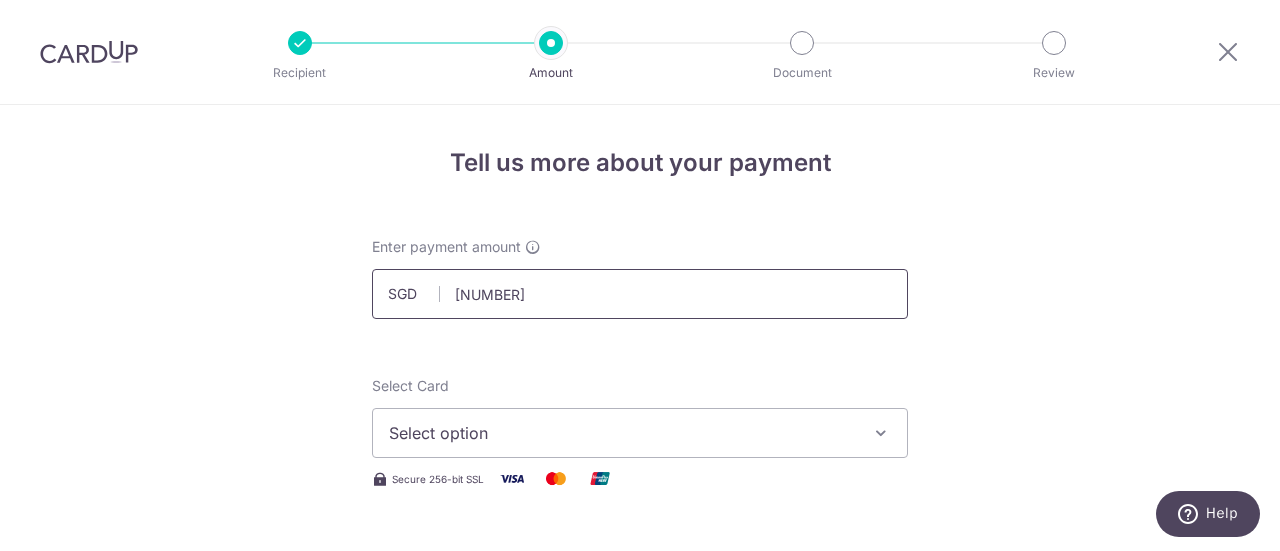 type on "461.07" 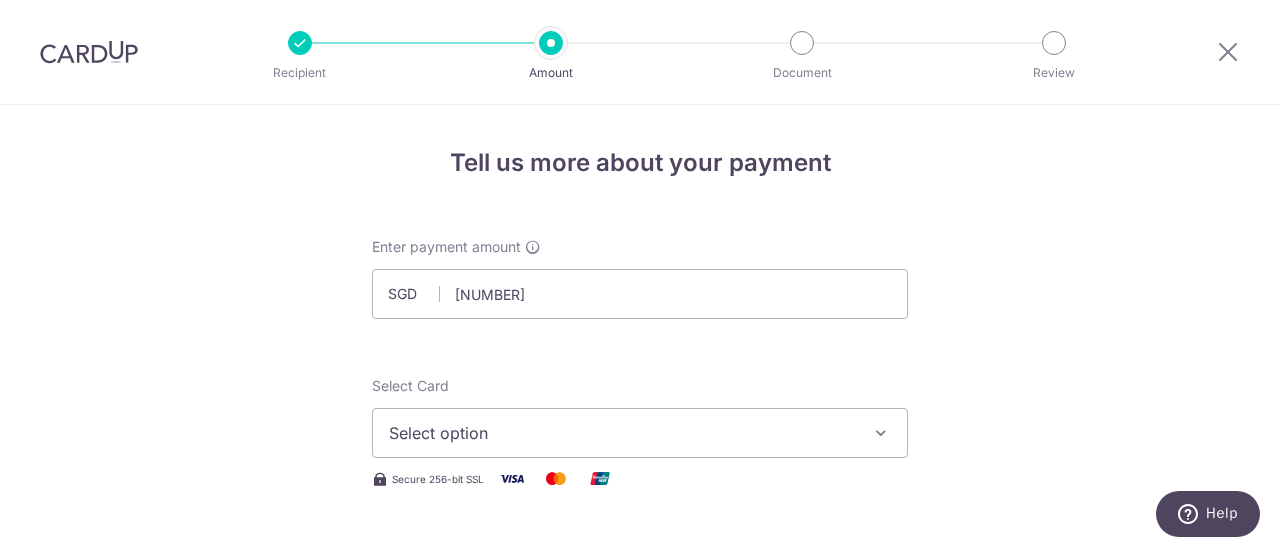 click on "Select option" at bounding box center (622, 433) 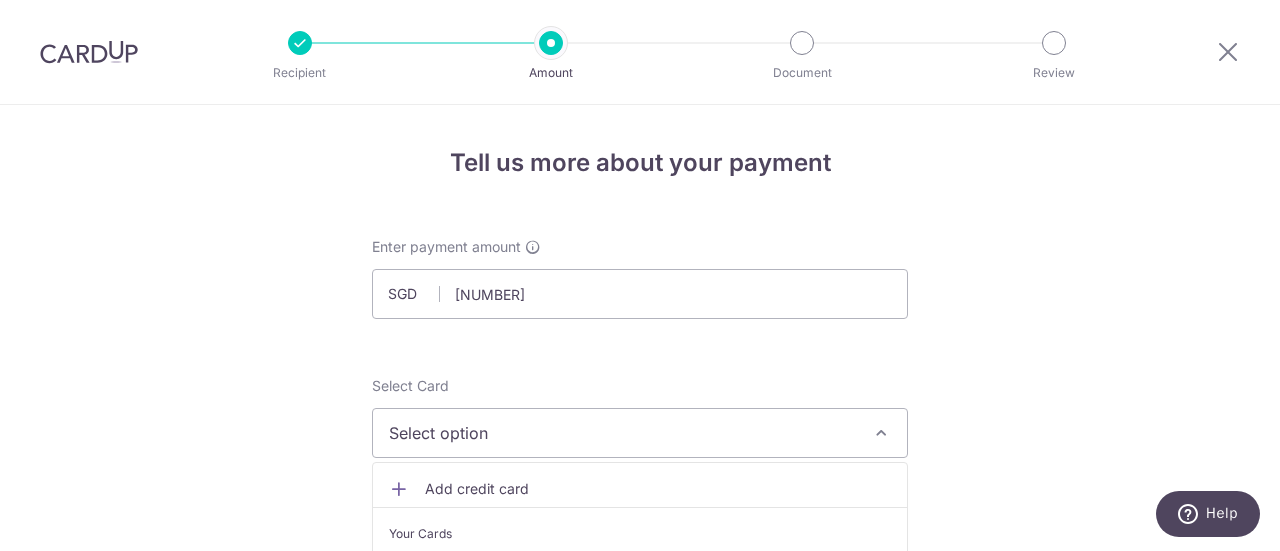 click on "**** [CC_LAST_4]" at bounding box center (640, 576) 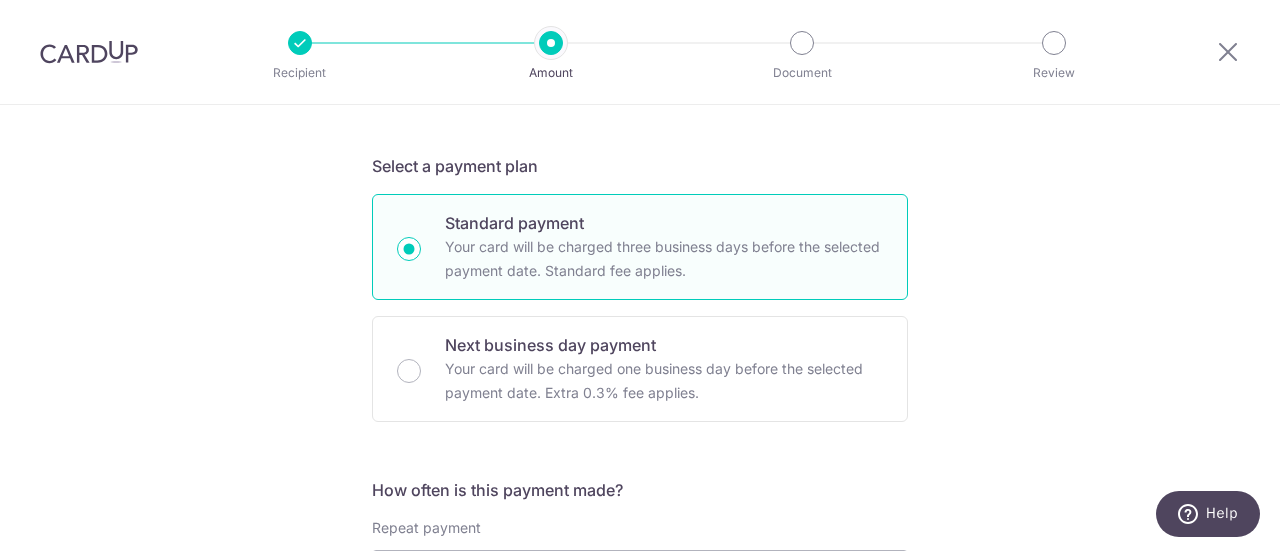 scroll, scrollTop: 601, scrollLeft: 0, axis: vertical 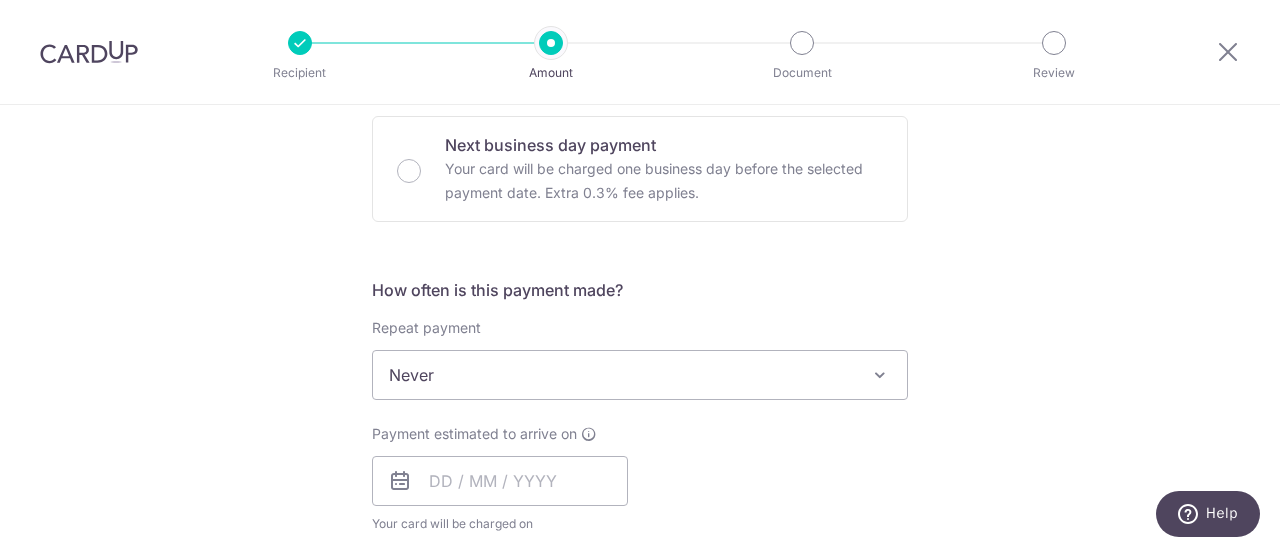 click on "Never" at bounding box center [640, 375] 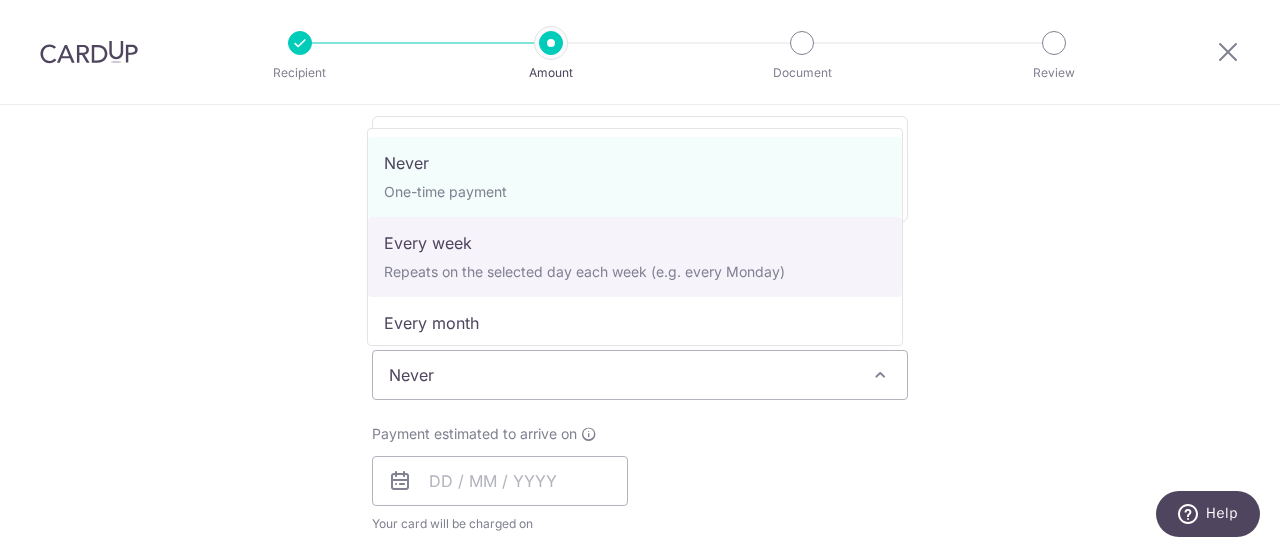 select on "2" 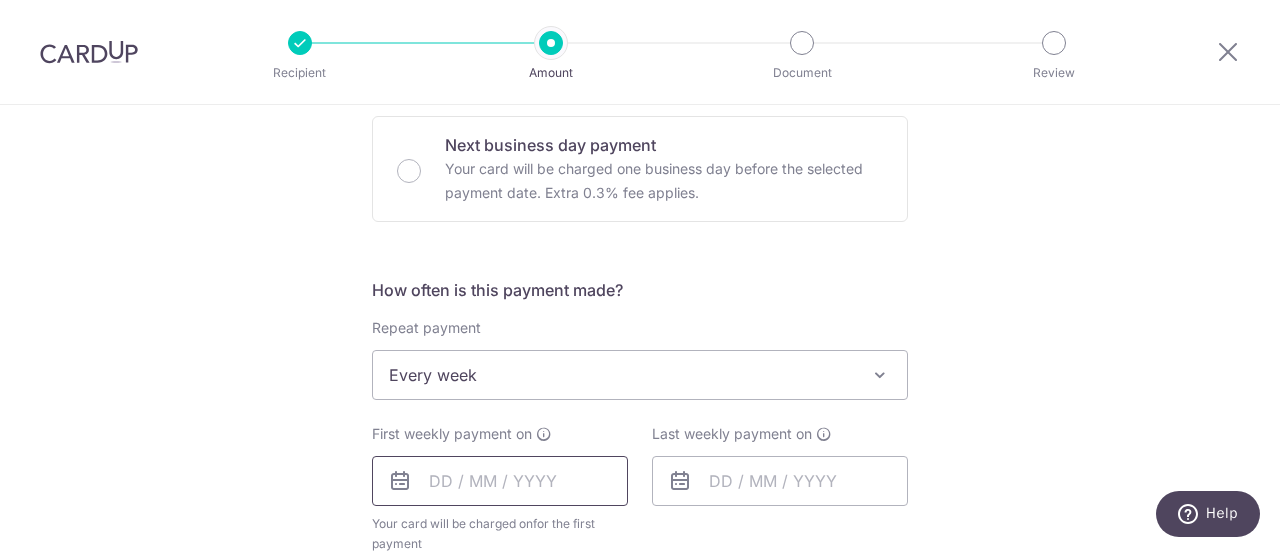 click at bounding box center [500, 481] 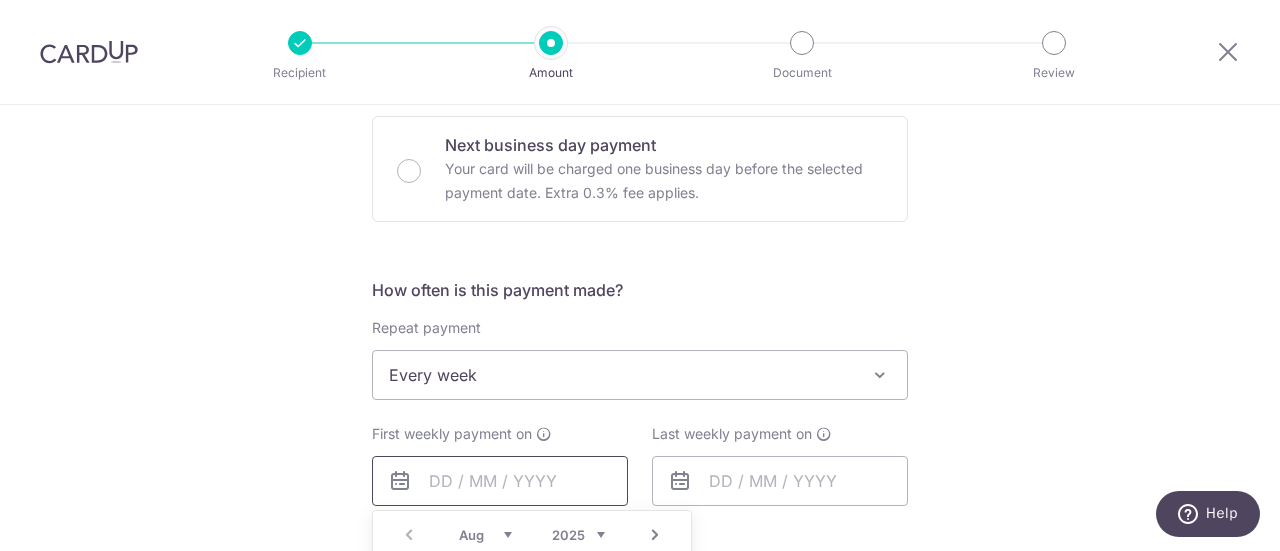 scroll, scrollTop: 802, scrollLeft: 0, axis: vertical 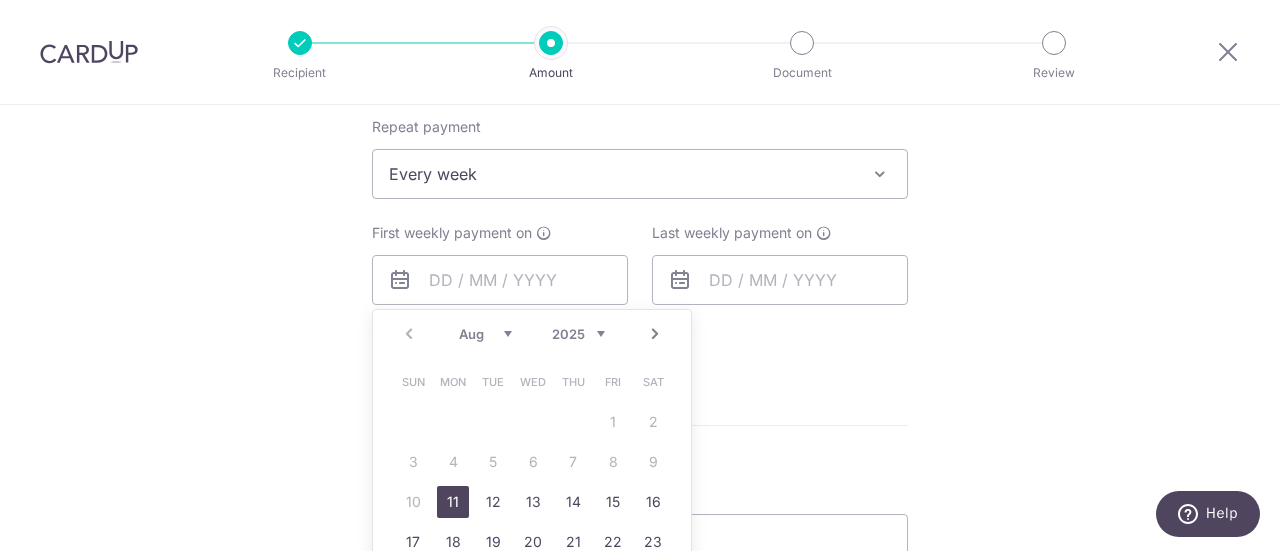 click on "11" at bounding box center (453, 502) 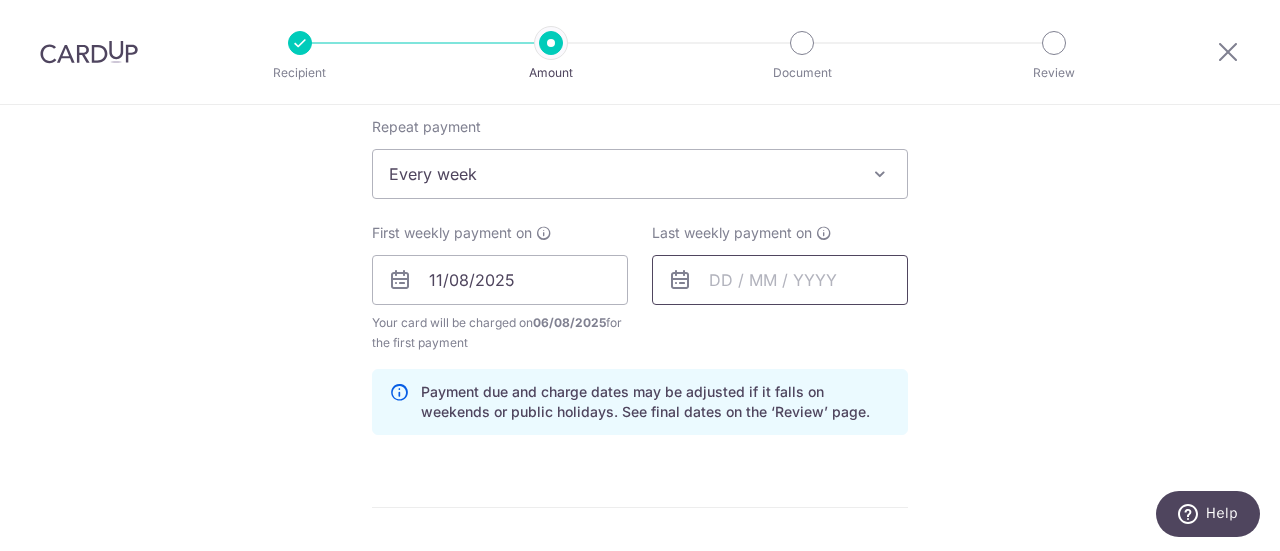 click at bounding box center [780, 280] 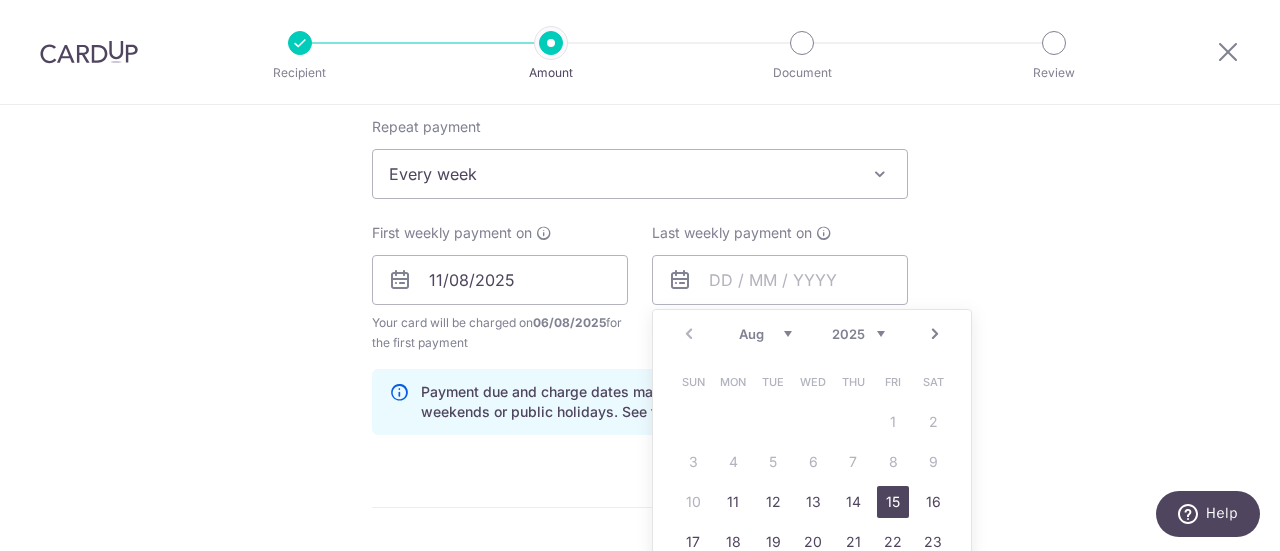 click on "15" at bounding box center [893, 502] 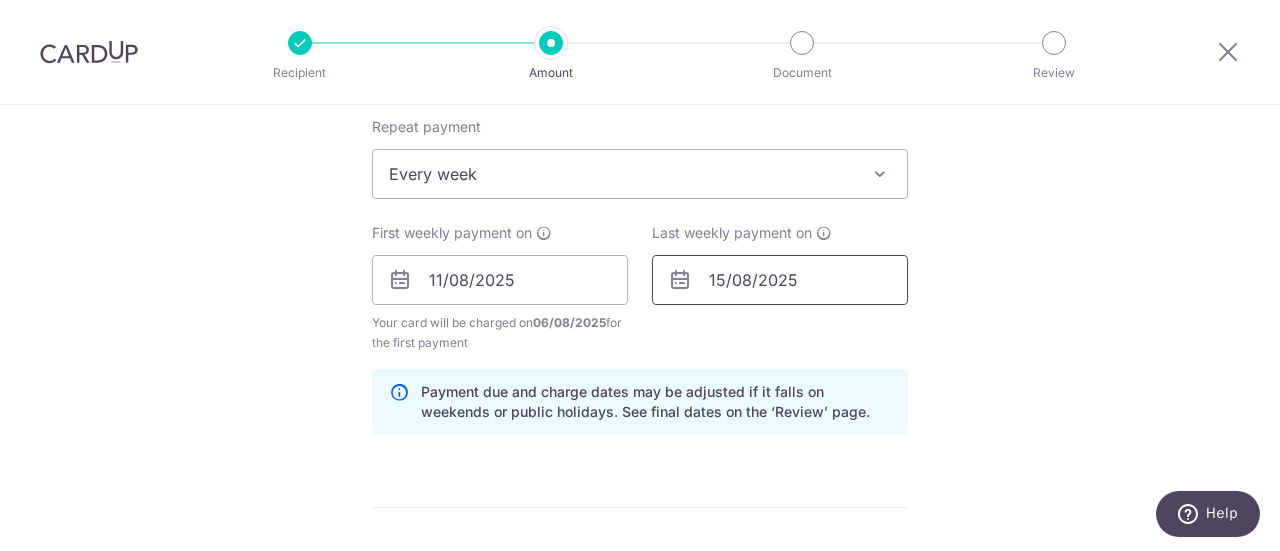click on "15/08/2025" at bounding box center (780, 280) 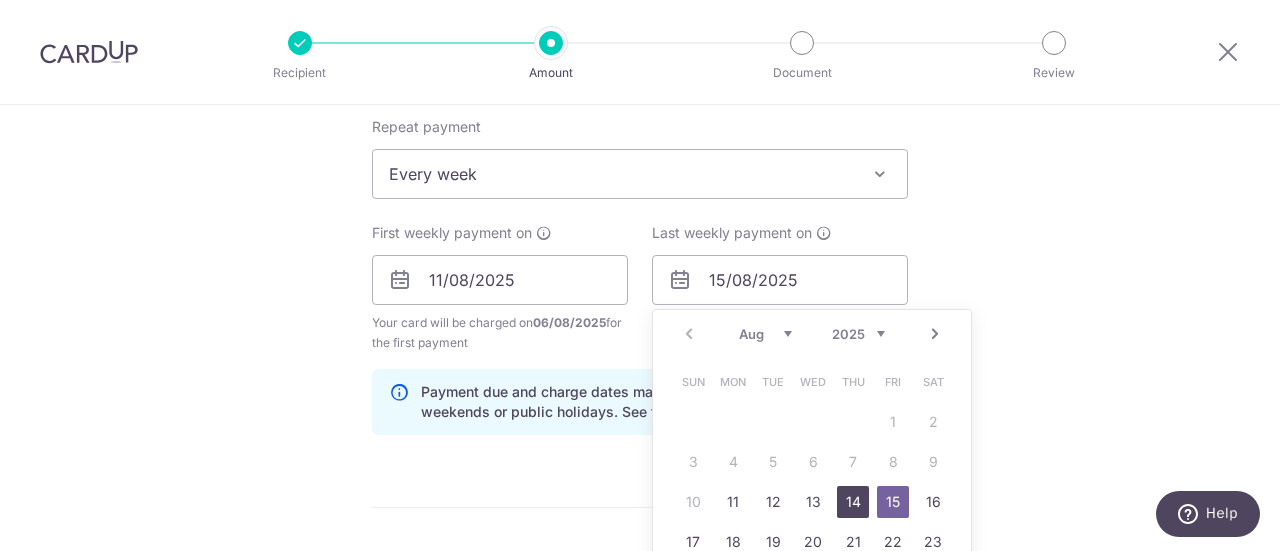 click on "14" at bounding box center (853, 502) 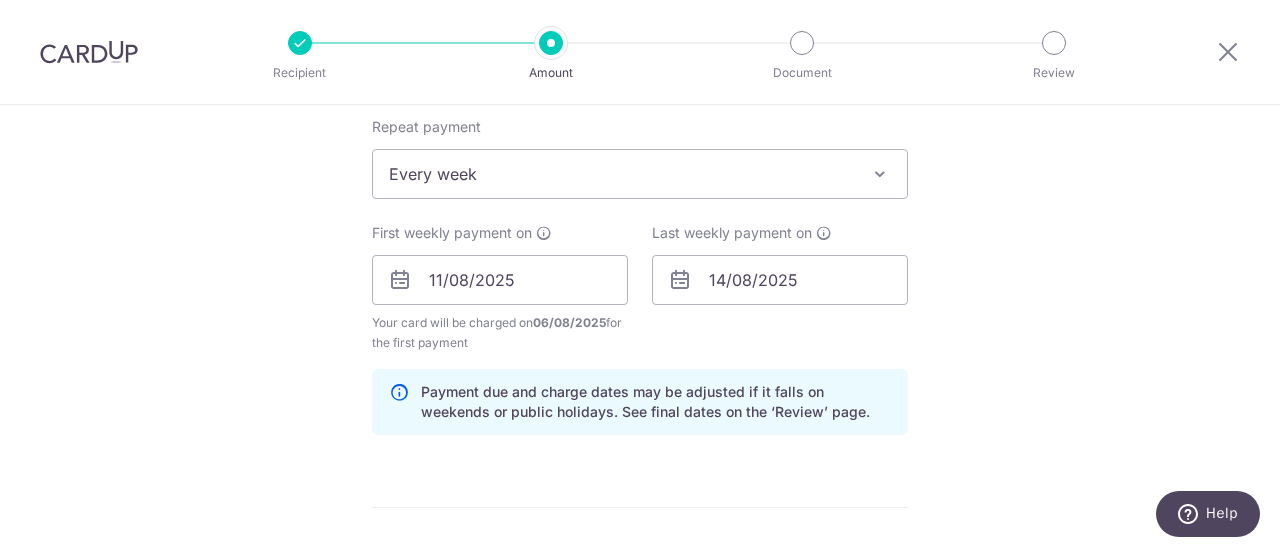 click on "Tell us more about your payment
SGD
461.07
461.07
Select Card
**** [LAST]
Add credit card
Your Cards
**** 0061
**** 9810
Secure 256-bit SSL
Text
New card details
Card
Secure 256-bit SSL" at bounding box center [640, 258] 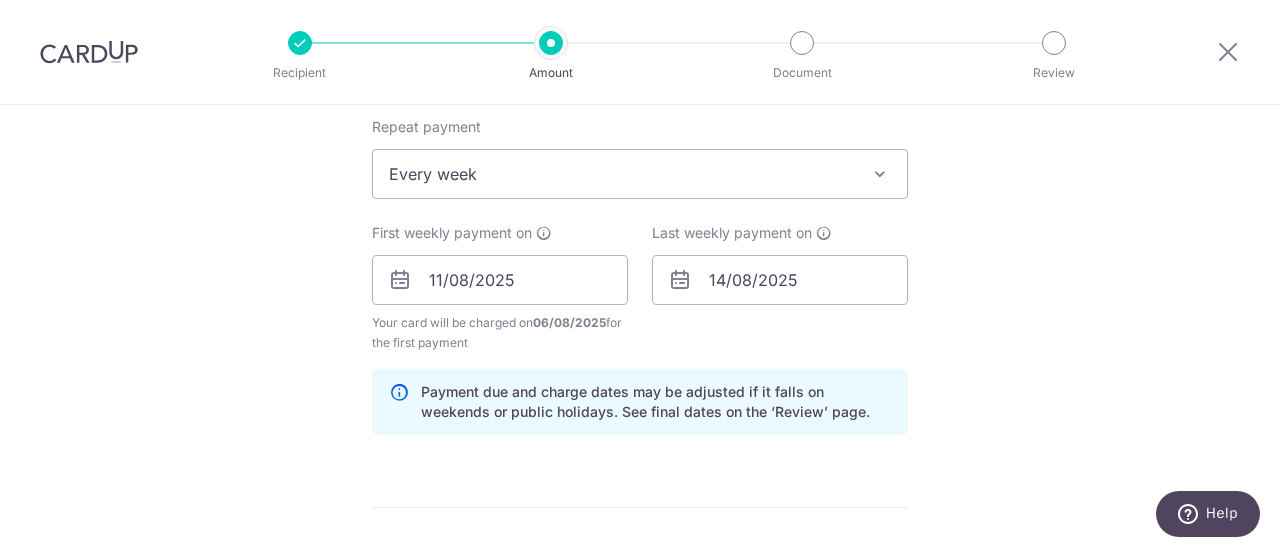 scroll, scrollTop: 1002, scrollLeft: 0, axis: vertical 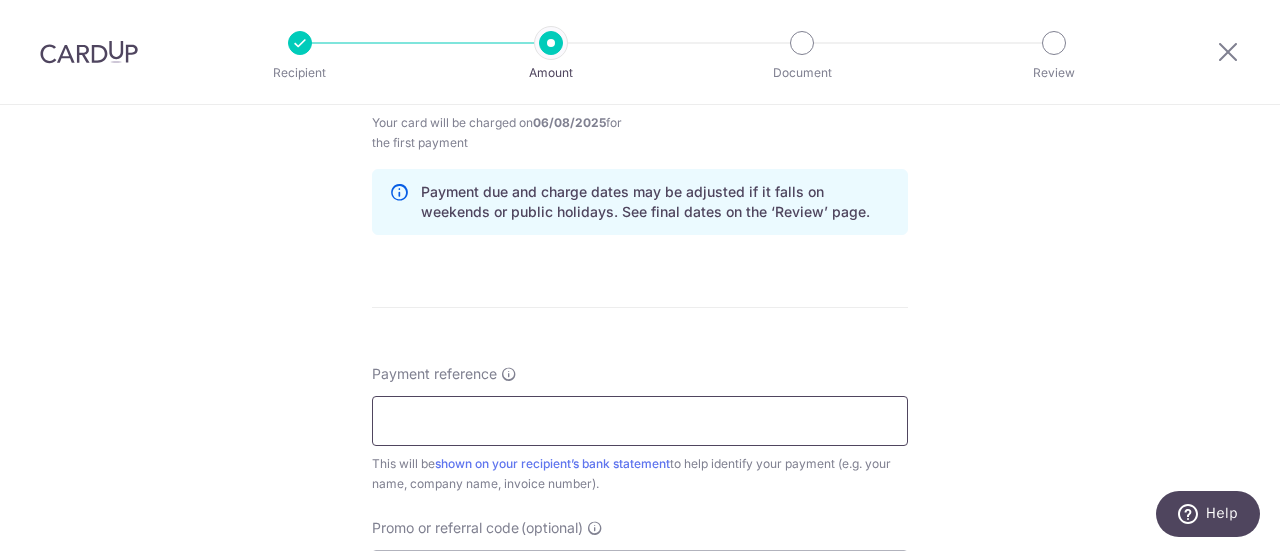click on "Payment reference" at bounding box center (640, 421) 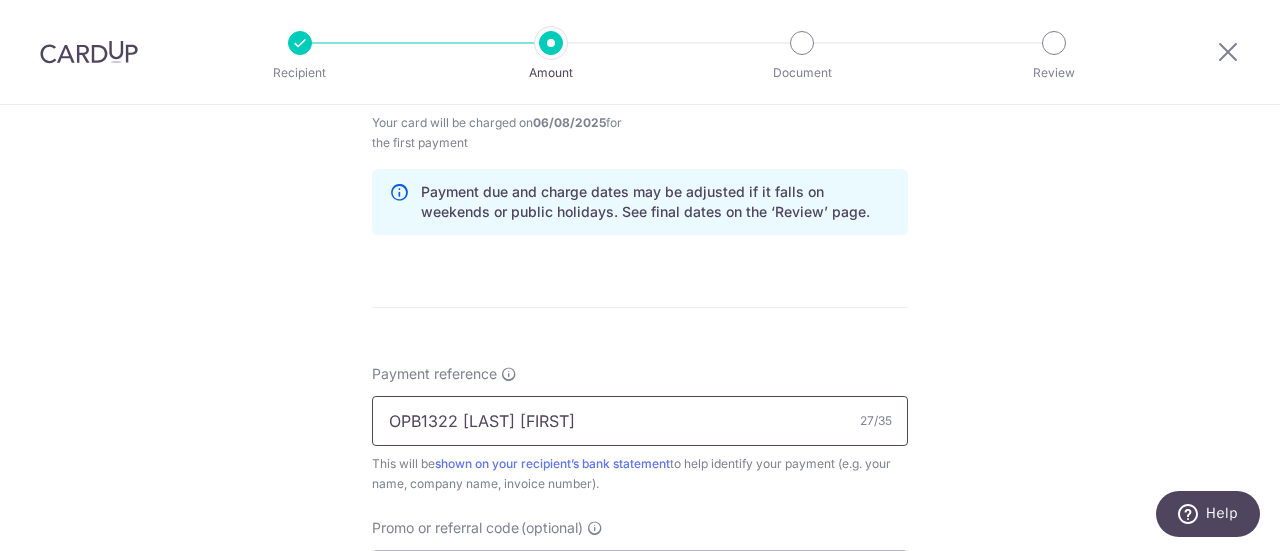scroll, scrollTop: 1203, scrollLeft: 0, axis: vertical 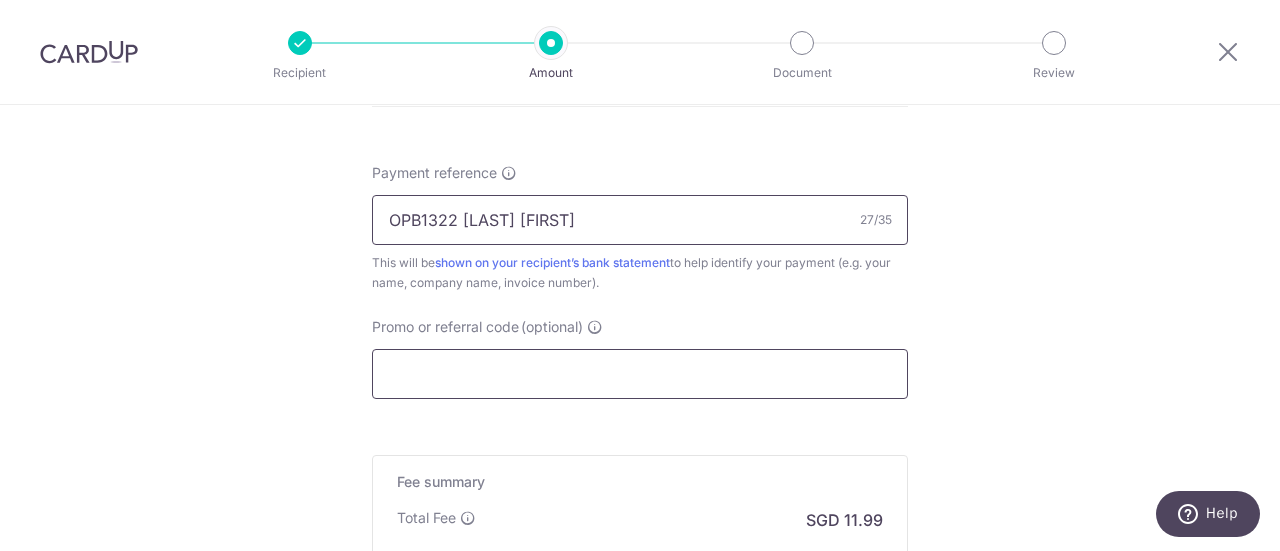 type on "OPB1322 Wong Tai Kwang Paul" 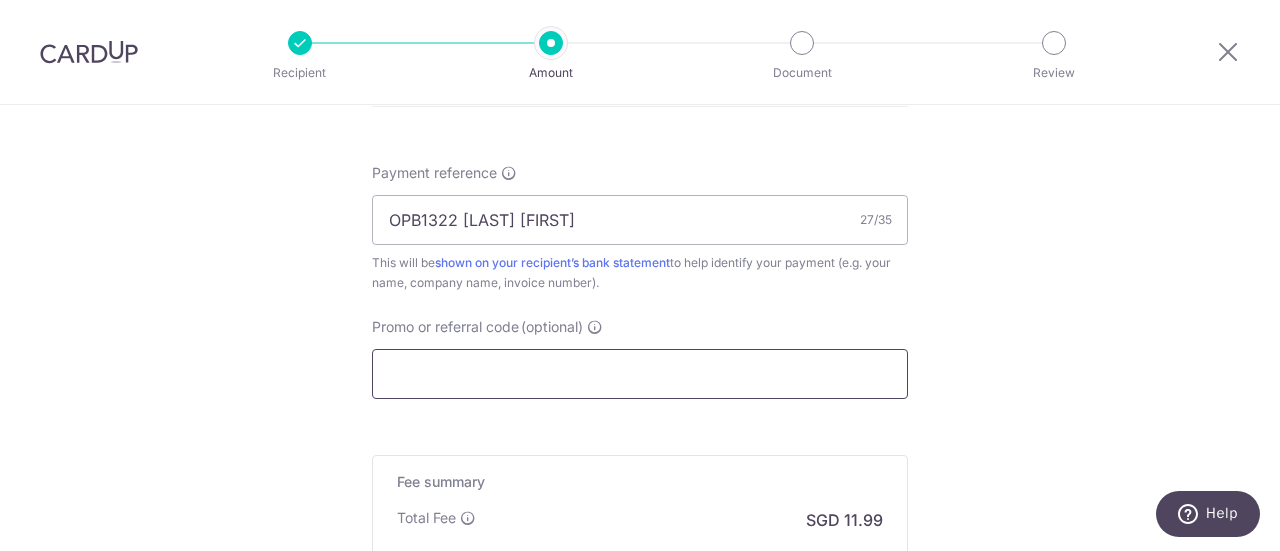 click on "Promo or referral code
(optional)" at bounding box center (640, 374) 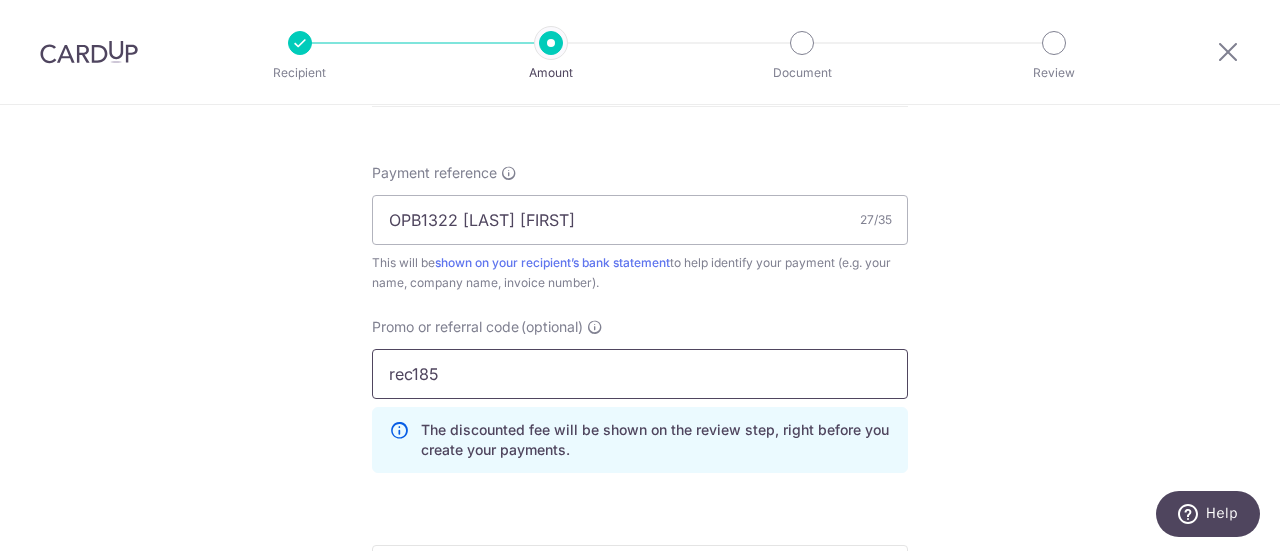 drag, startPoint x: 526, startPoint y: 381, endPoint x: 322, endPoint y: 354, distance: 205.779 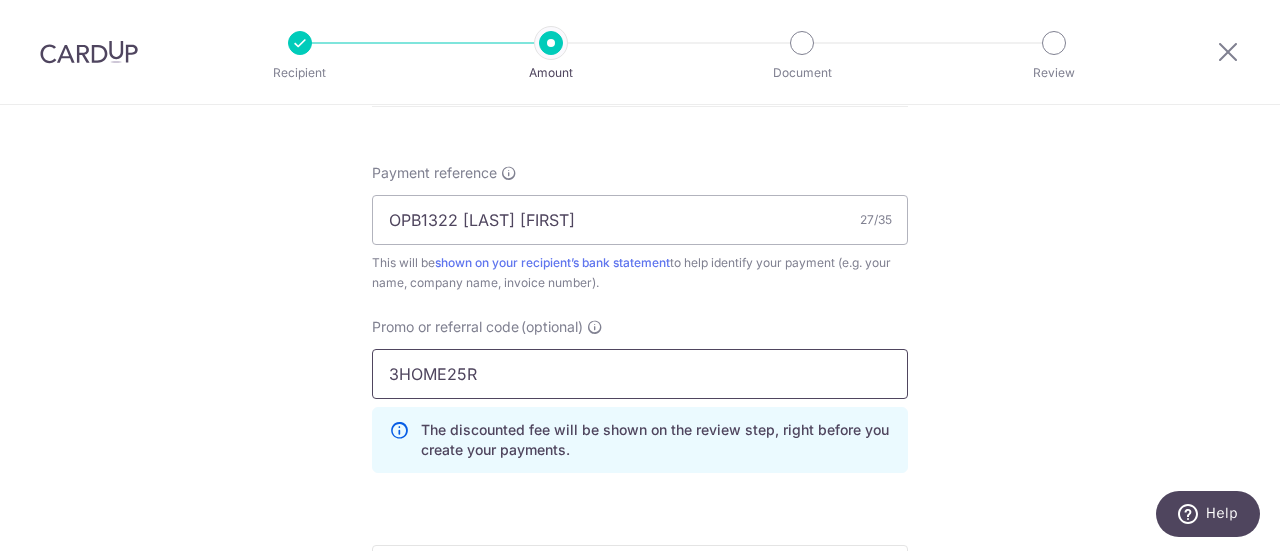 scroll, scrollTop: 1404, scrollLeft: 0, axis: vertical 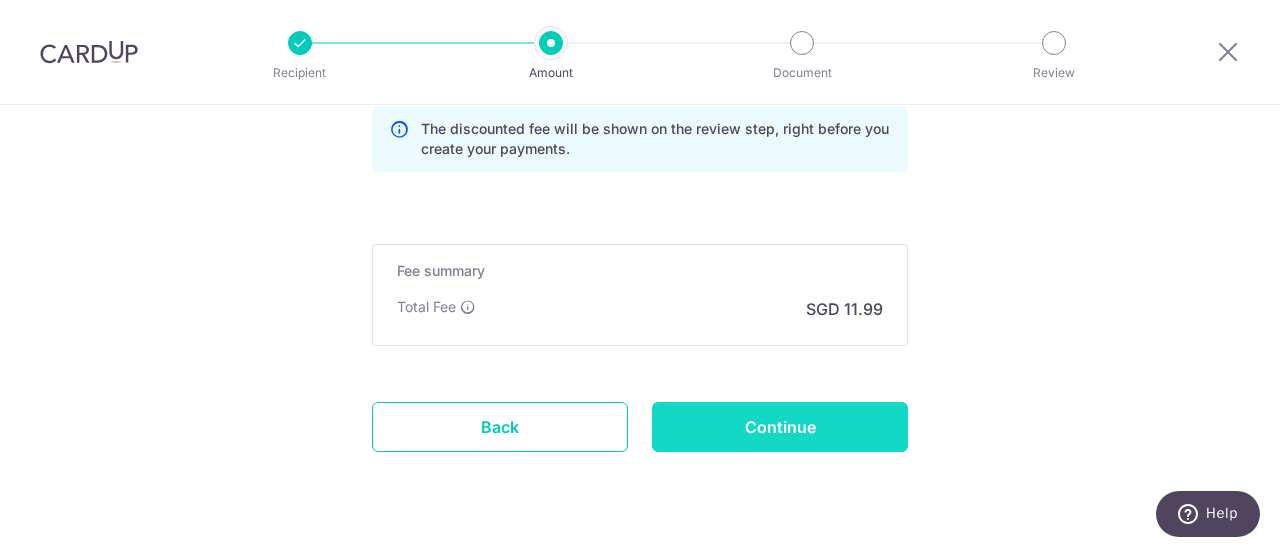 type on "3HOME25R" 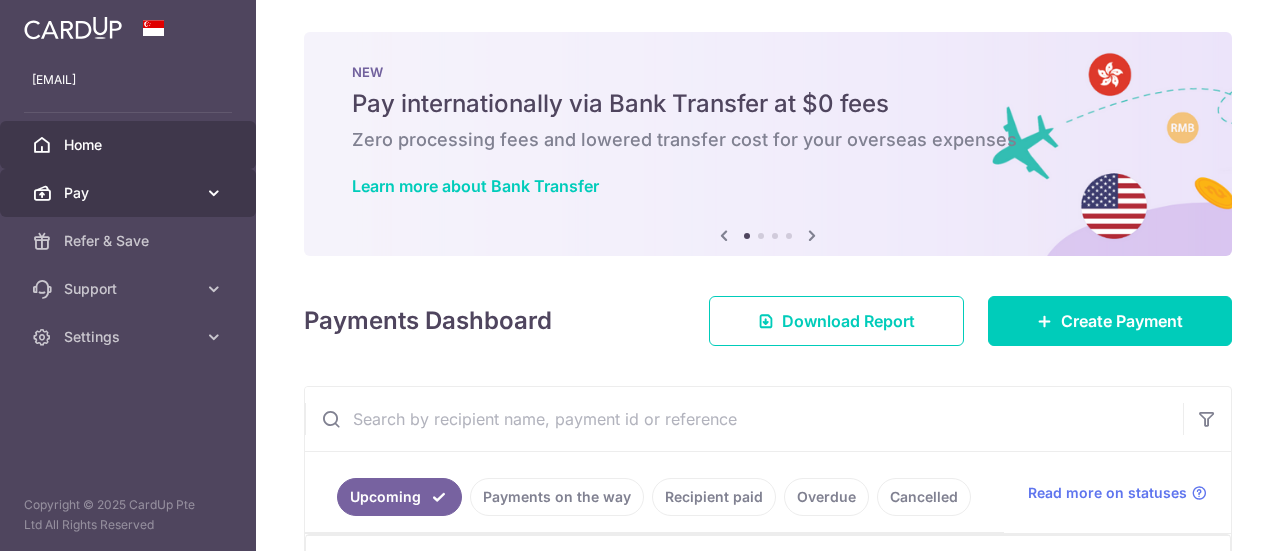 scroll, scrollTop: 0, scrollLeft: 0, axis: both 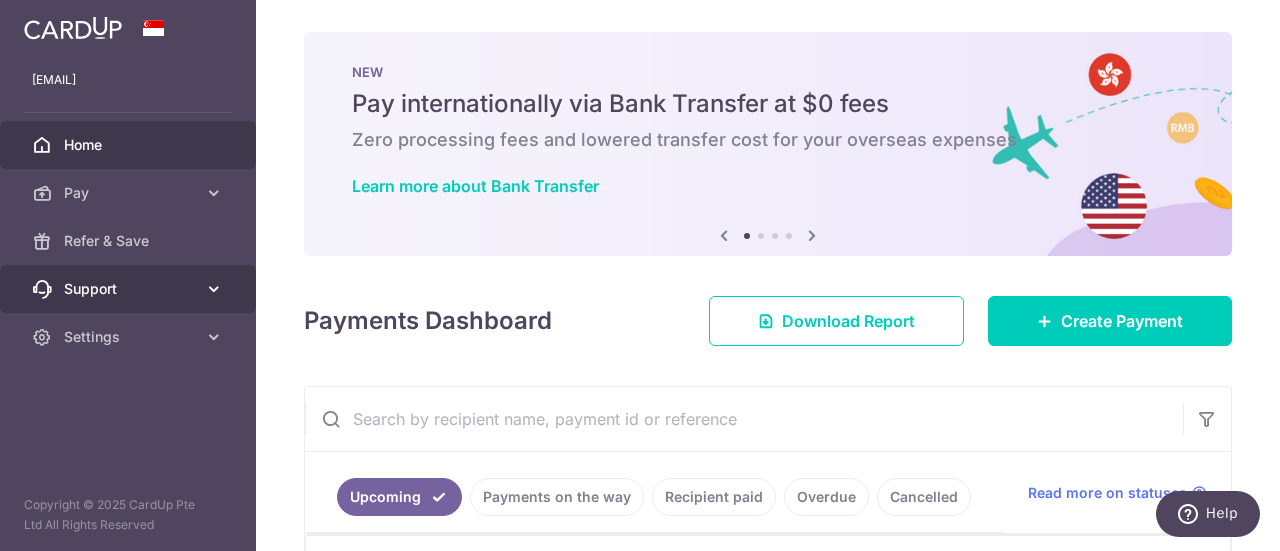 click on "Support" at bounding box center [130, 289] 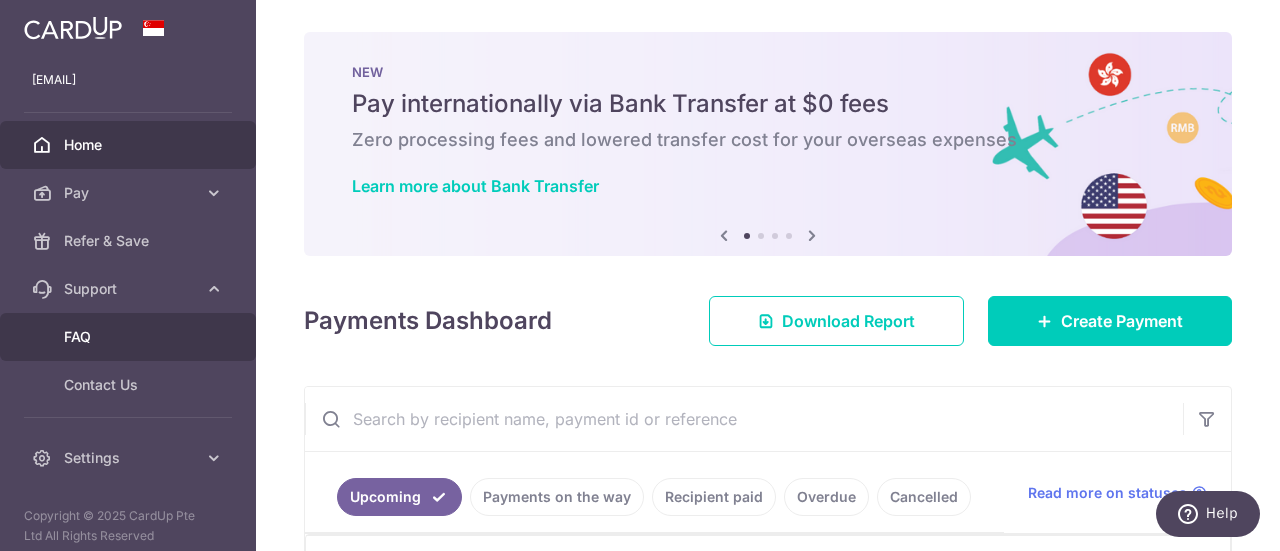 click on "FAQ" at bounding box center [130, 337] 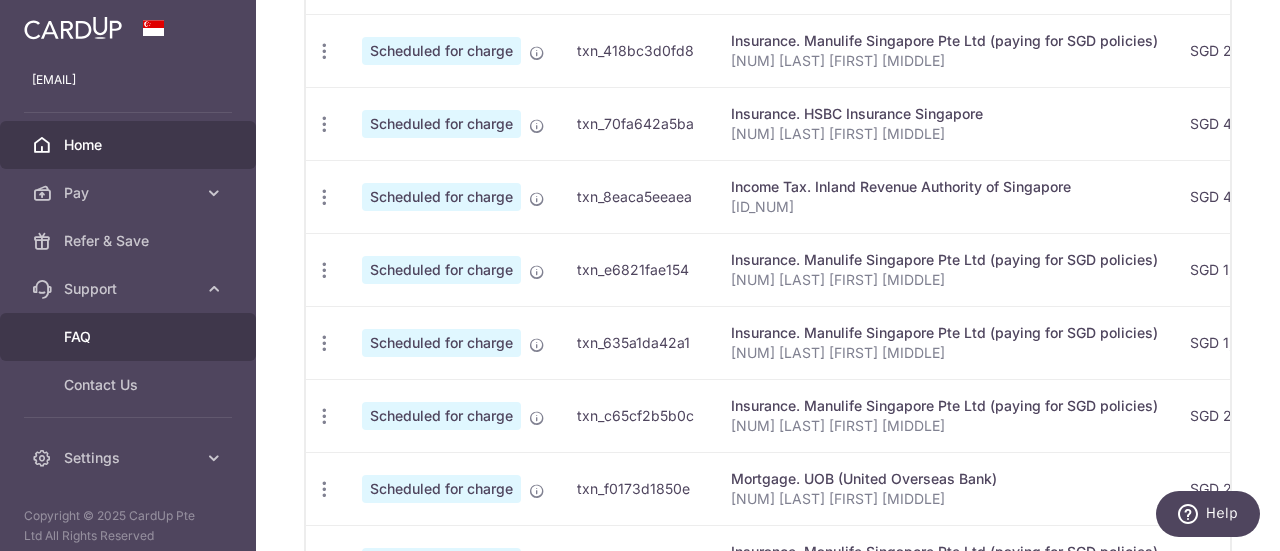 scroll, scrollTop: 1004, scrollLeft: 0, axis: vertical 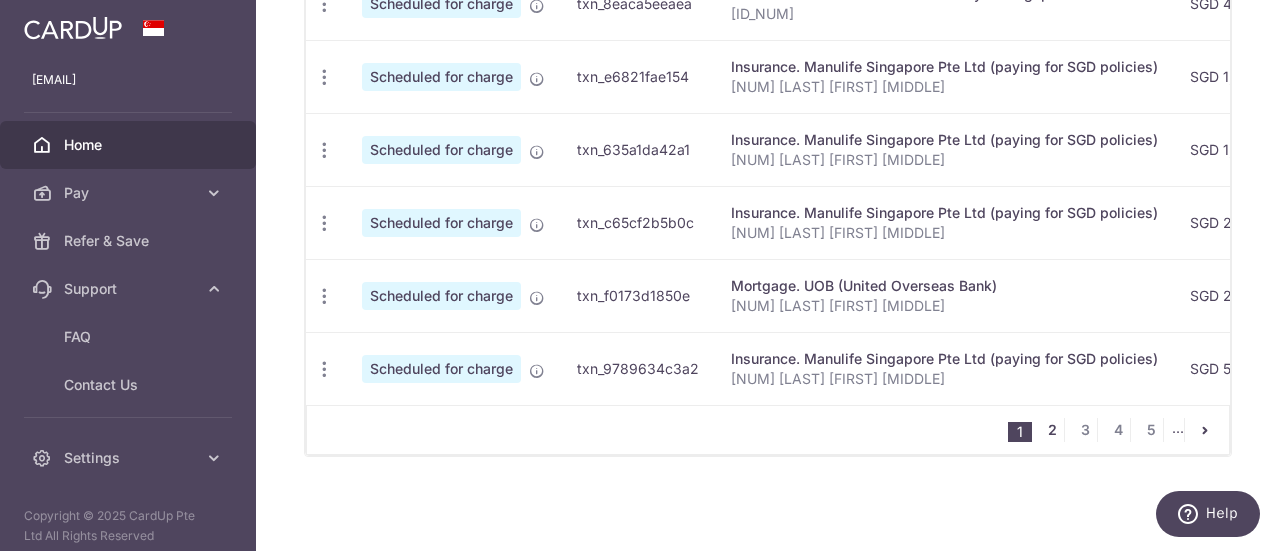 click on "2" at bounding box center (1052, 430) 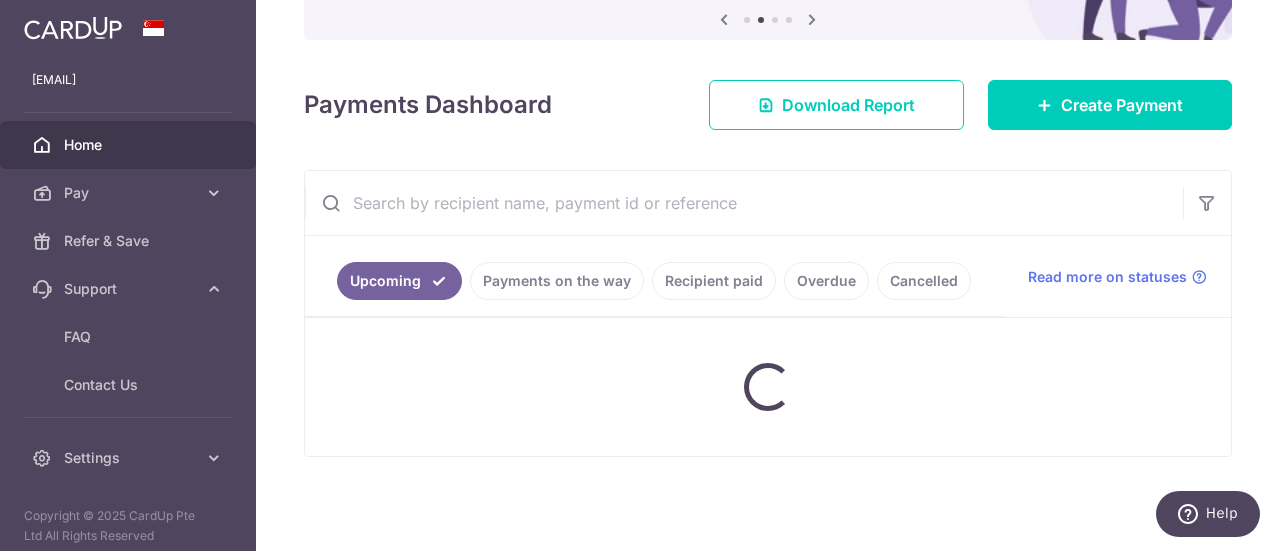 scroll, scrollTop: 215, scrollLeft: 0, axis: vertical 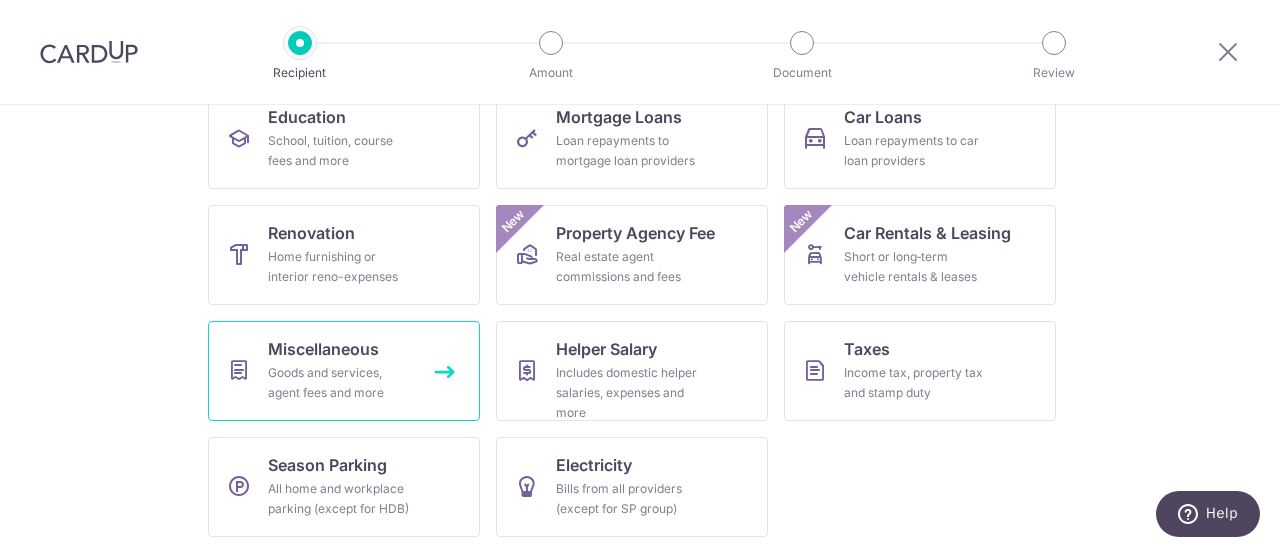 click on "Goods and services, agent fees and more" at bounding box center (340, 383) 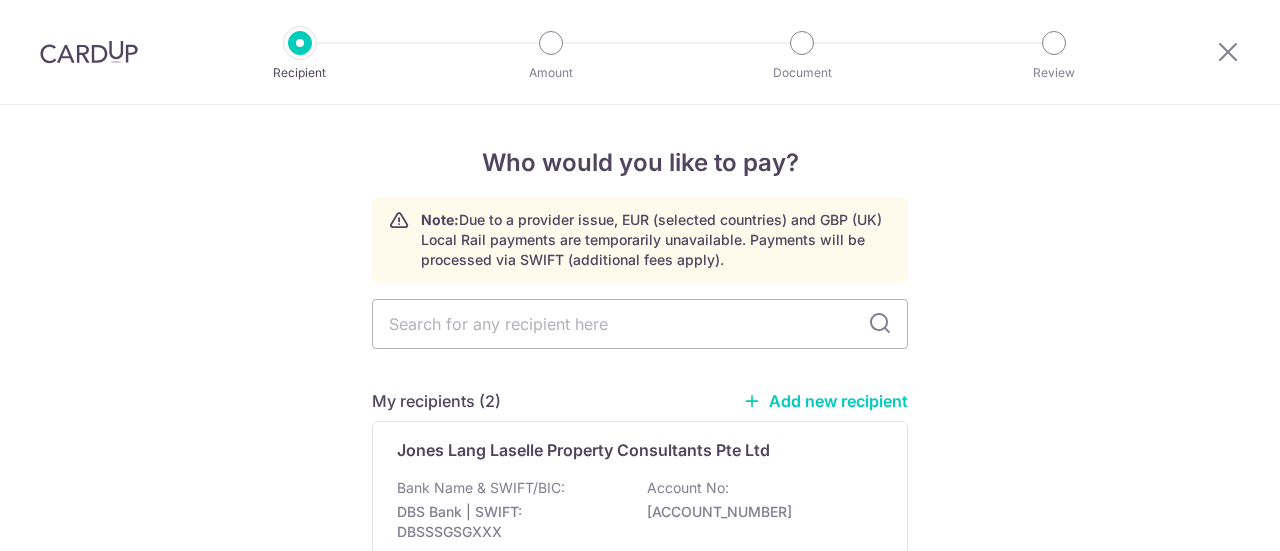 scroll, scrollTop: 0, scrollLeft: 0, axis: both 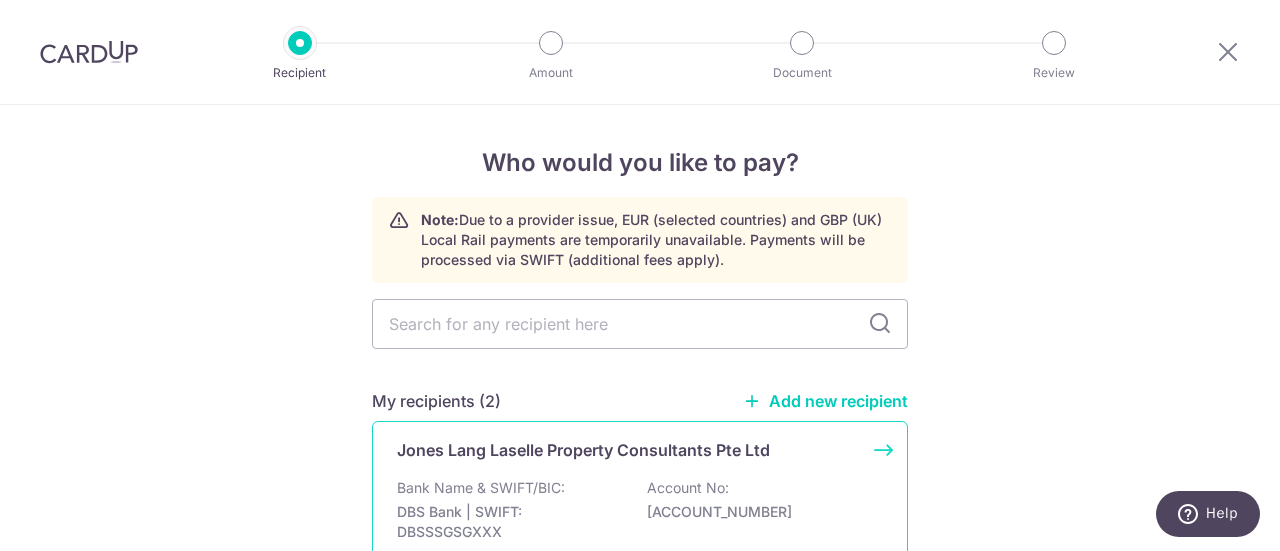 click on "Jones Lang Laselle Property Consultants Pte Ltd
Bank Name & SWIFT/BIC:
DBS Bank | SWIFT: DBSSSGSGXXX
Account No:
[ACCOUNT_NUMBER]
Update/View" at bounding box center (640, 513) 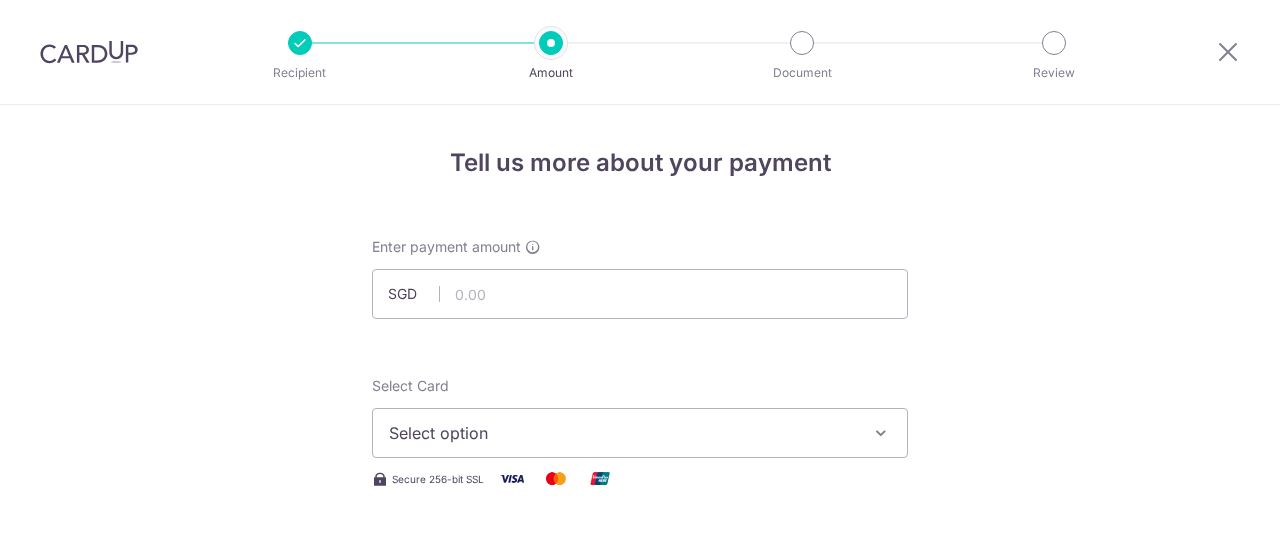 scroll, scrollTop: 0, scrollLeft: 0, axis: both 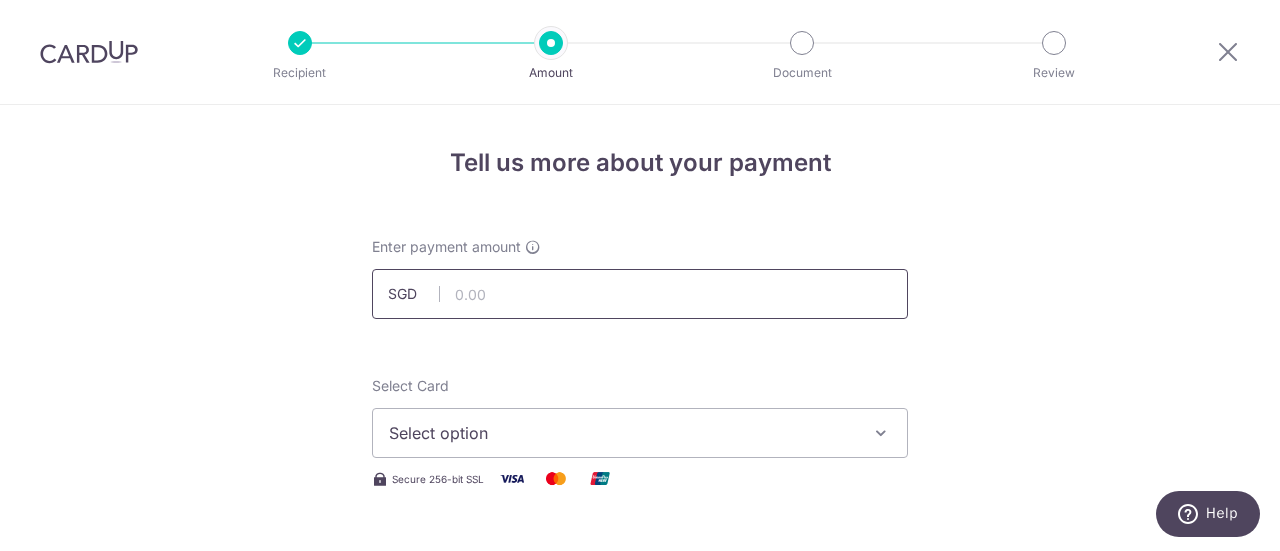 click at bounding box center [640, 294] 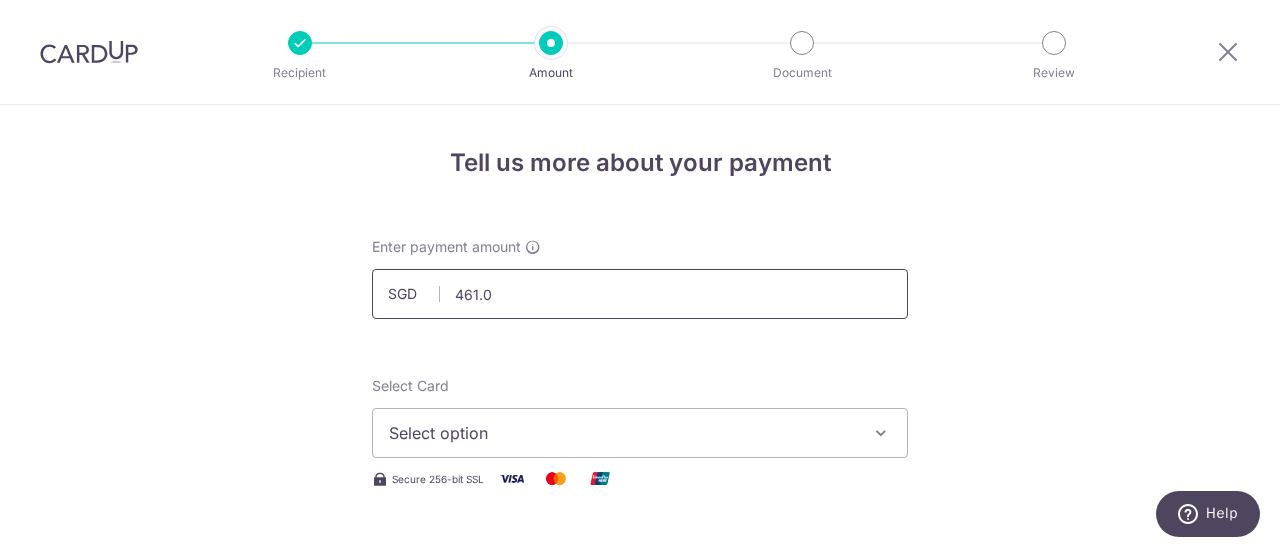 type on "461.07" 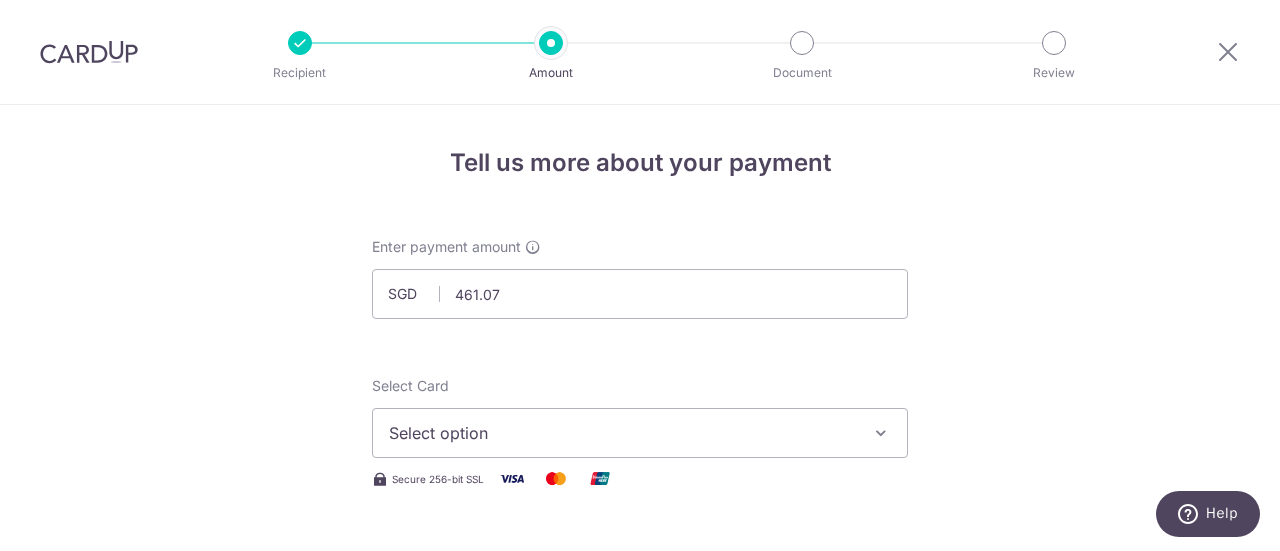 click on "Select option" at bounding box center (622, 433) 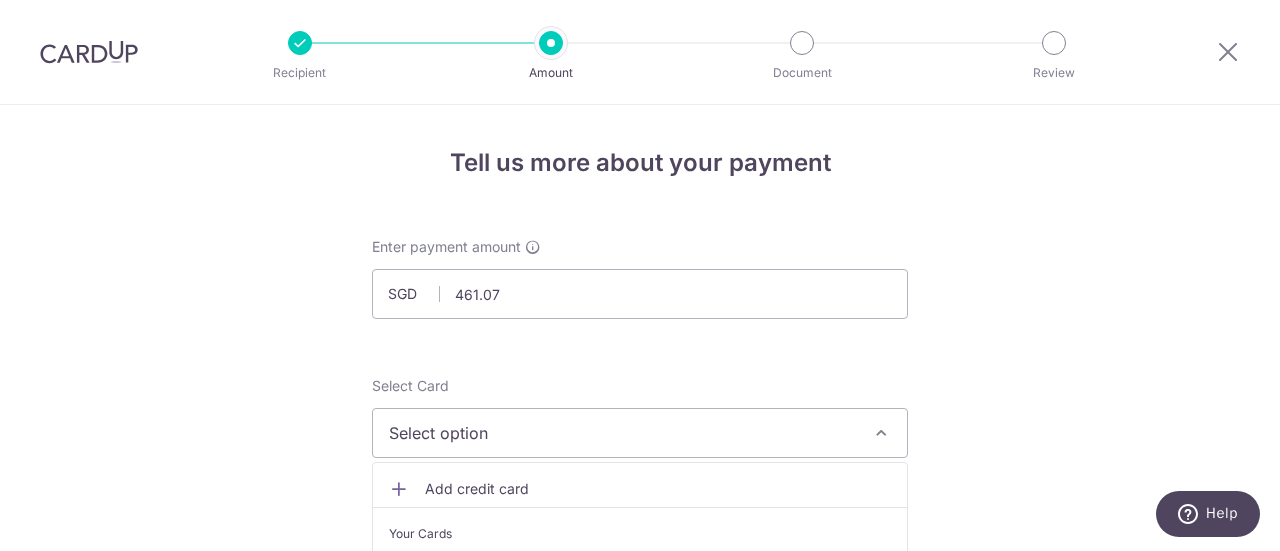 click on "**** 0061" at bounding box center [640, 576] 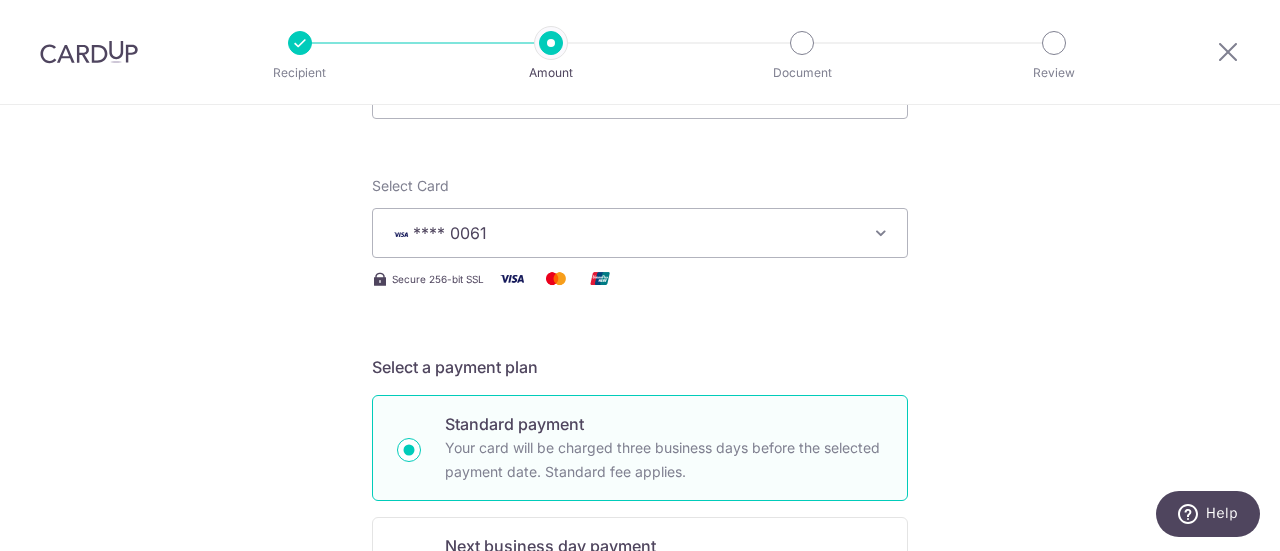 scroll, scrollTop: 401, scrollLeft: 0, axis: vertical 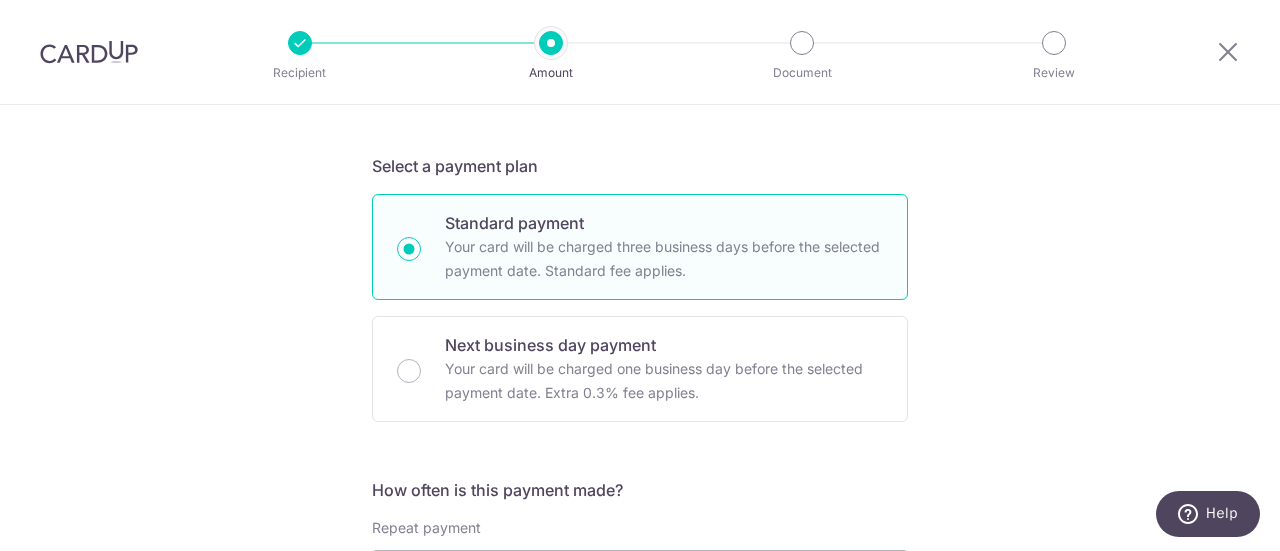 click on "Never" at bounding box center (640, 575) 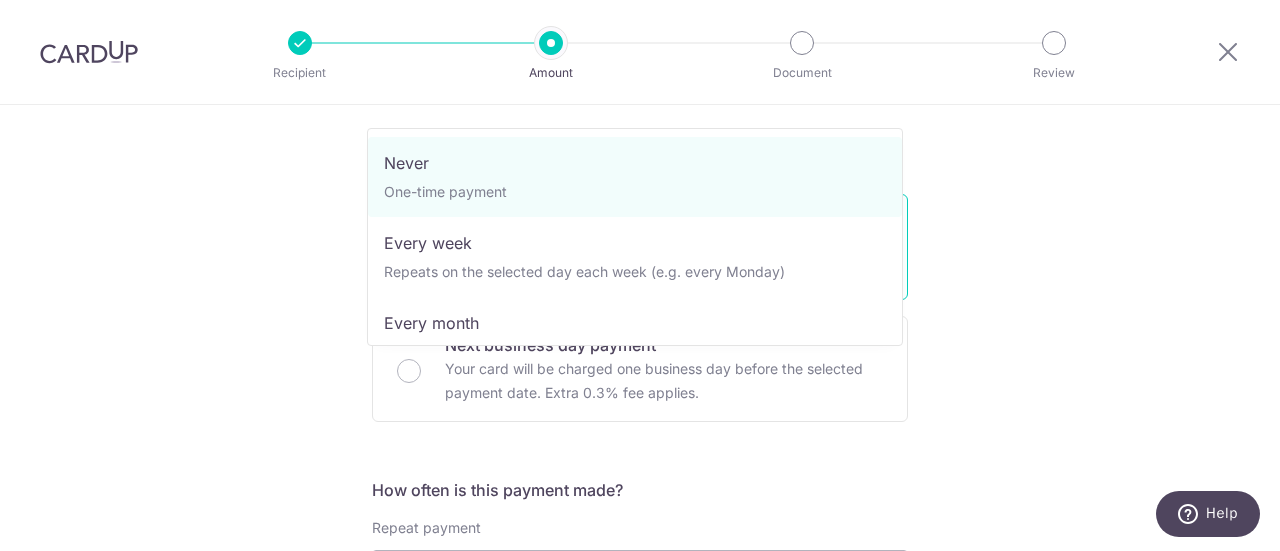 scroll, scrollTop: 601, scrollLeft: 0, axis: vertical 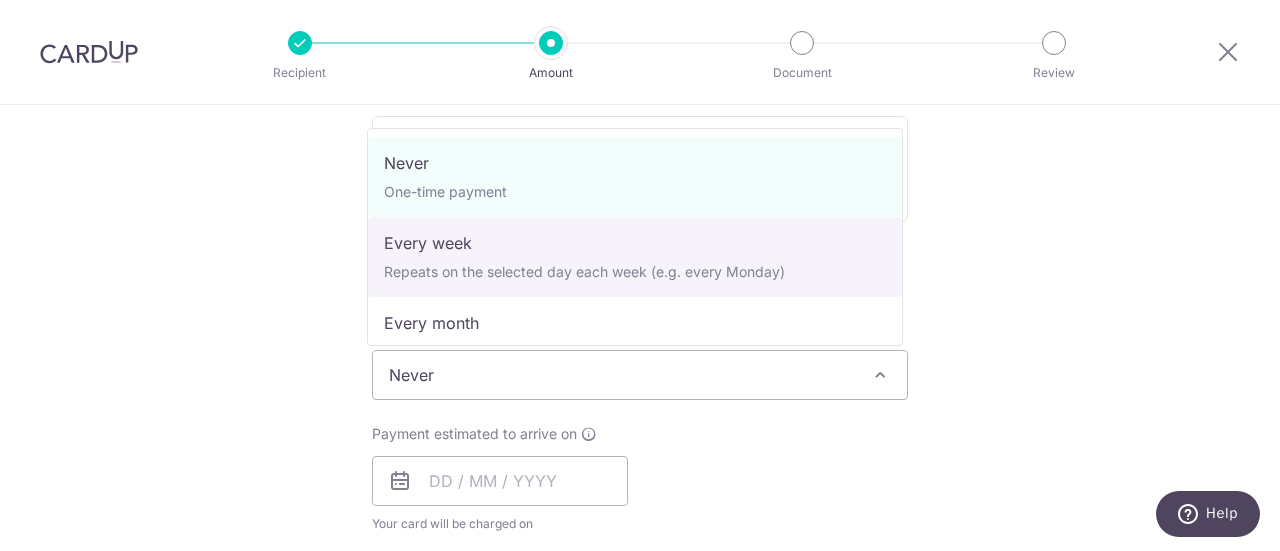 select on "2" 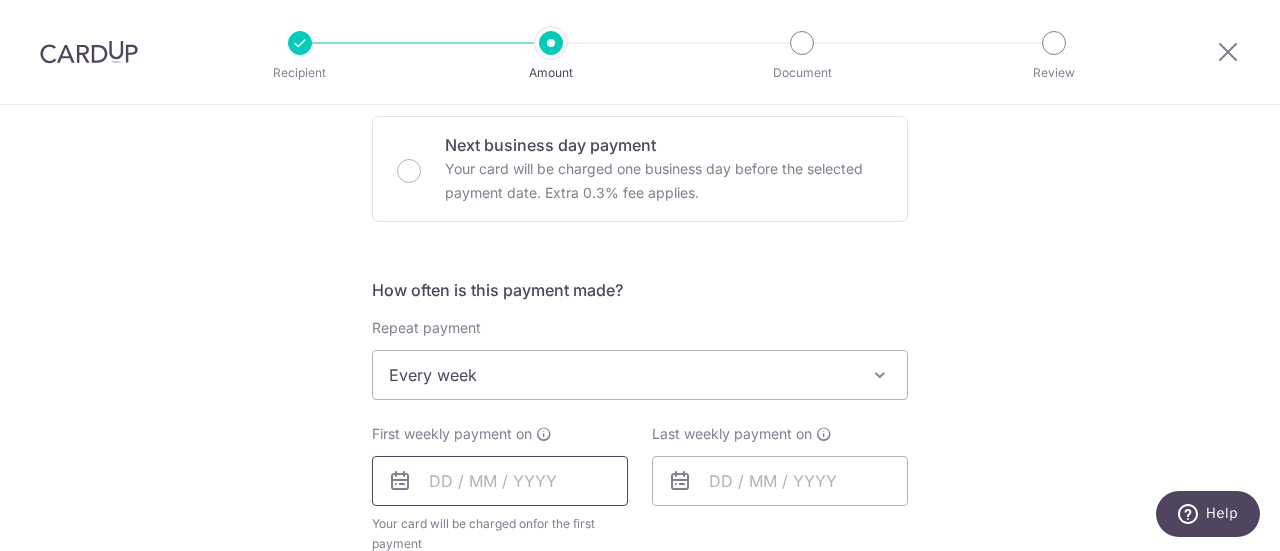 drag, startPoint x: 510, startPoint y: 468, endPoint x: 505, endPoint y: 481, distance: 13.928389 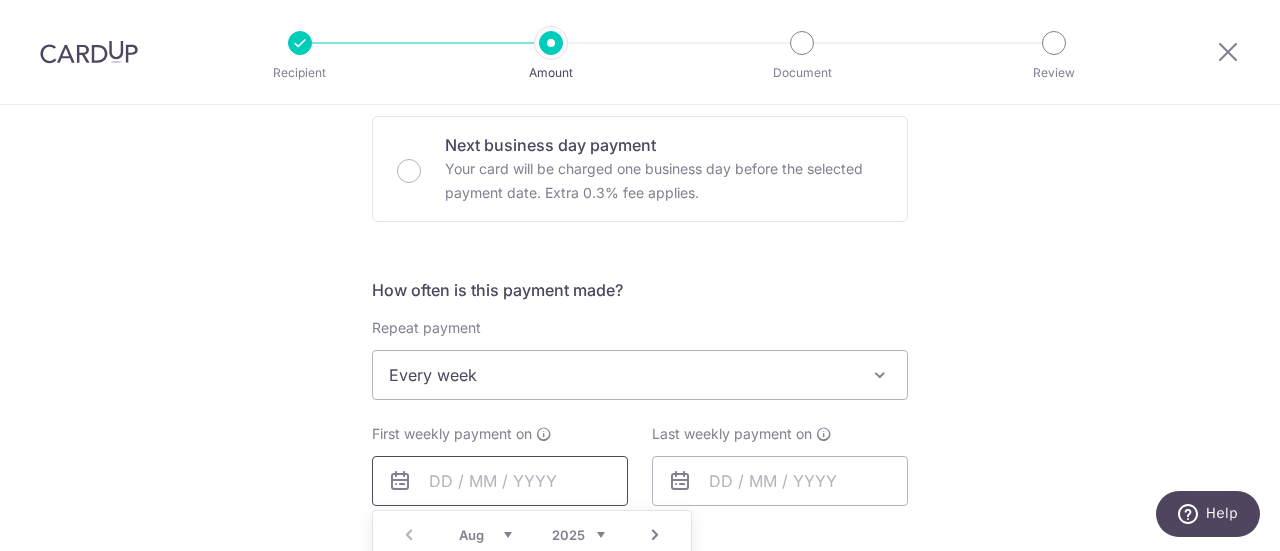 scroll, scrollTop: 802, scrollLeft: 0, axis: vertical 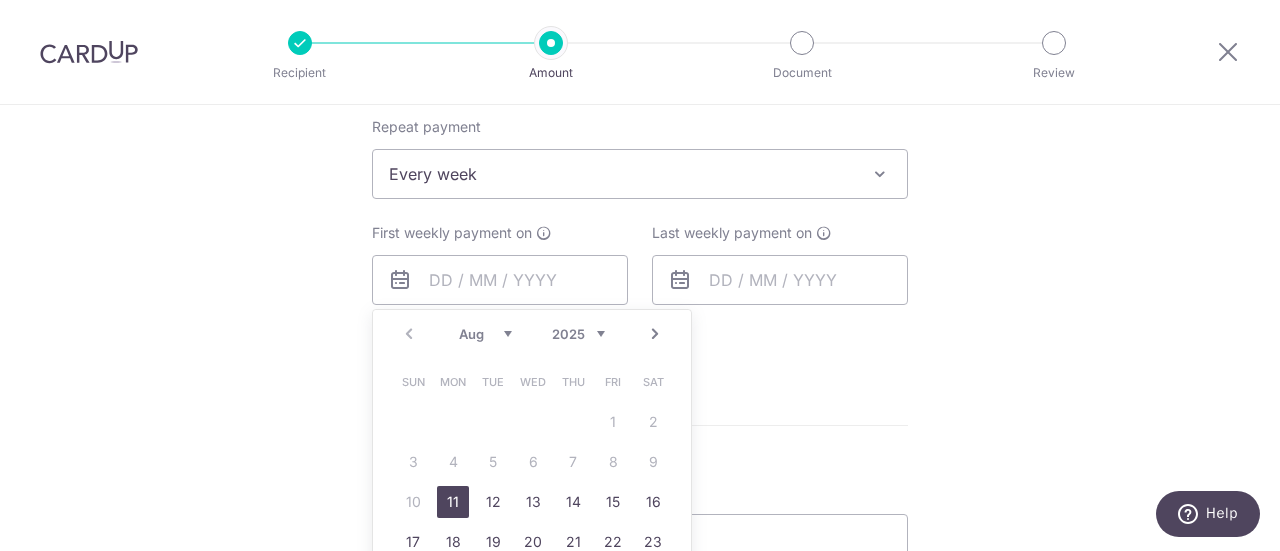 click on "11" at bounding box center [453, 502] 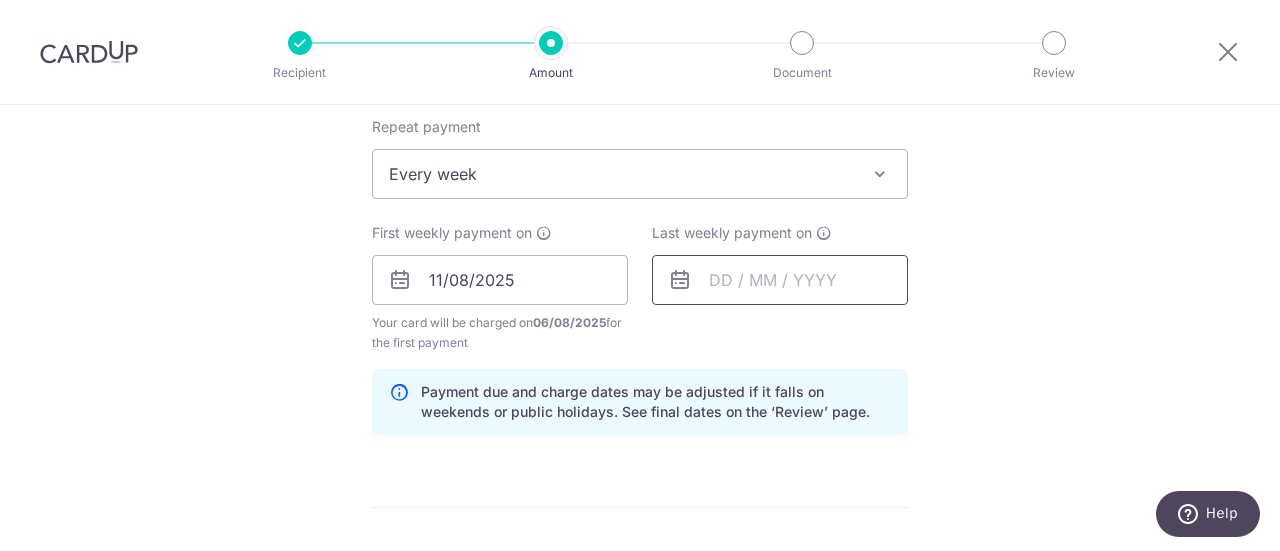 click at bounding box center [780, 280] 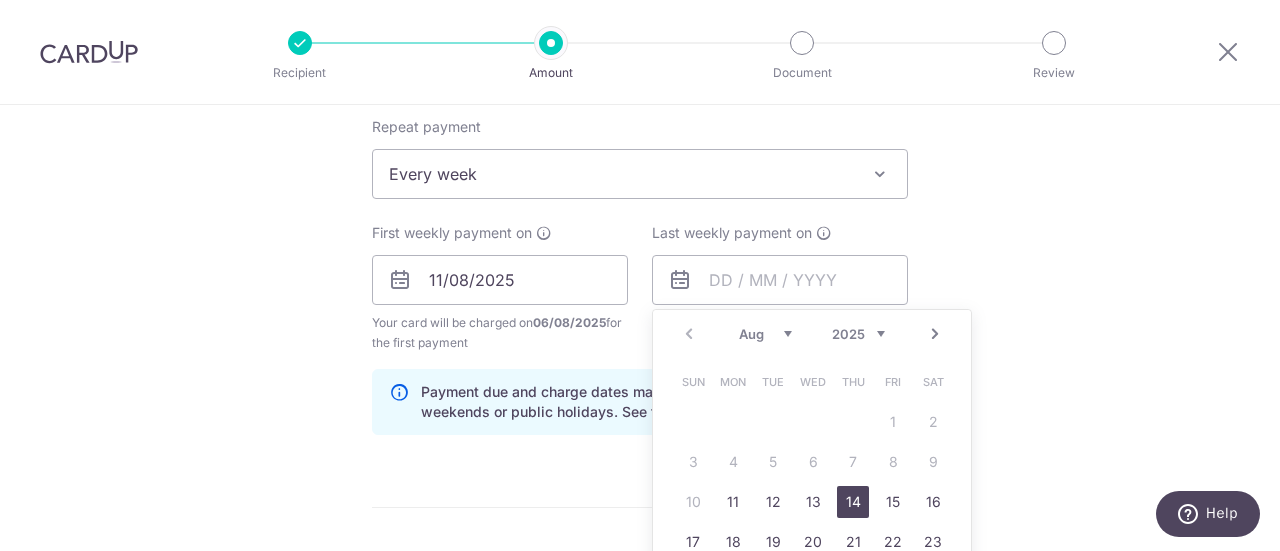 drag, startPoint x: 823, startPoint y: 508, endPoint x: 852, endPoint y: 507, distance: 29.017237 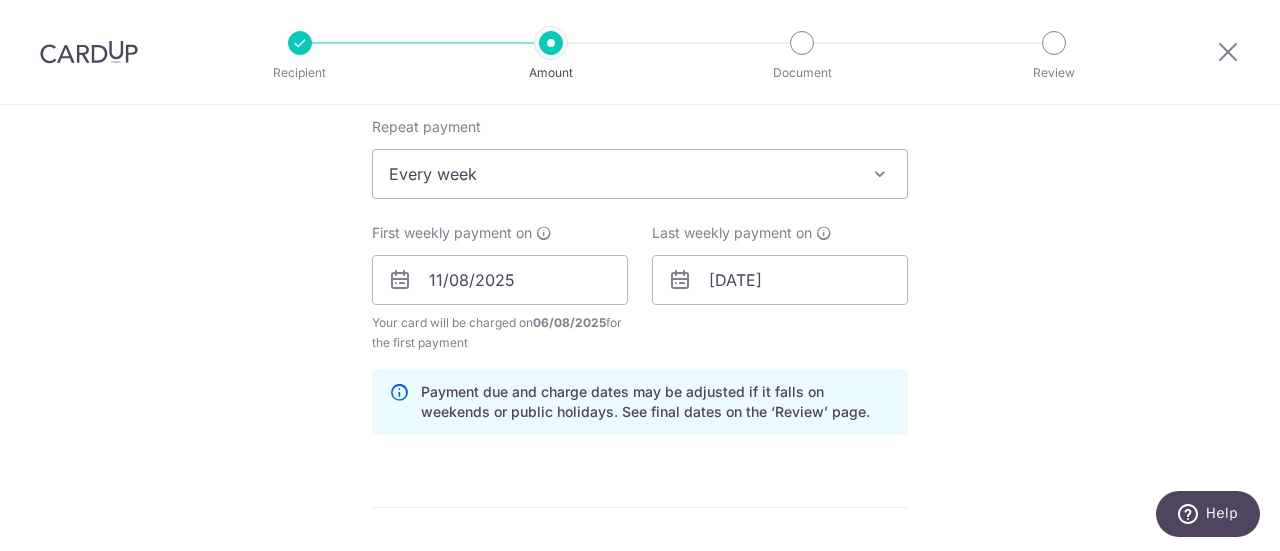 scroll, scrollTop: 1002, scrollLeft: 0, axis: vertical 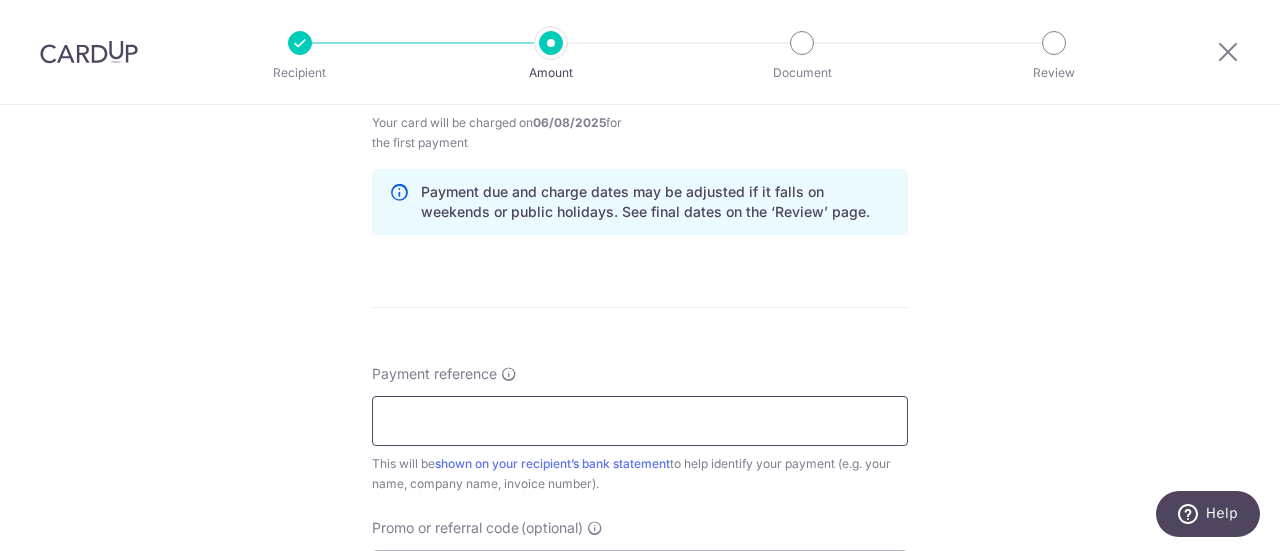 click on "Payment reference" at bounding box center [640, 421] 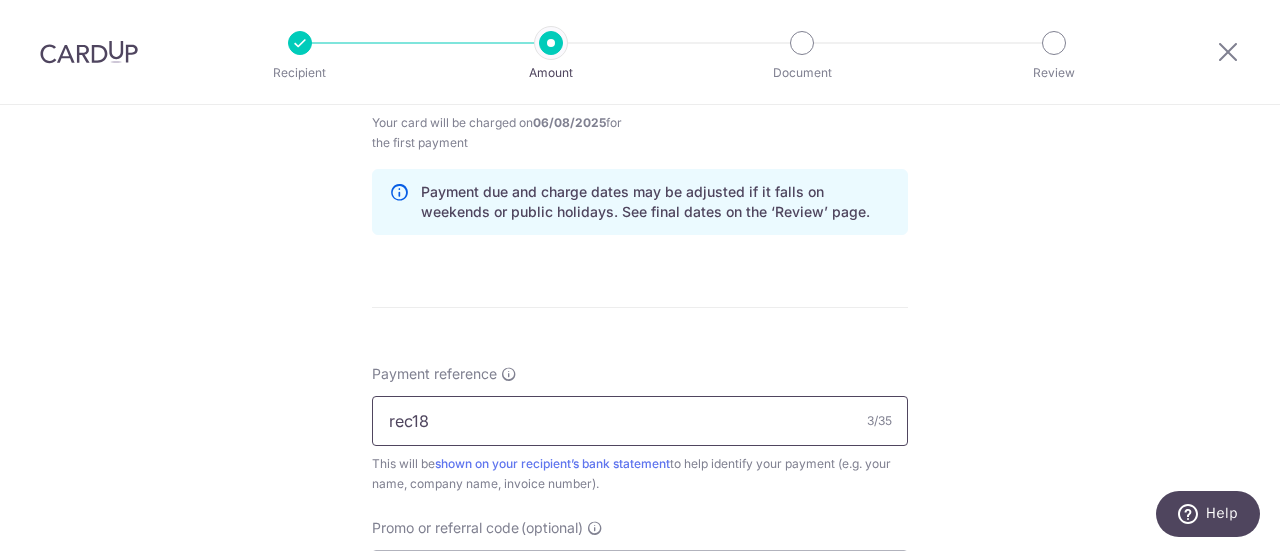 type on "rec185" 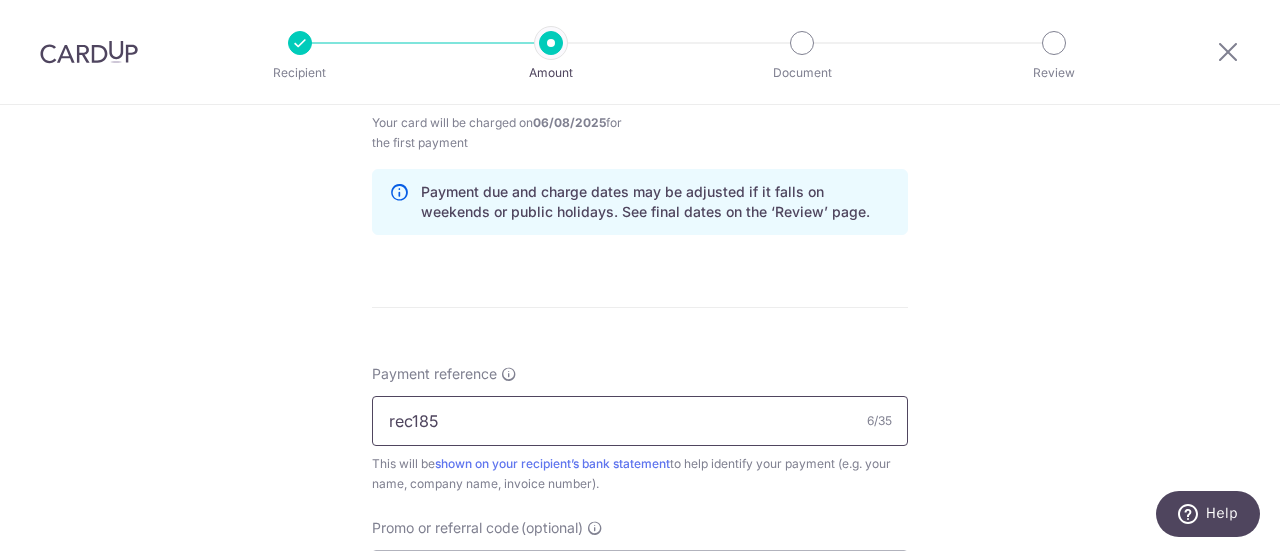 scroll, scrollTop: 1303, scrollLeft: 0, axis: vertical 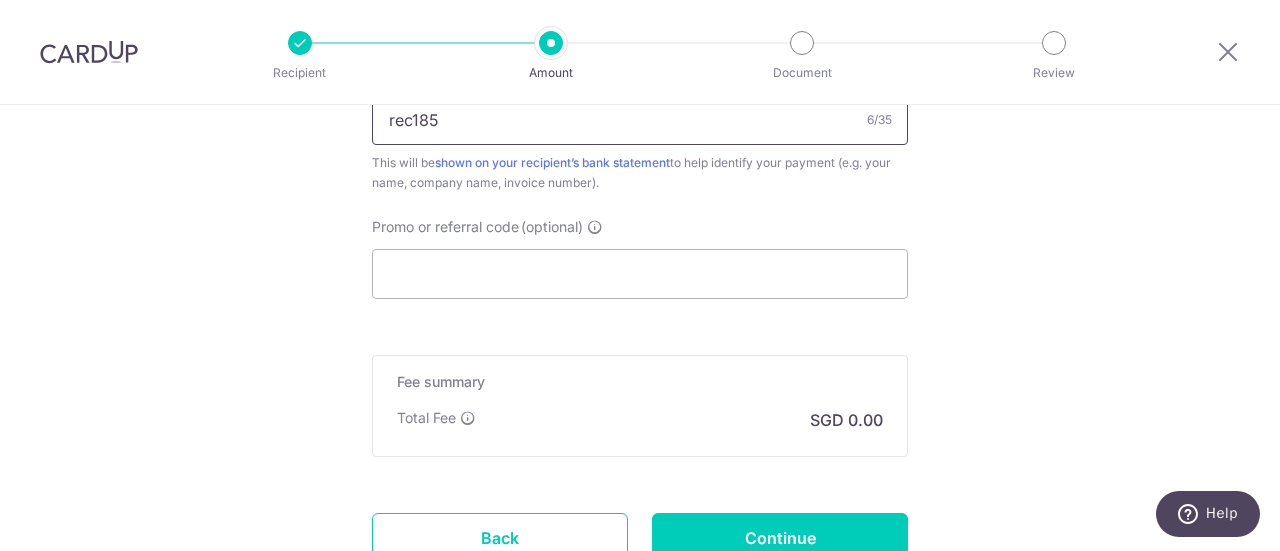 drag, startPoint x: 469, startPoint y: 325, endPoint x: 343, endPoint y: 305, distance: 127.57743 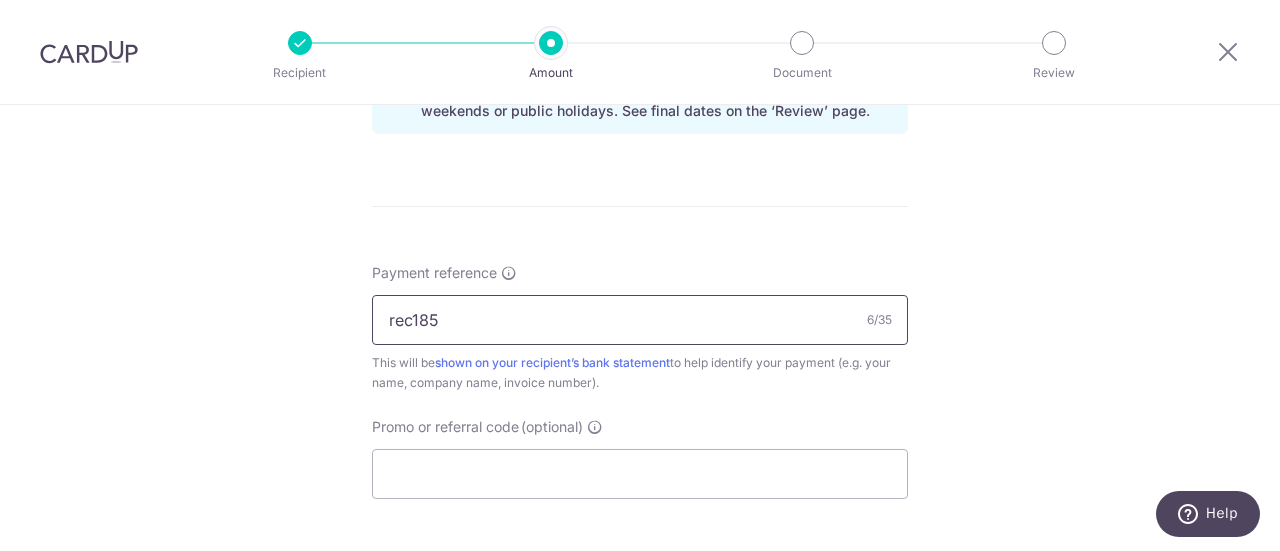type 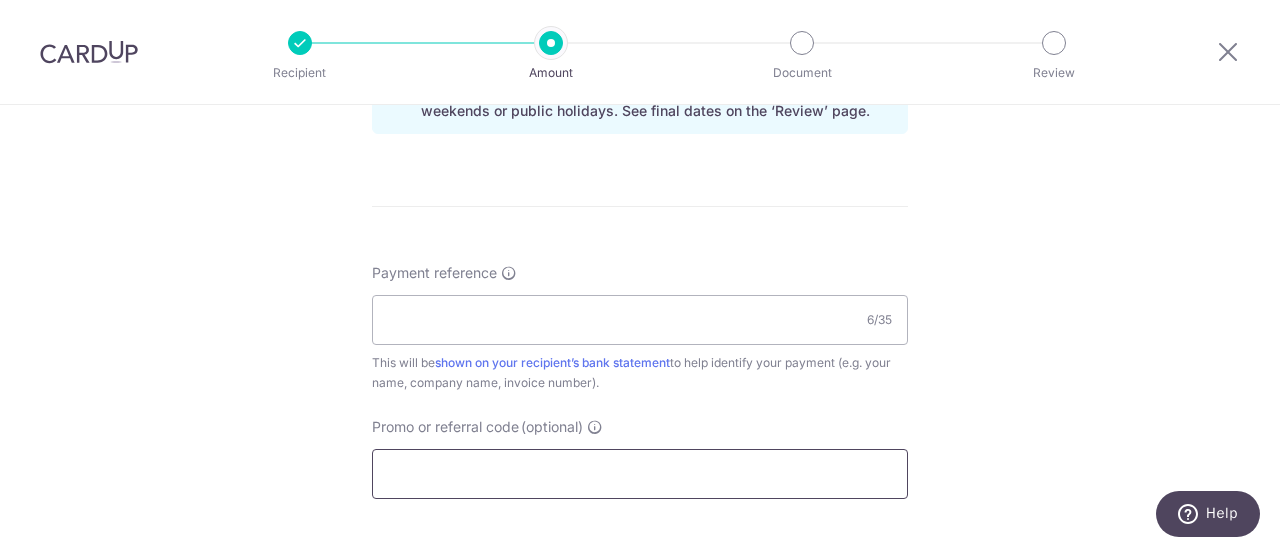 click on "Promo or referral code
(optional)" at bounding box center [640, 474] 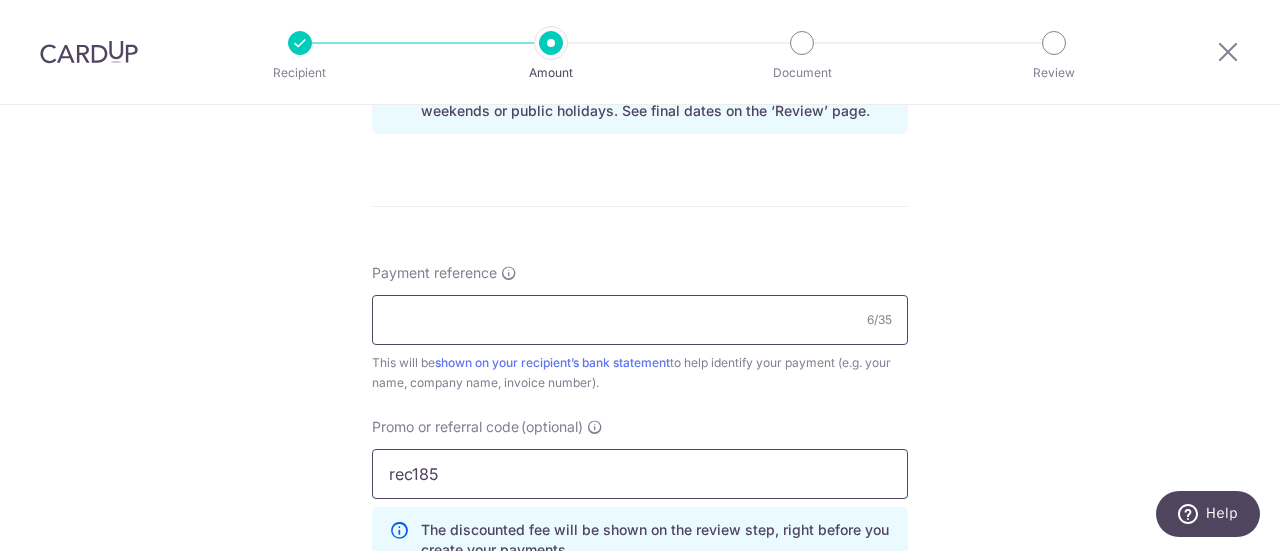type on "rec185" 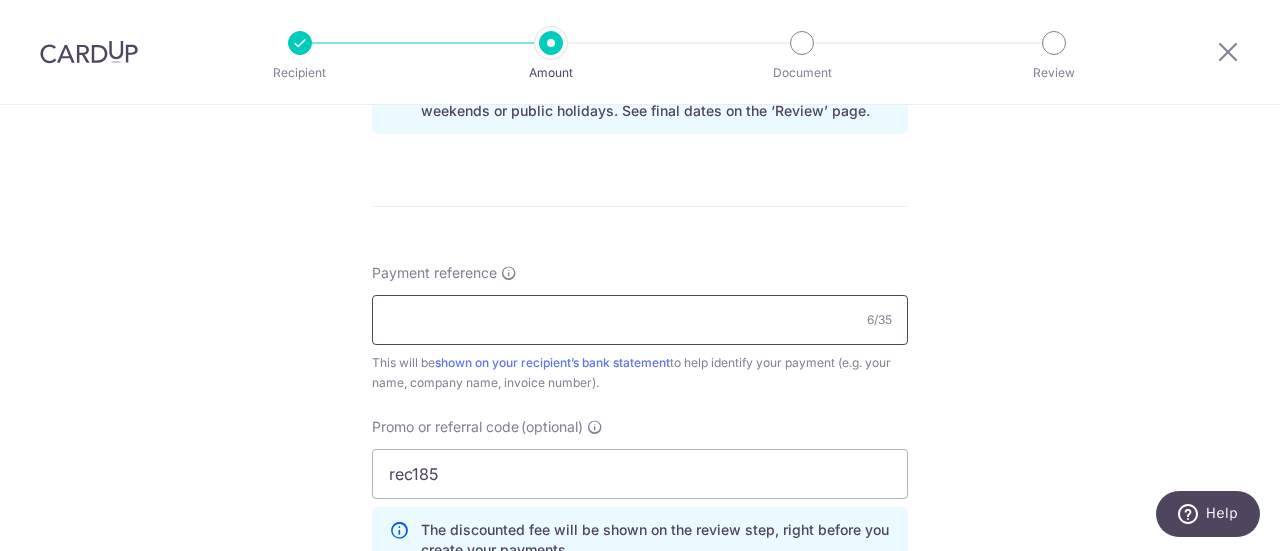 click on "Payment reference
Enter details that can help your recipient identify your payment (E.g. your name, what this payment is for, etc)" at bounding box center (640, 320) 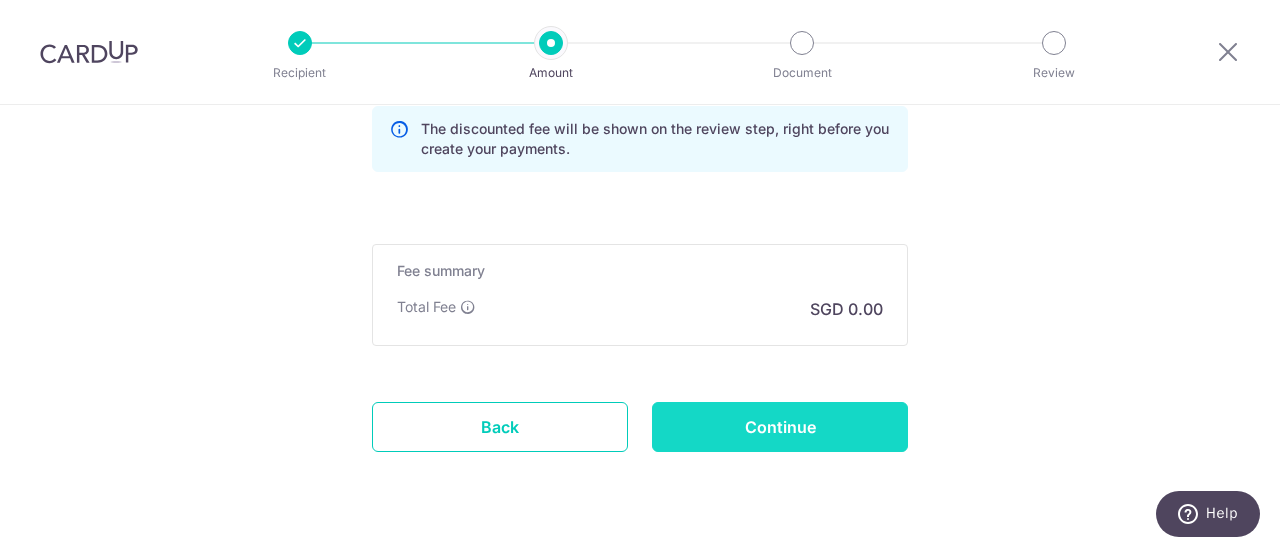 scroll, scrollTop: 1103, scrollLeft: 0, axis: vertical 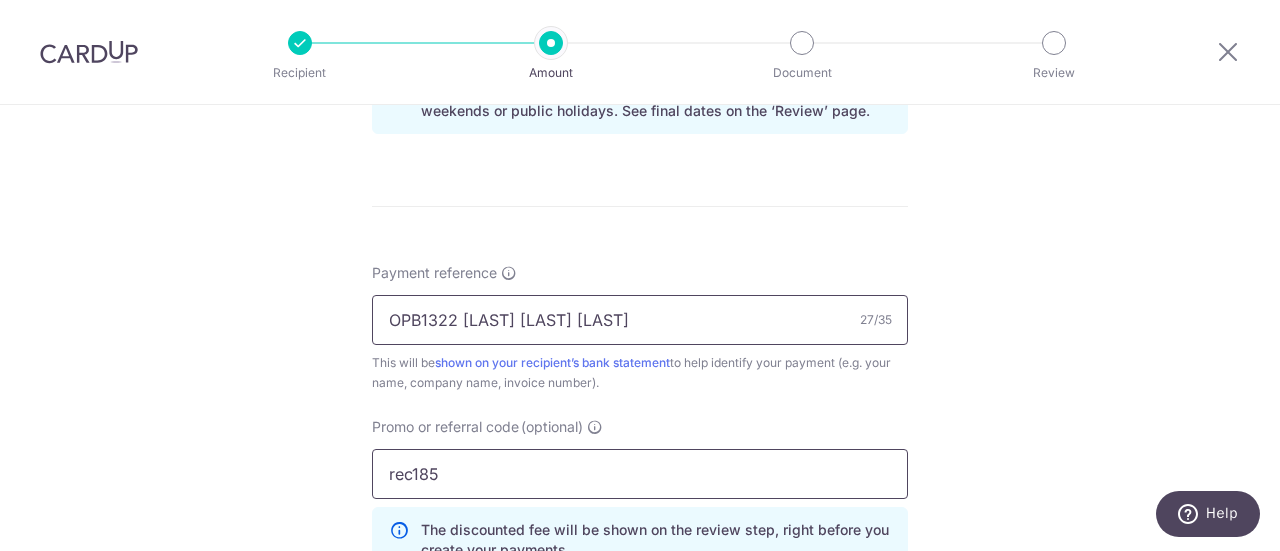 type on "OPB1322 Wong Tai Kwang Paul" 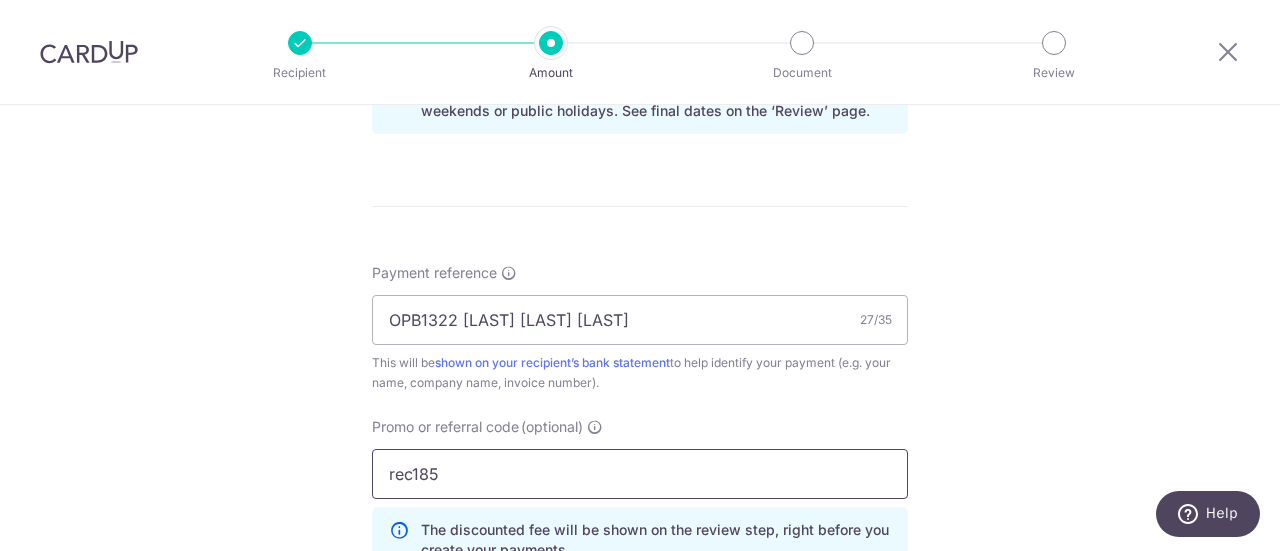 click on "rec185" at bounding box center (640, 474) 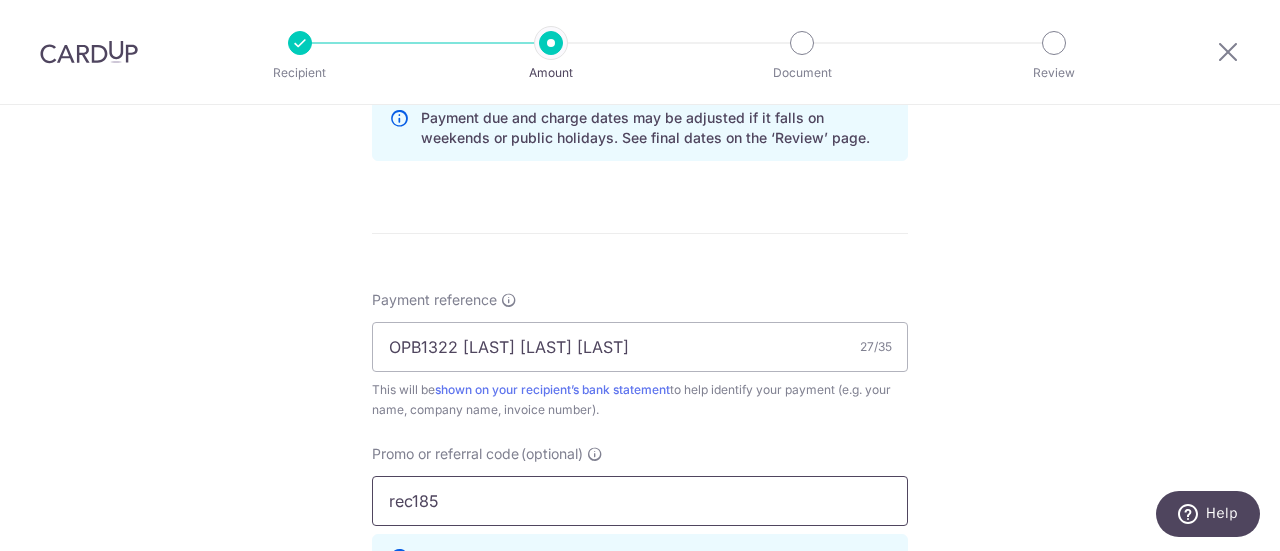 scroll, scrollTop: 1504, scrollLeft: 0, axis: vertical 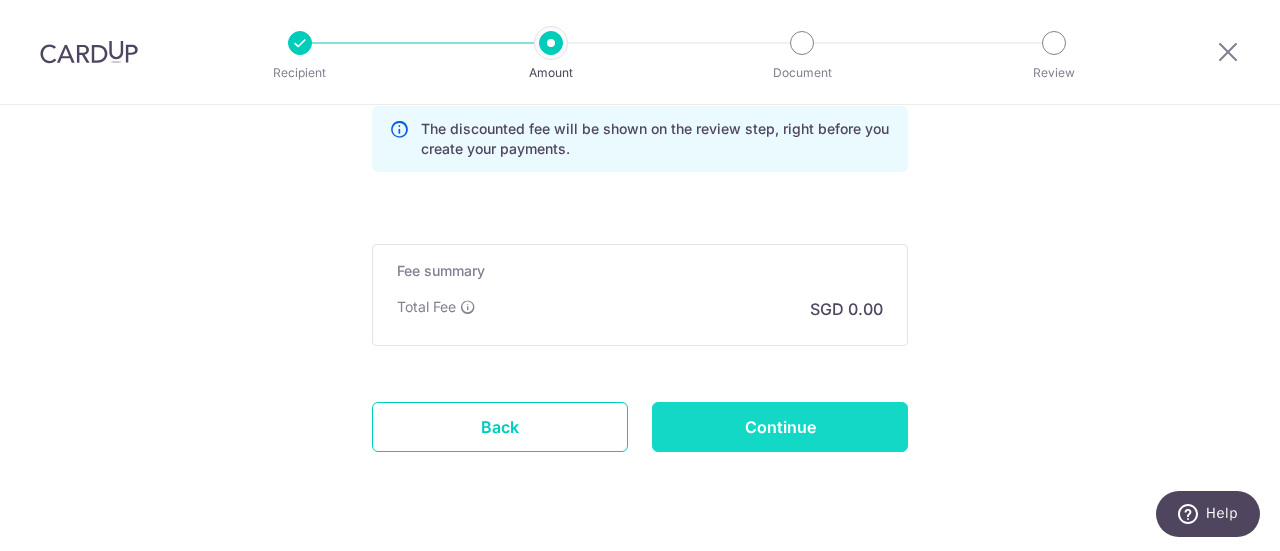 click on "Continue" at bounding box center [780, 427] 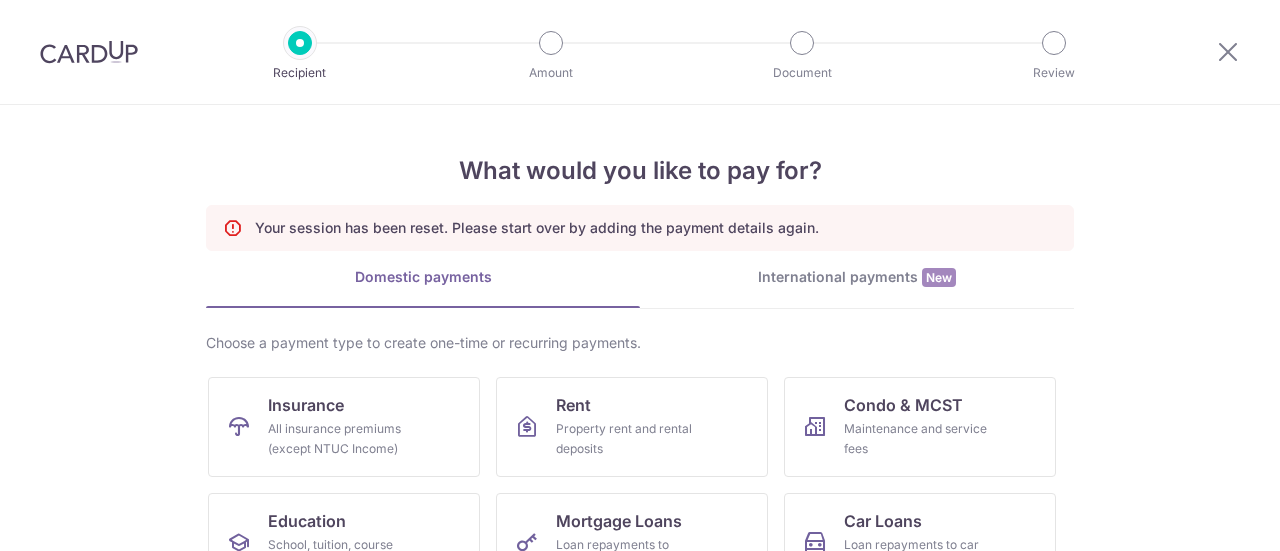 scroll, scrollTop: 0, scrollLeft: 0, axis: both 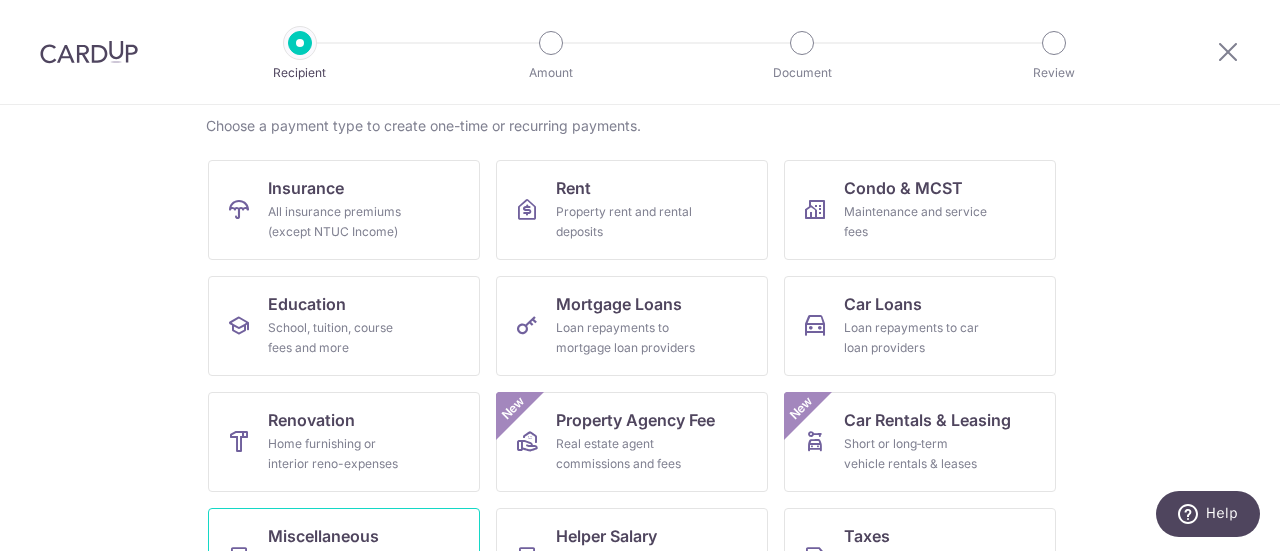 click on "Miscellaneous" at bounding box center (323, 536) 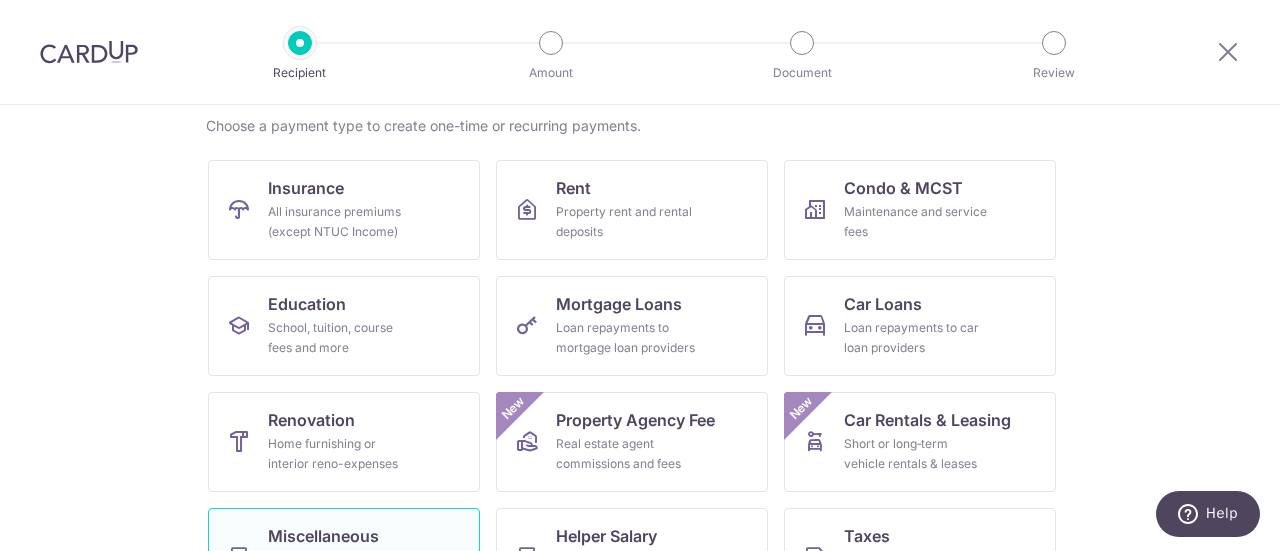 scroll, scrollTop: 404, scrollLeft: 0, axis: vertical 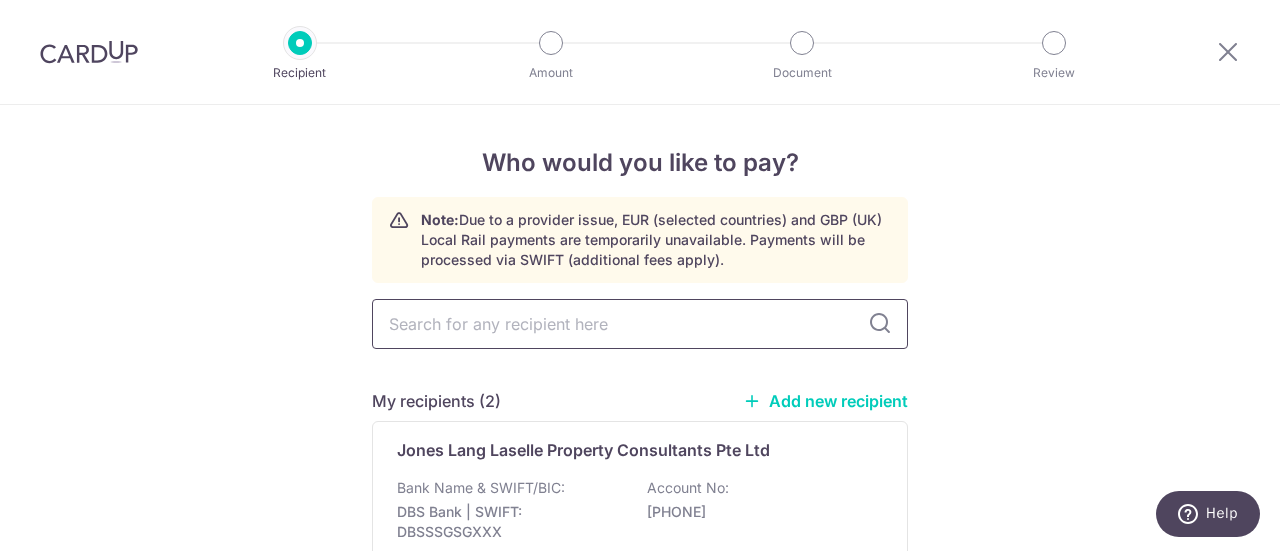 click at bounding box center (640, 324) 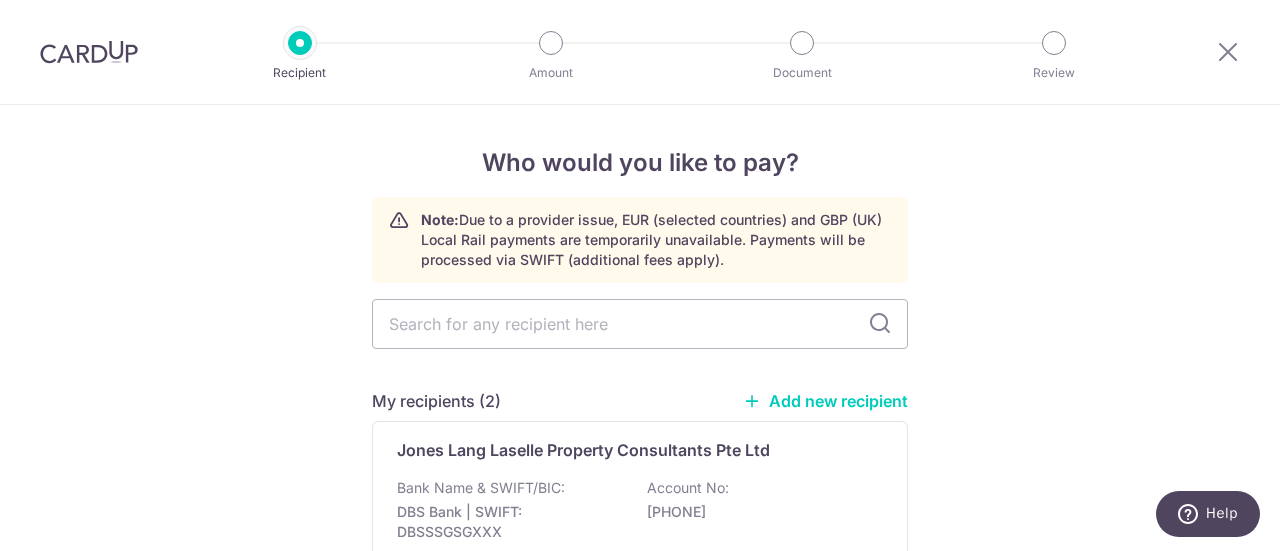 scroll, scrollTop: 0, scrollLeft: 0, axis: both 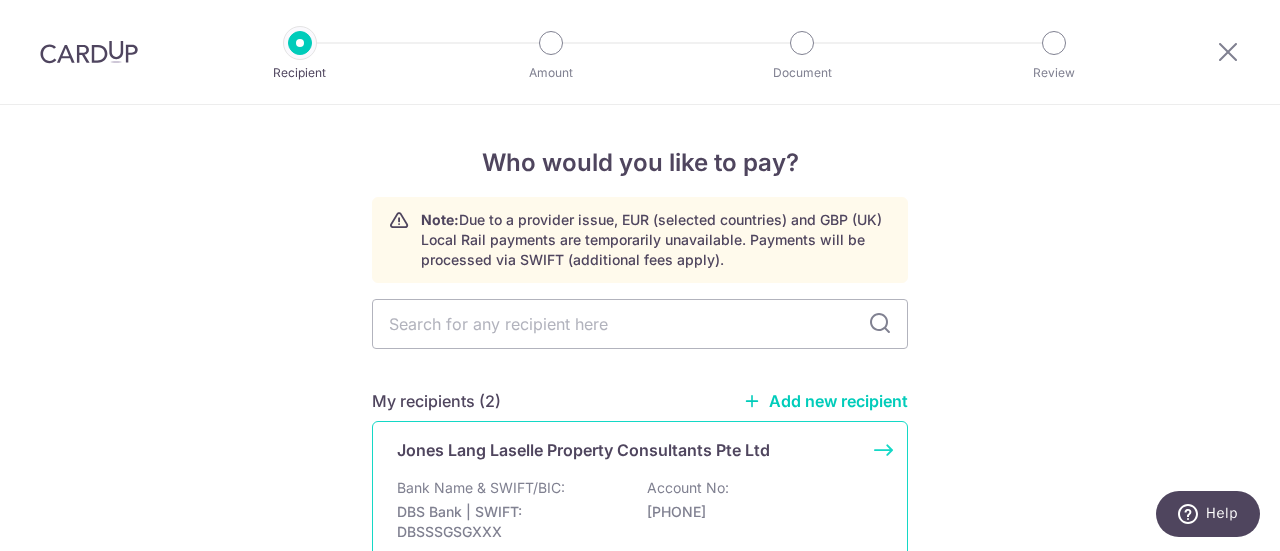 click on "Jones Lang Laselle Property Consultants Pte Ltd" at bounding box center (583, 450) 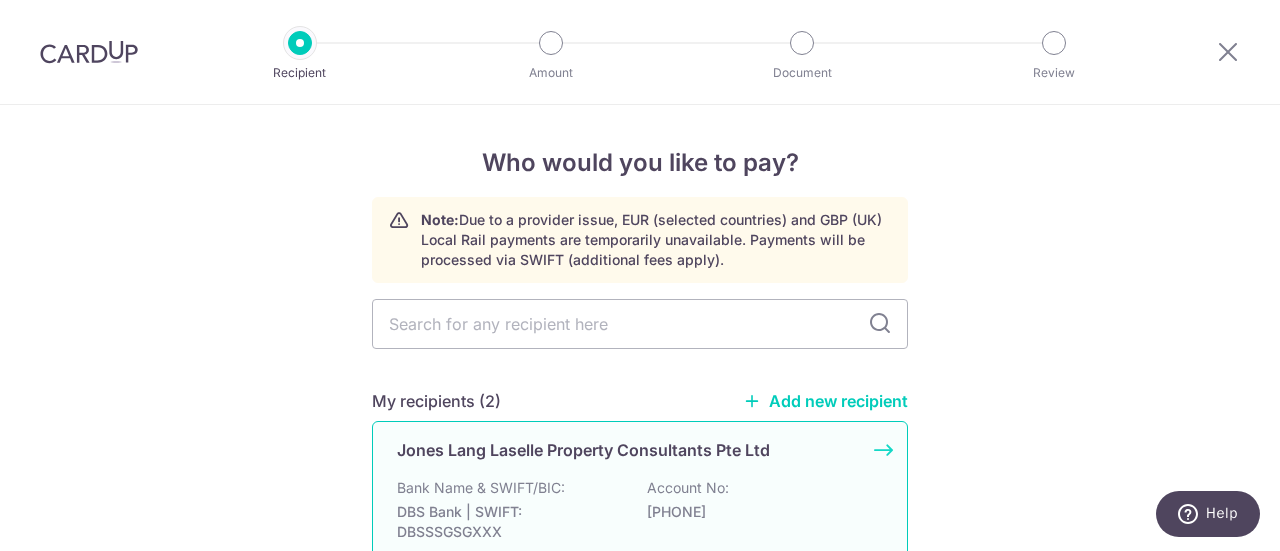 scroll, scrollTop: 268, scrollLeft: 0, axis: vertical 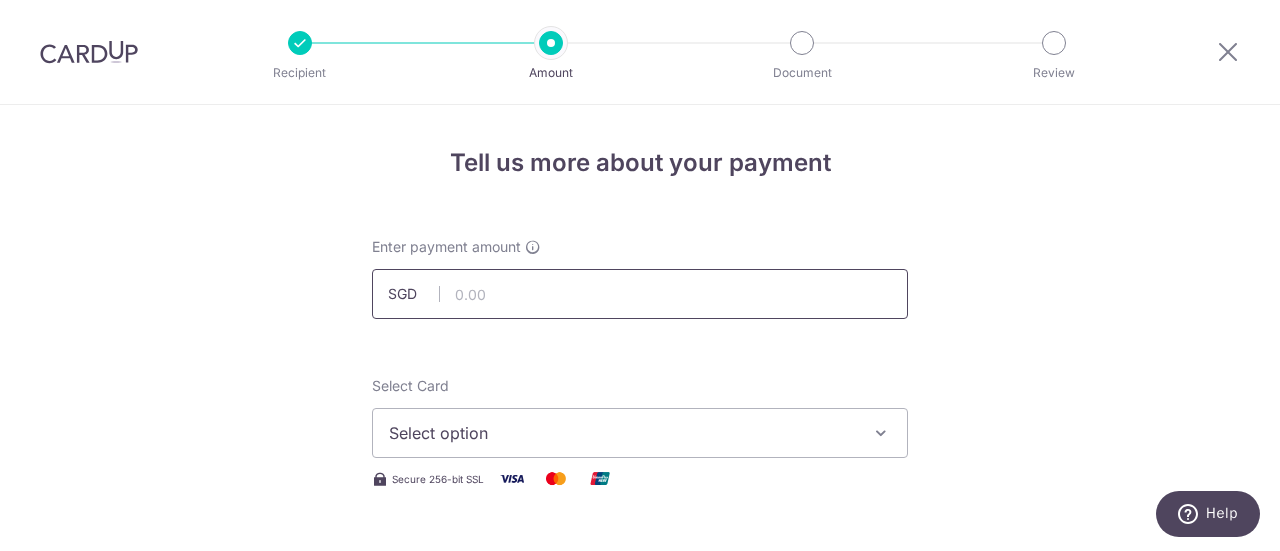 click at bounding box center (640, 294) 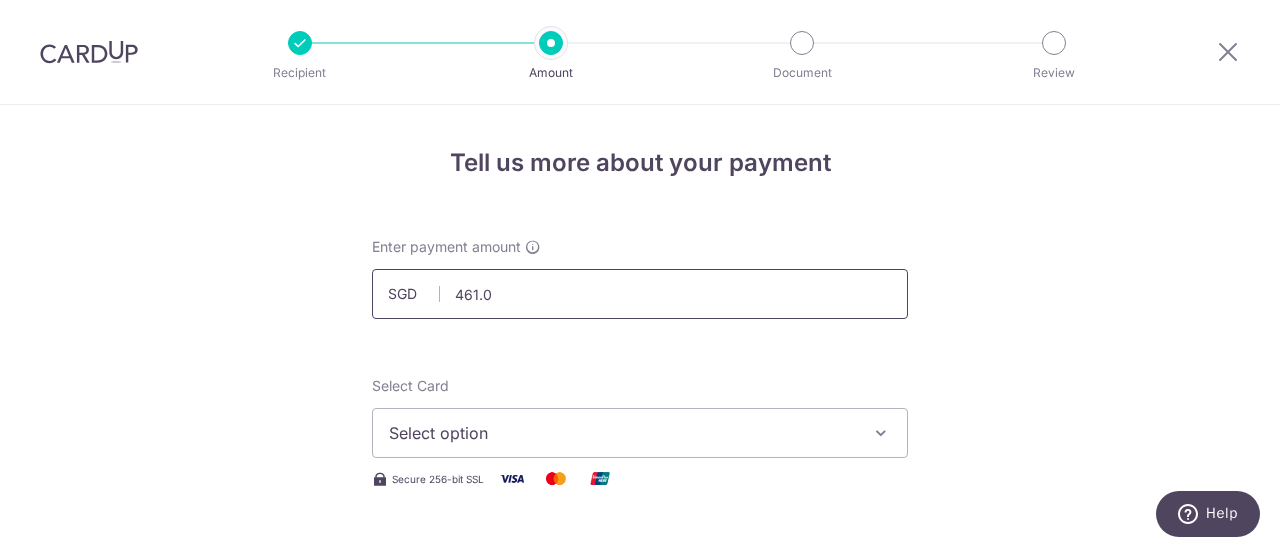 type on "461.07" 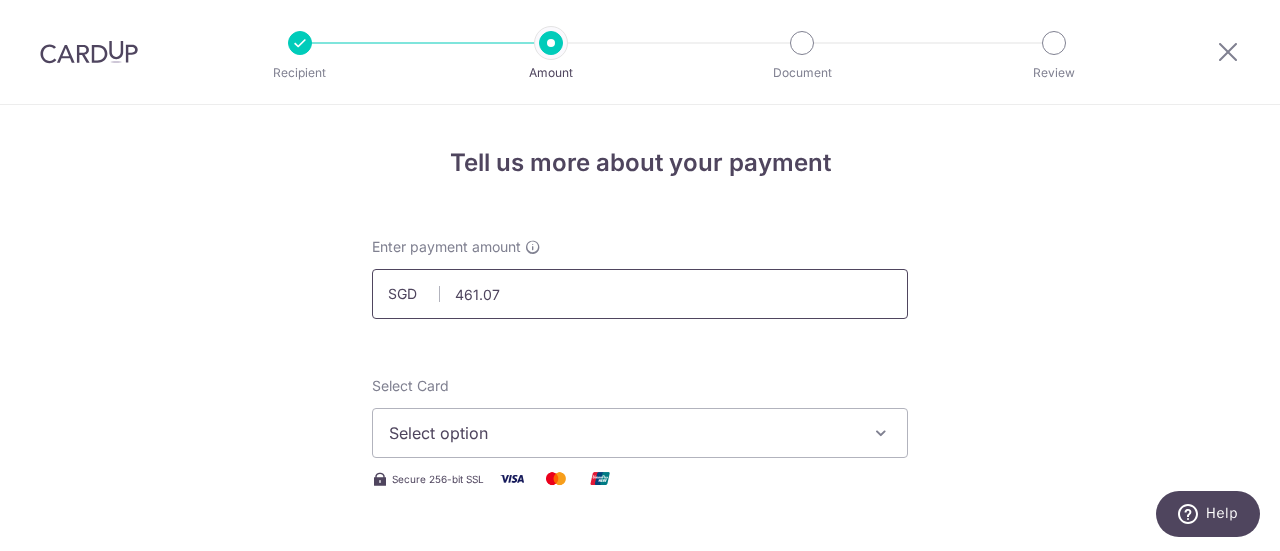 type 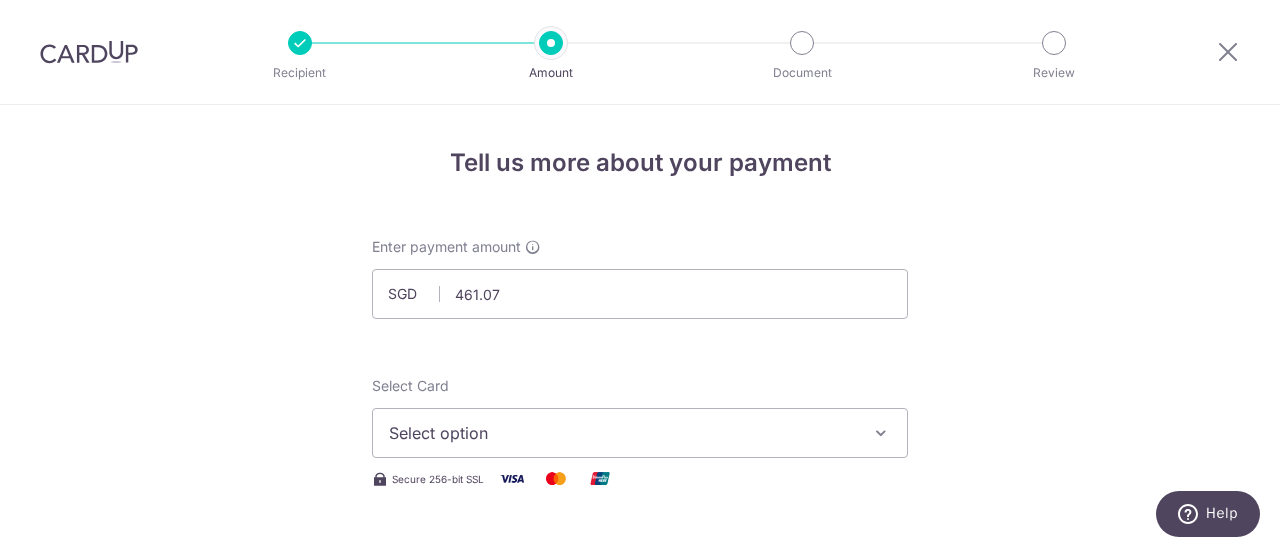 click on "Select option" at bounding box center (622, 433) 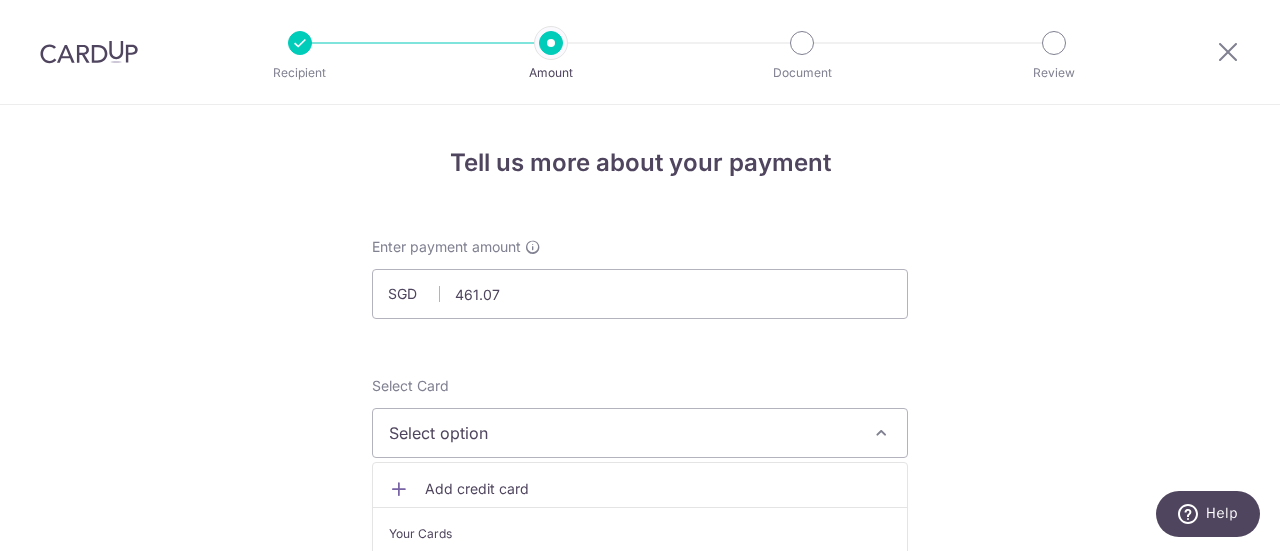 scroll, scrollTop: 200, scrollLeft: 0, axis: vertical 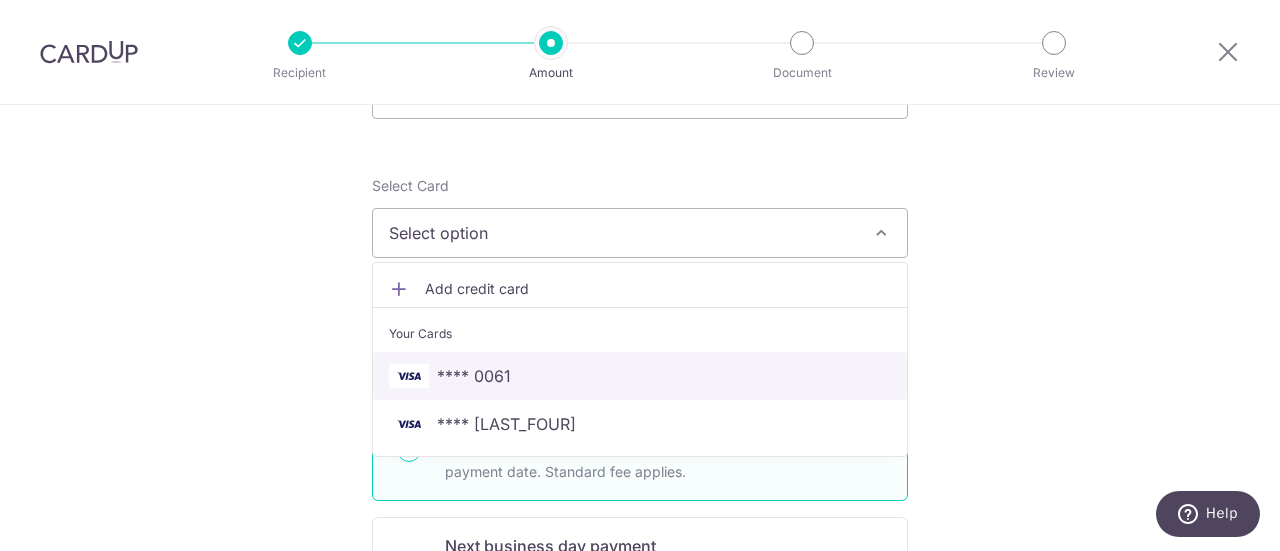 click on "**** 0061" at bounding box center (640, 376) 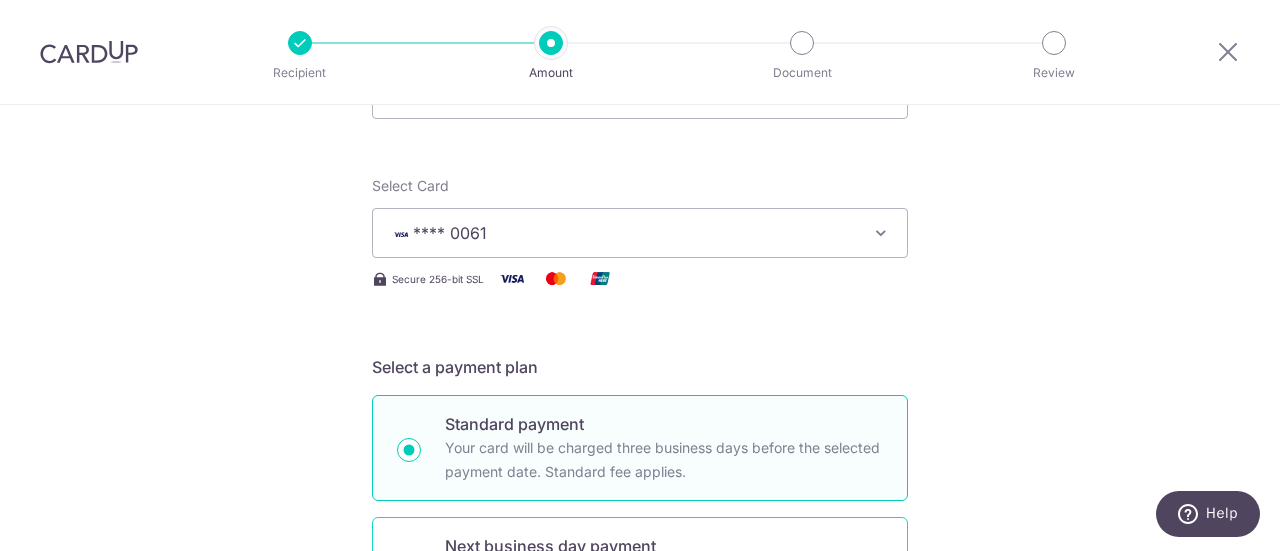scroll, scrollTop: 601, scrollLeft: 0, axis: vertical 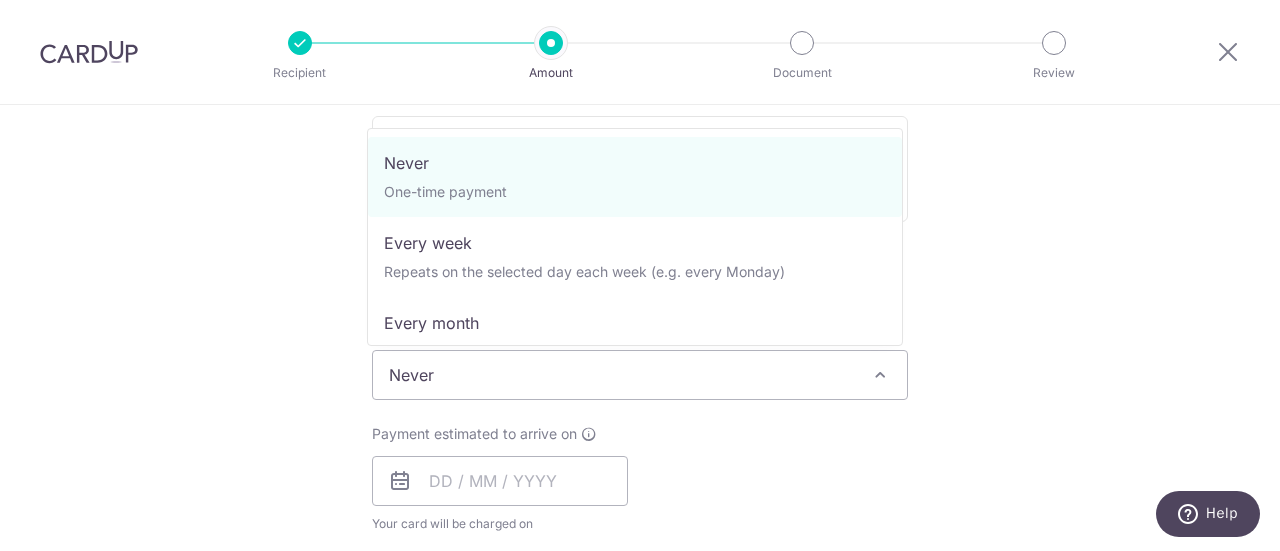 click on "Never" at bounding box center [640, 375] 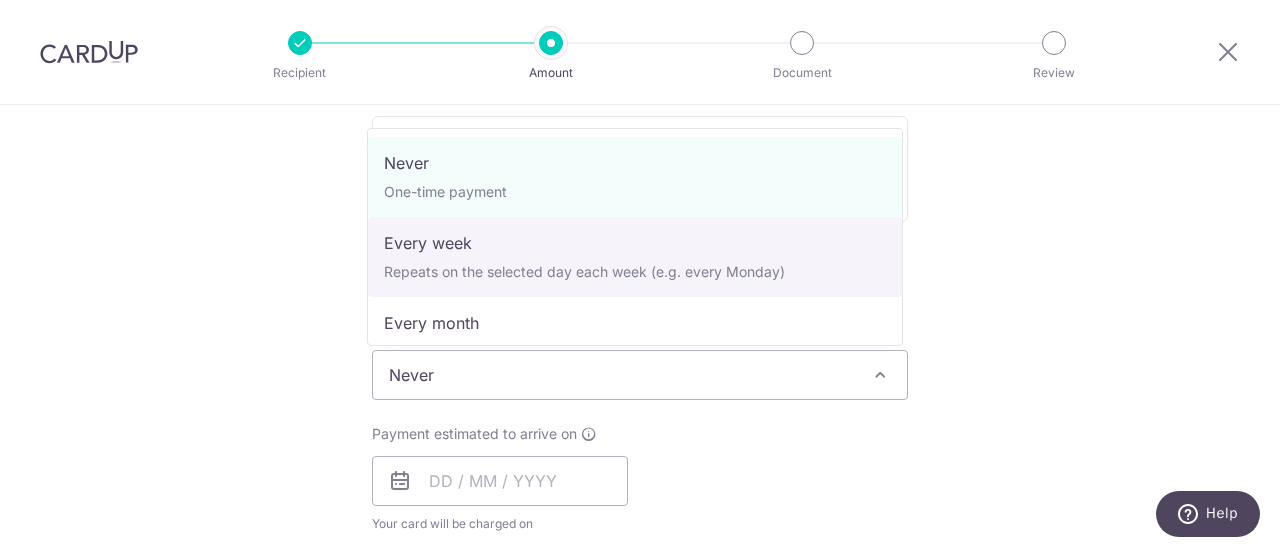select on "2" 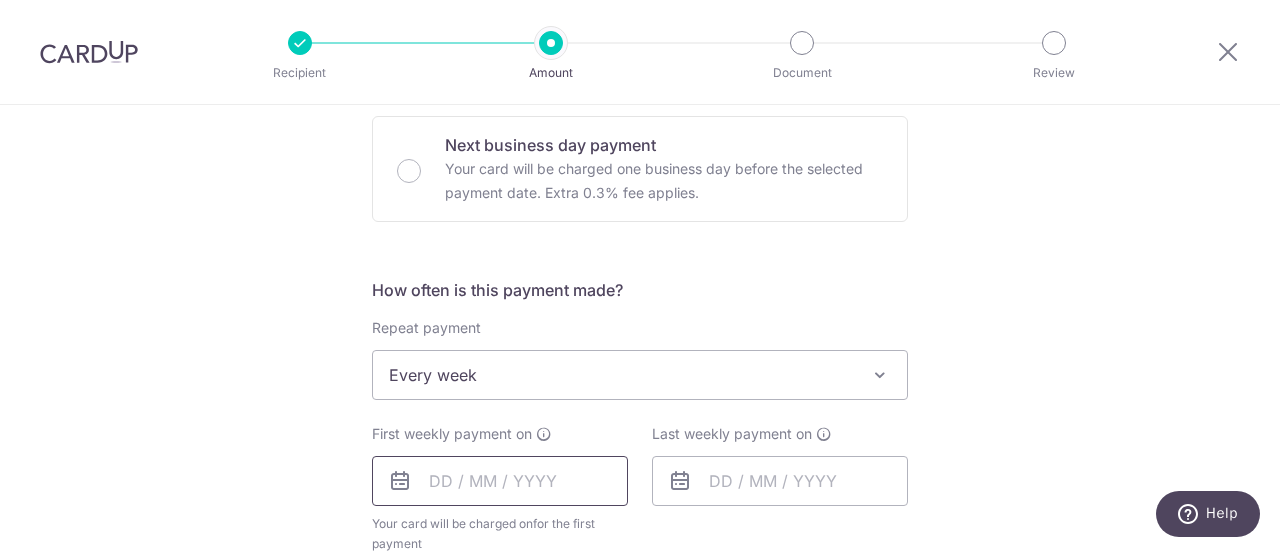 click at bounding box center [500, 481] 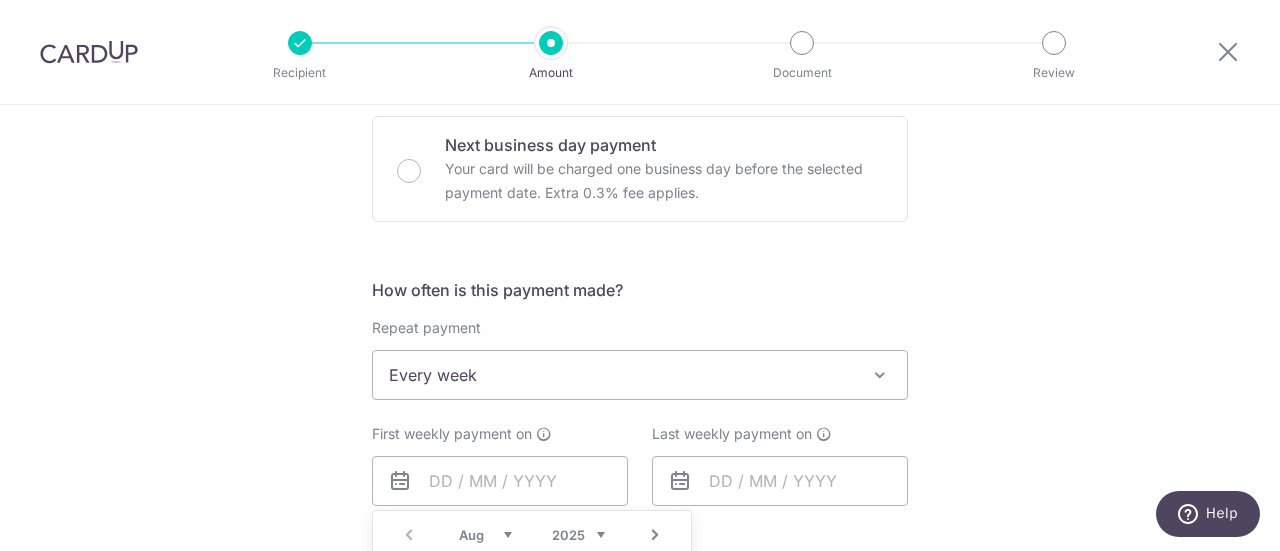 click on "11" at bounding box center (453, 703) 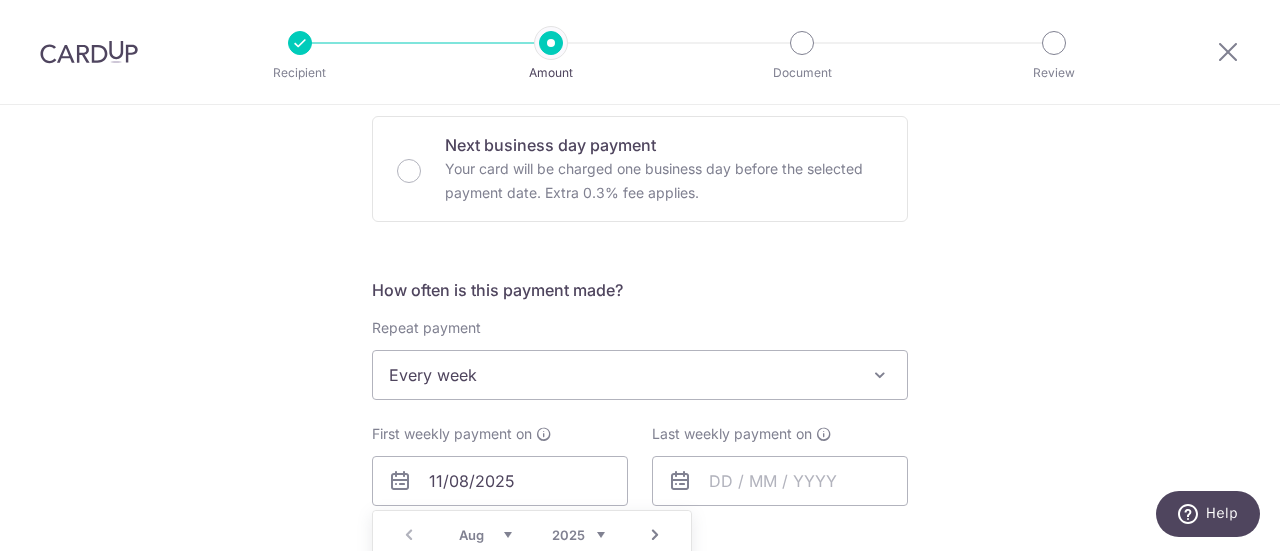 scroll, scrollTop: 802, scrollLeft: 0, axis: vertical 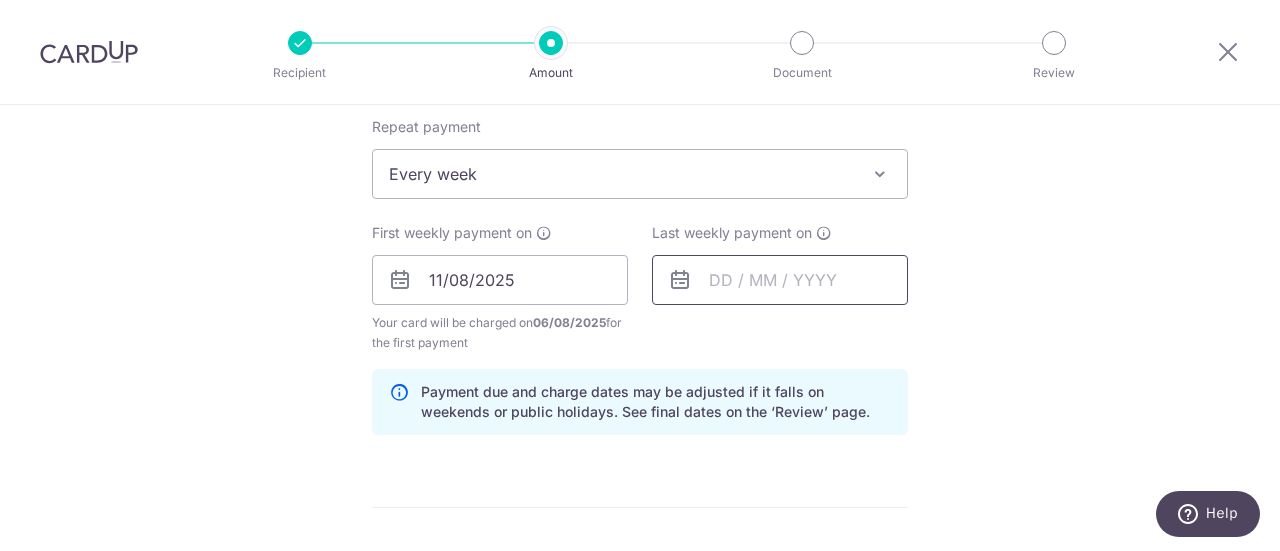 click at bounding box center [780, 280] 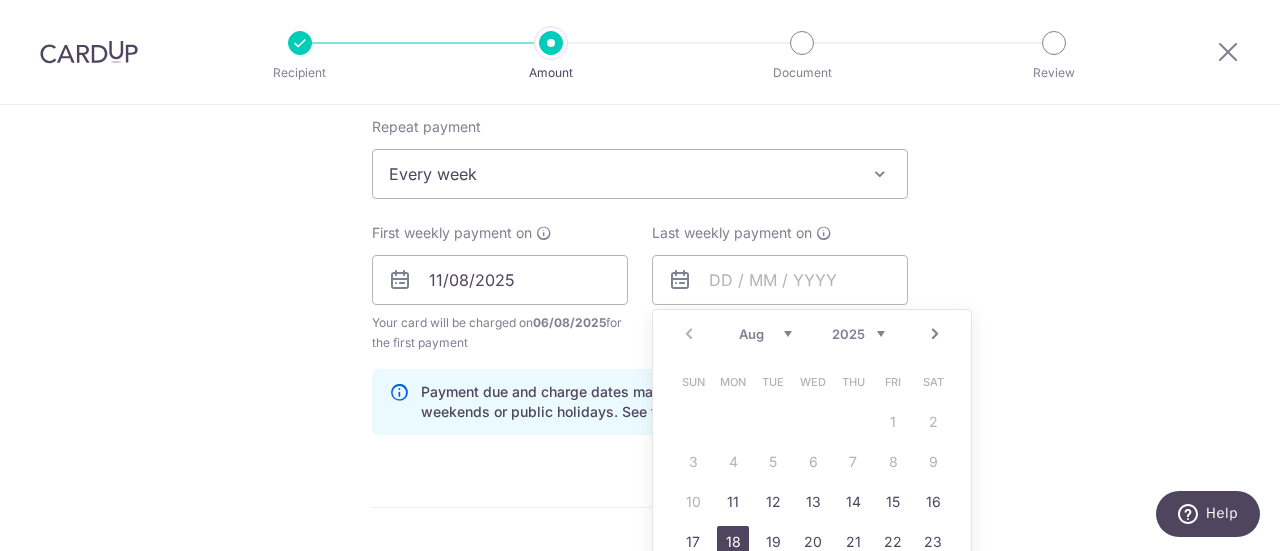 click on "18" at bounding box center (733, 542) 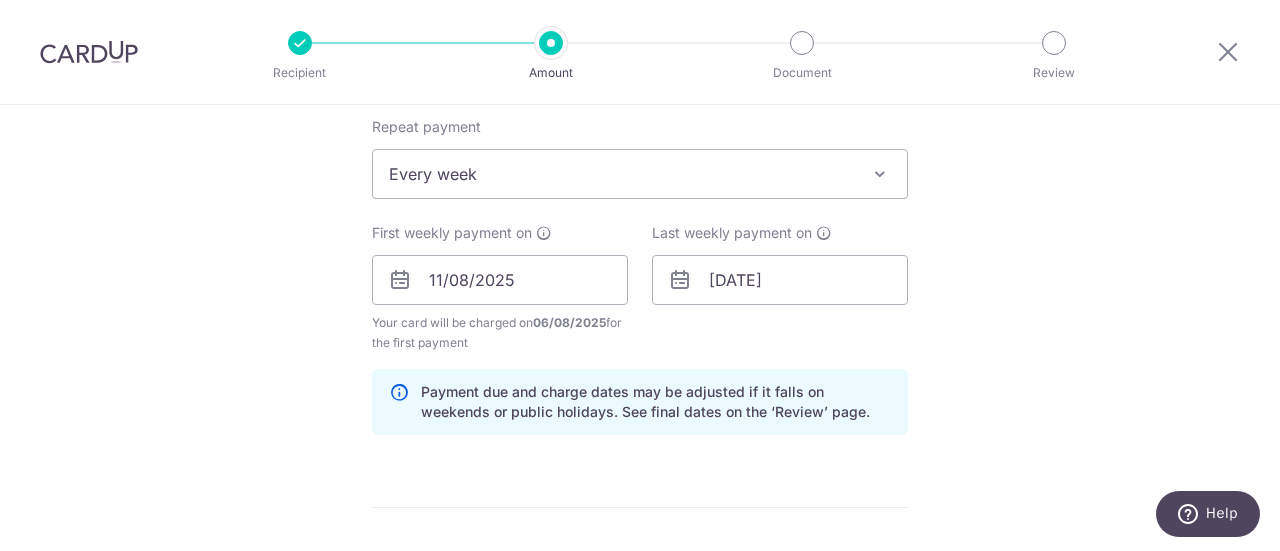 scroll, scrollTop: 808, scrollLeft: 0, axis: vertical 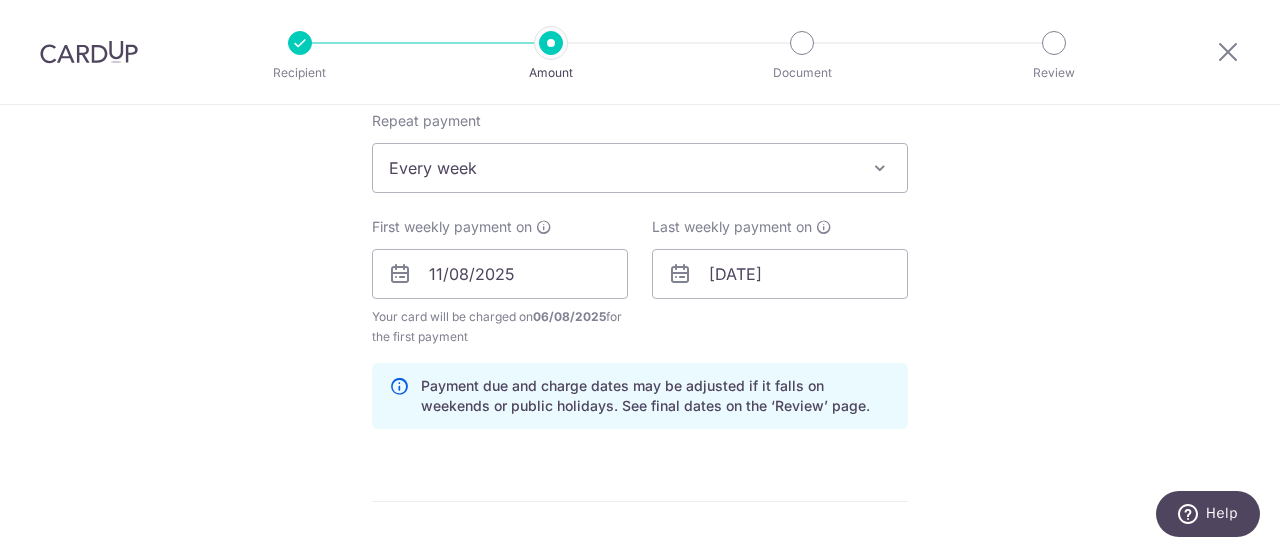 drag, startPoint x: 1082, startPoint y: 408, endPoint x: 1170, endPoint y: 399, distance: 88.45903 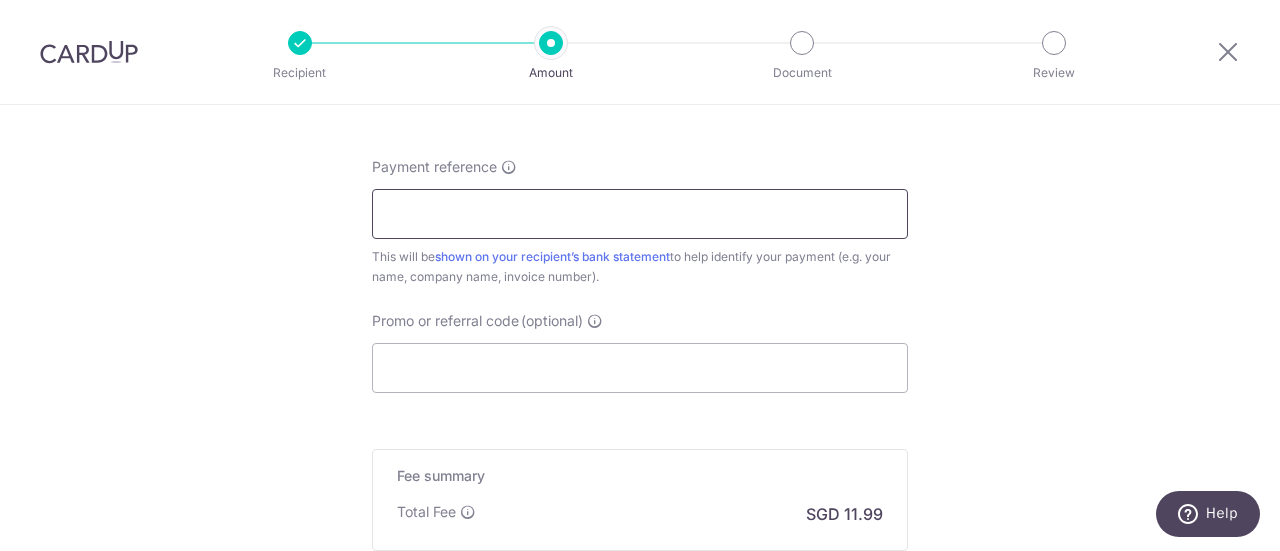 click on "Payment reference" at bounding box center [640, 214] 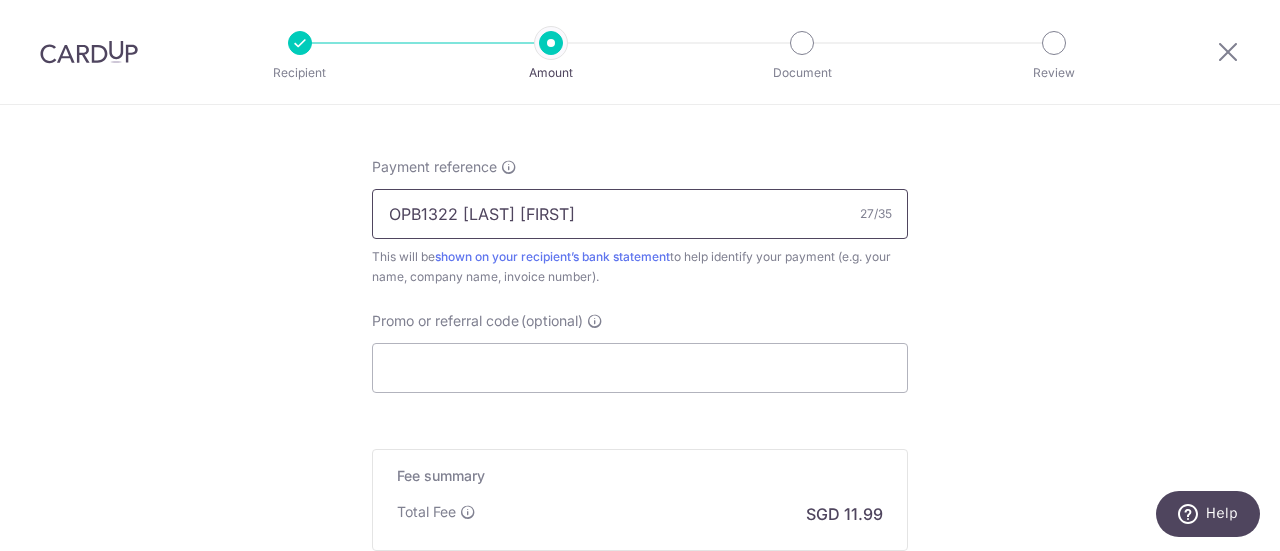 type on "OPB1322 [LAST] [FIRST] [MIDDLE]" 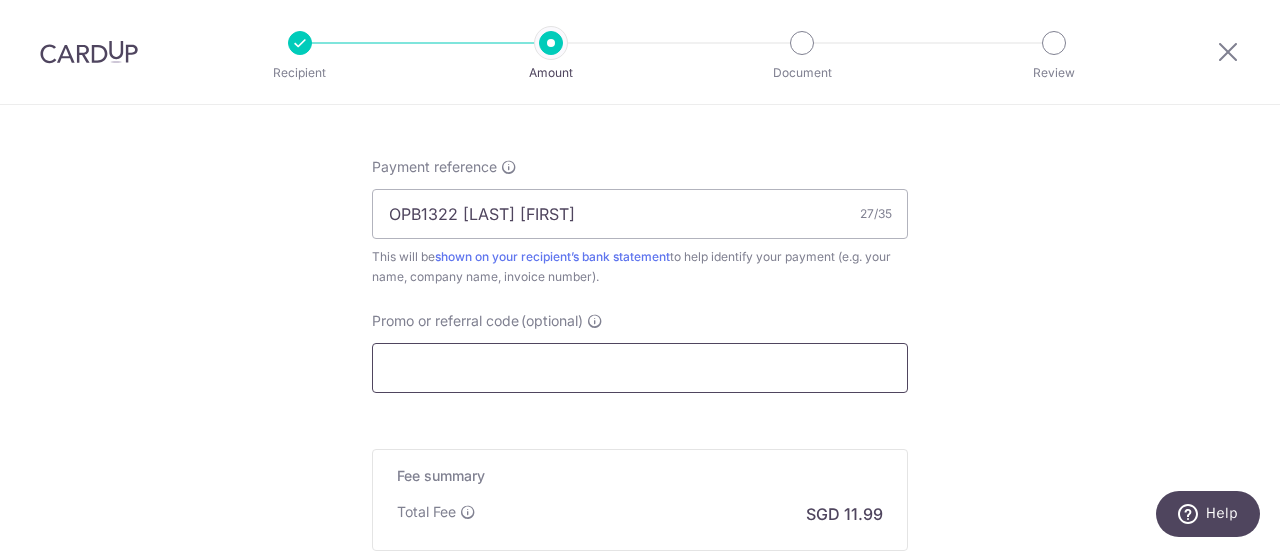 click on "Promo or referral code
(optional)" at bounding box center [640, 368] 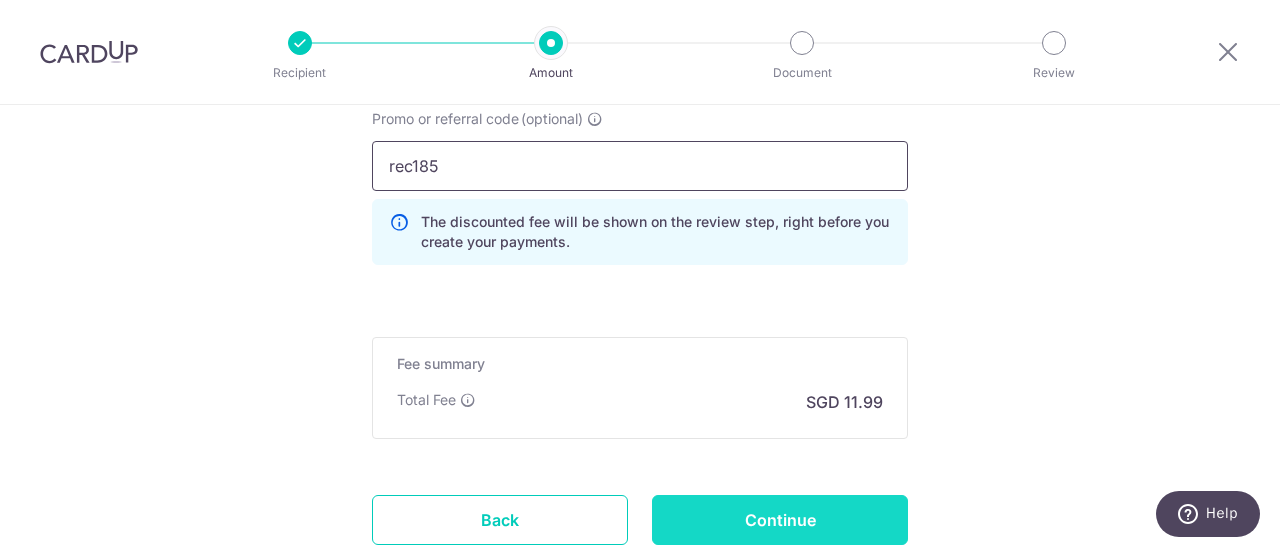 scroll, scrollTop: 1554, scrollLeft: 0, axis: vertical 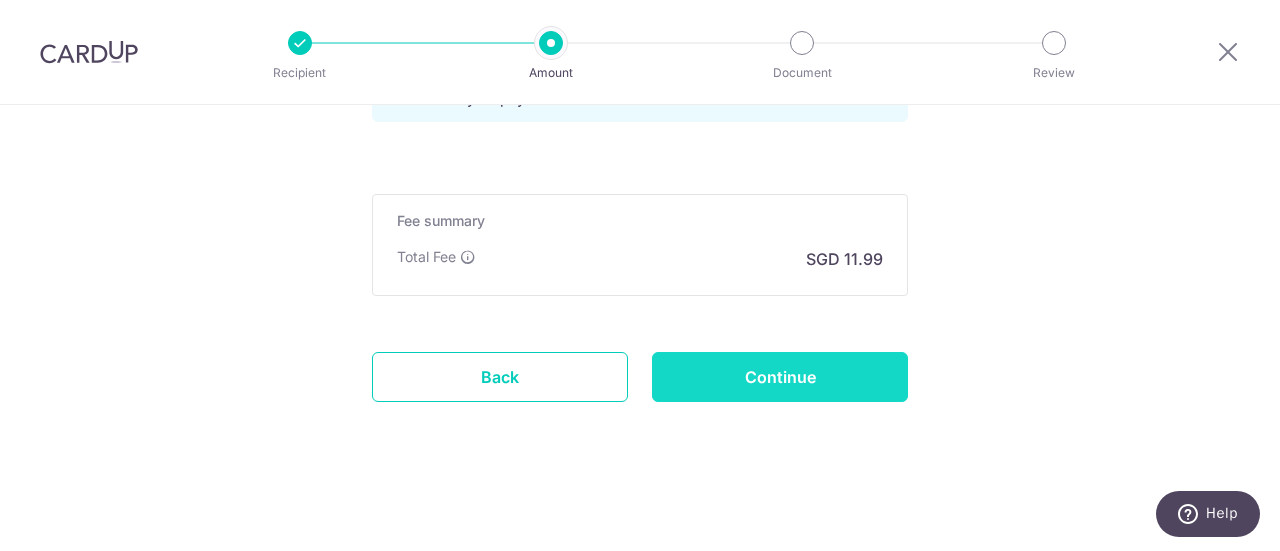 type on "rec185" 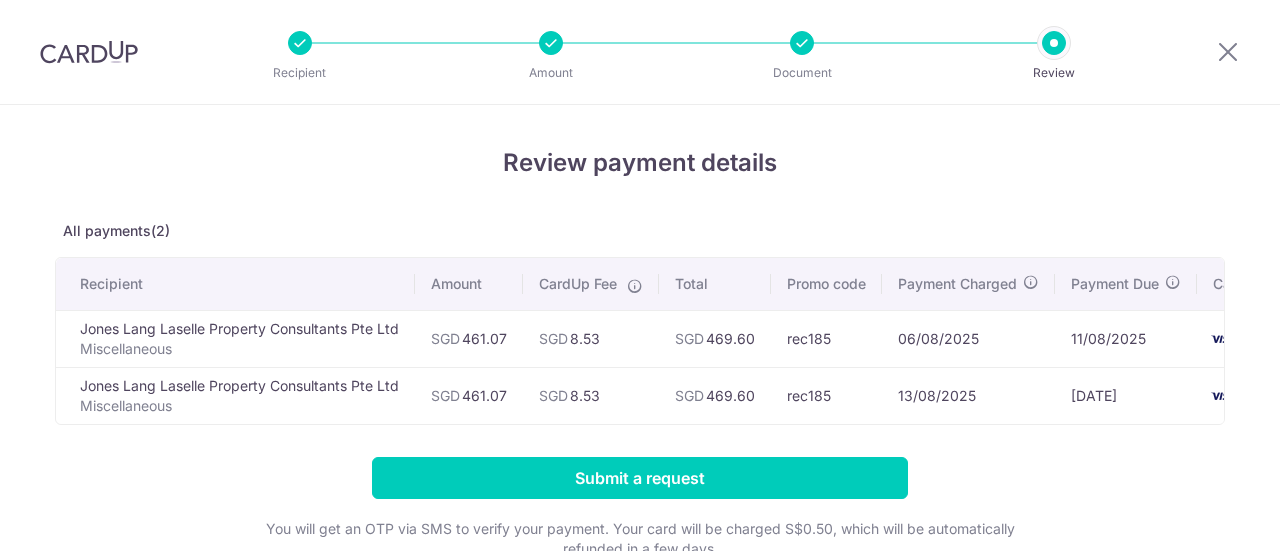 scroll, scrollTop: 0, scrollLeft: 0, axis: both 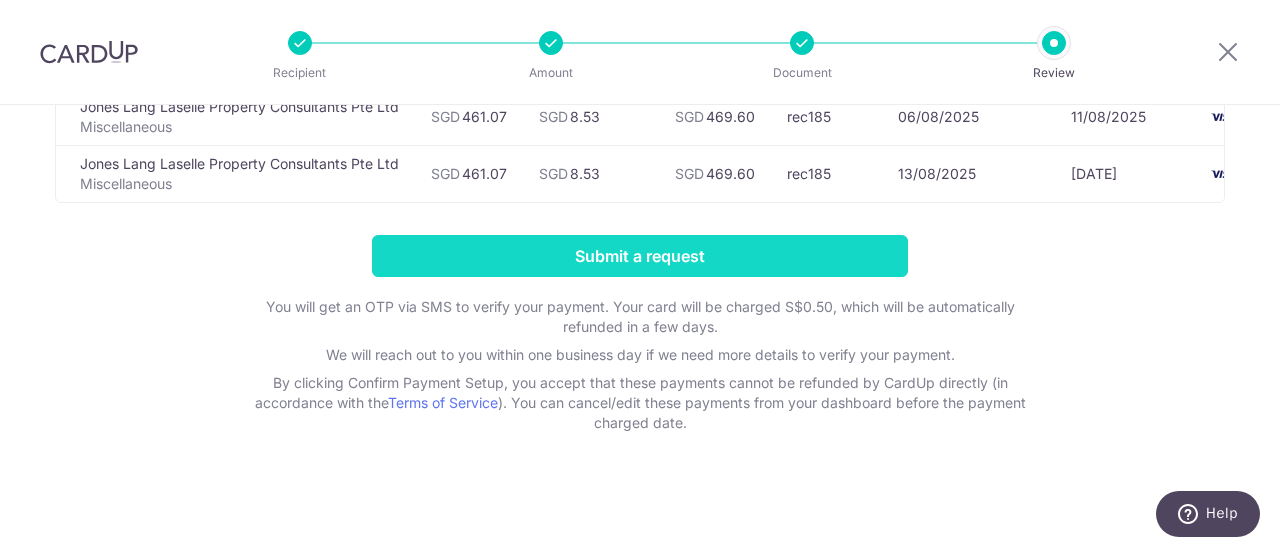 click on "Submit a request" at bounding box center (640, 256) 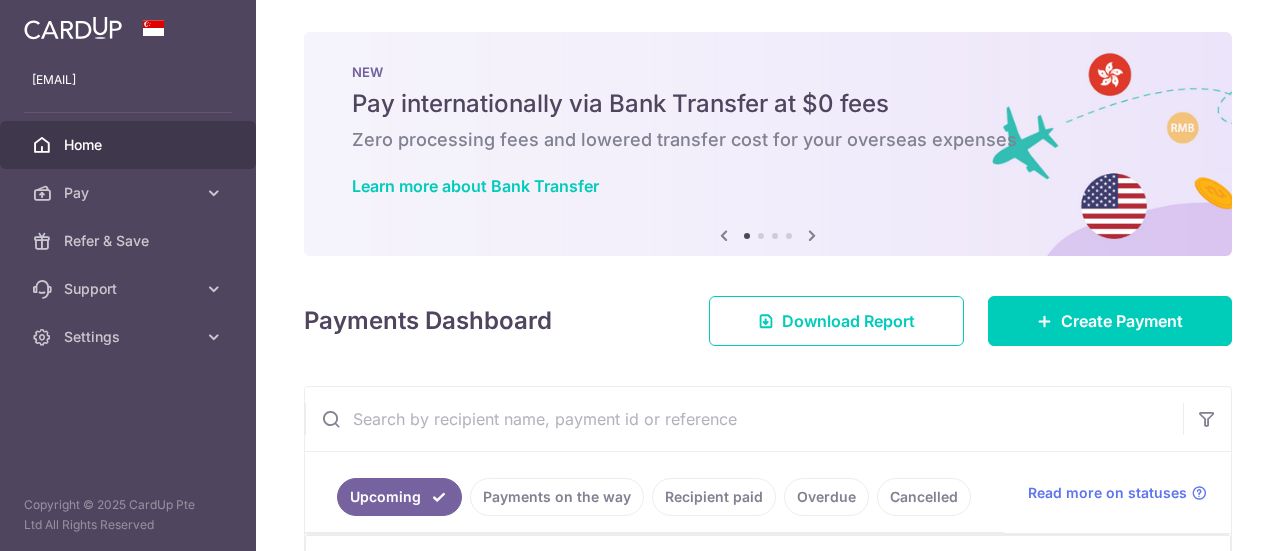 scroll, scrollTop: 0, scrollLeft: 0, axis: both 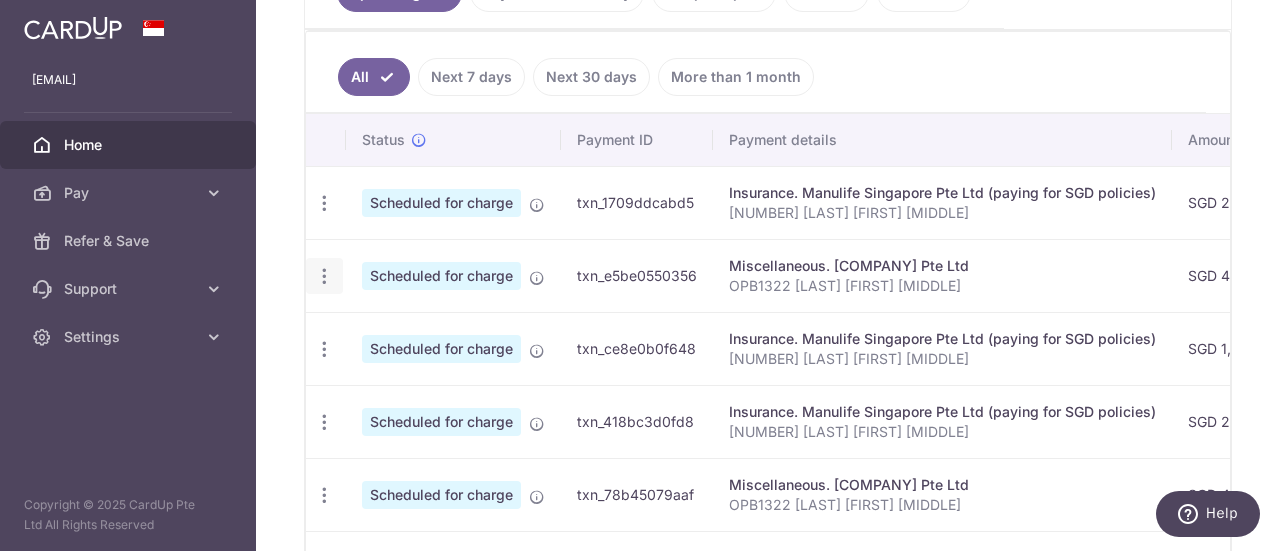 click at bounding box center (324, 203) 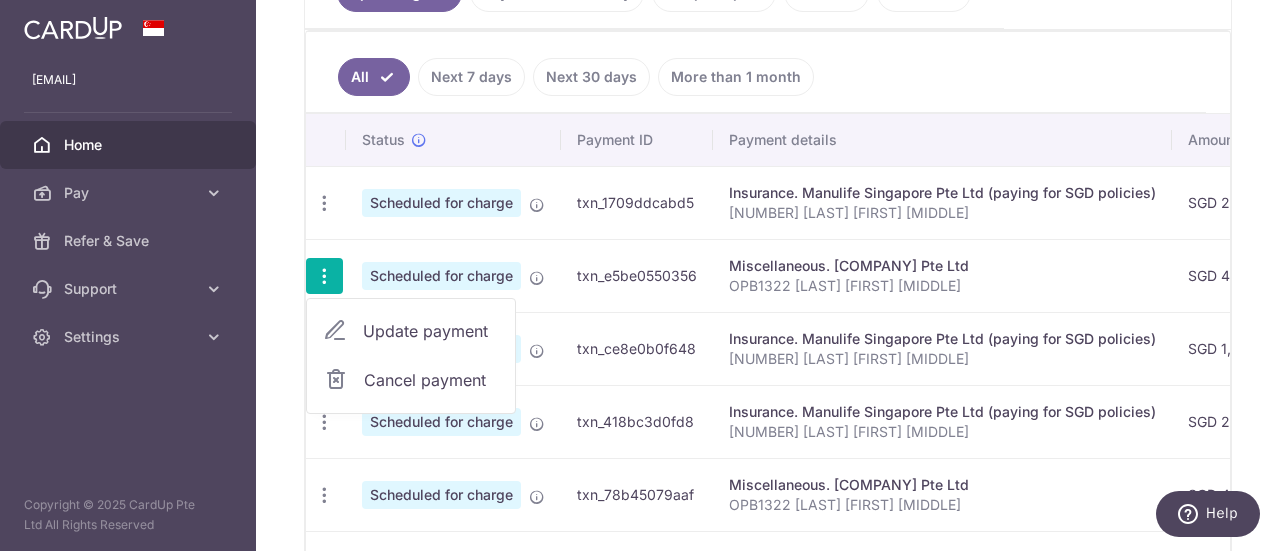 click on "Miscellaneous. [COMPANY] Pte Ltd" at bounding box center (942, 266) 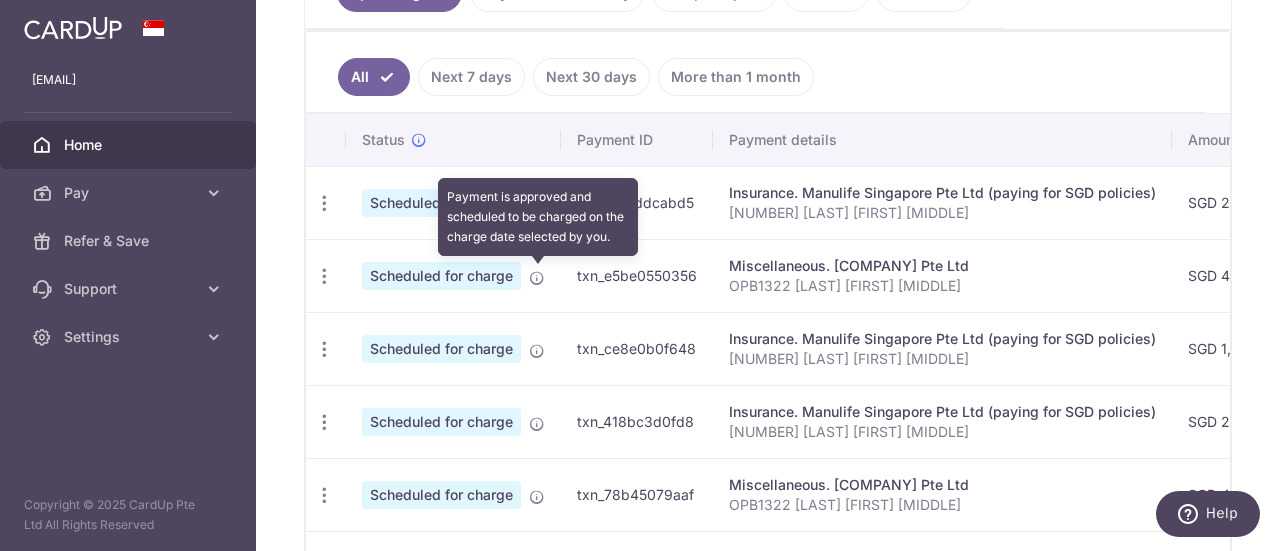 click at bounding box center [537, 278] 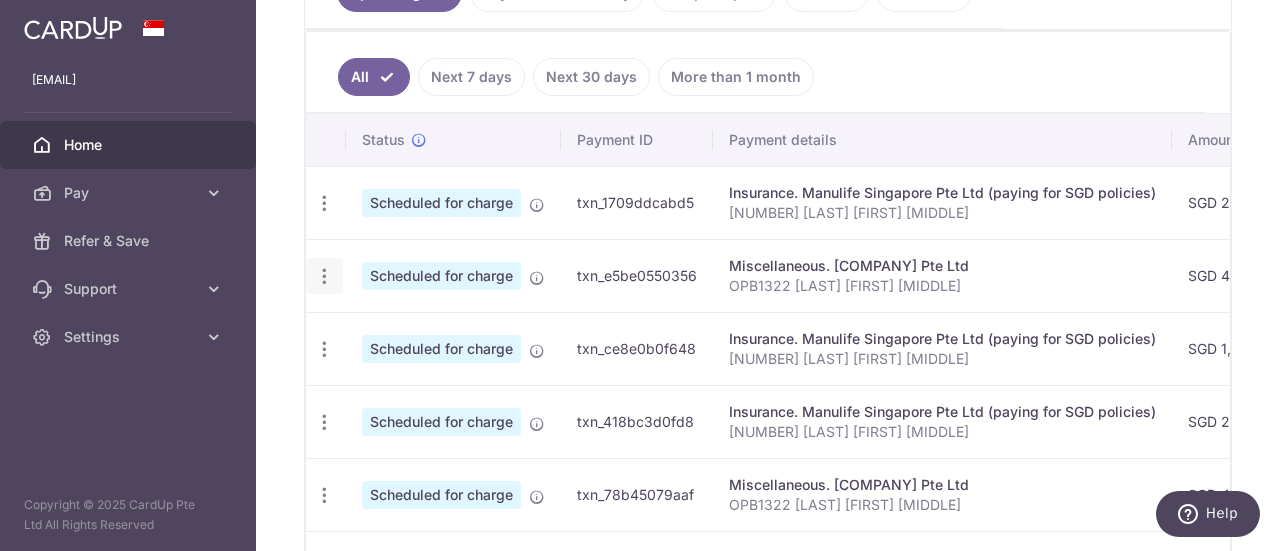 click at bounding box center (324, 203) 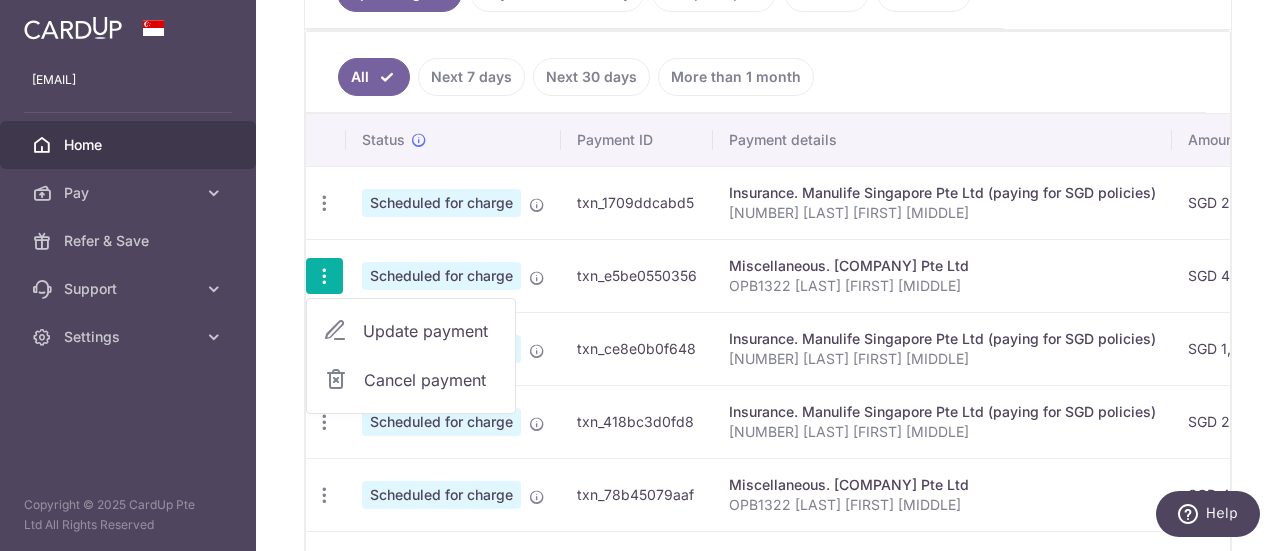 click on "Update payment" at bounding box center (431, 331) 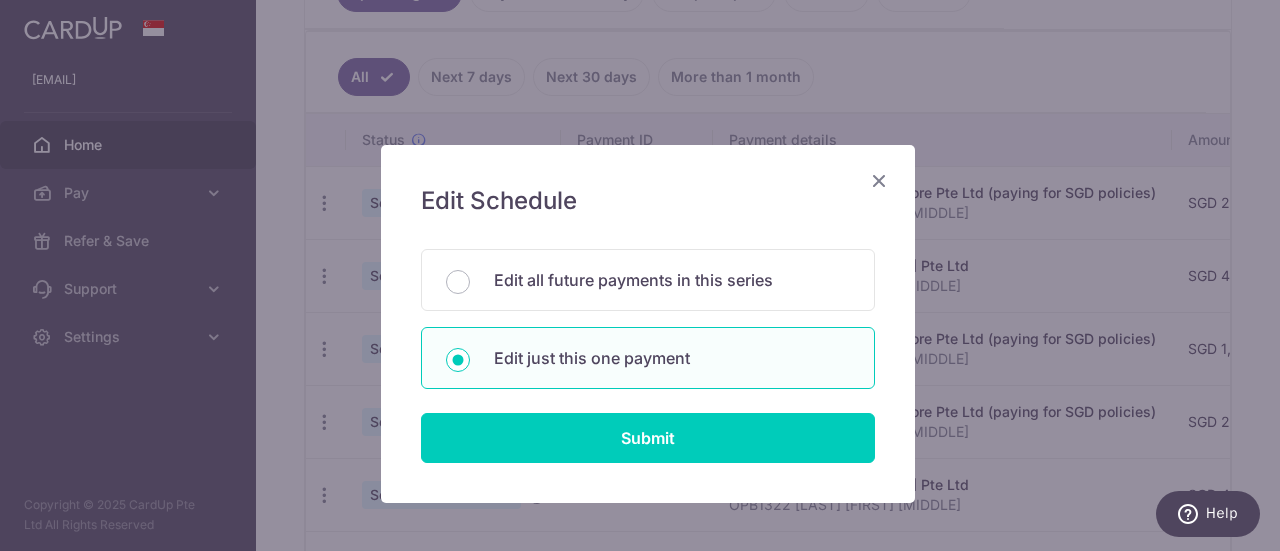 click at bounding box center [879, 180] 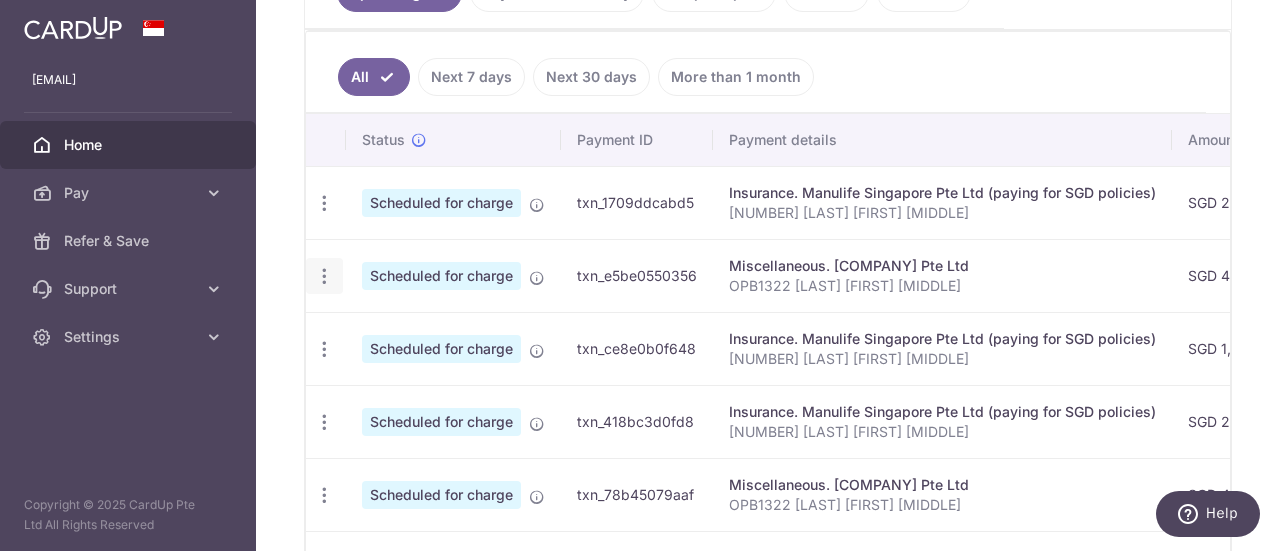 click at bounding box center [324, 203] 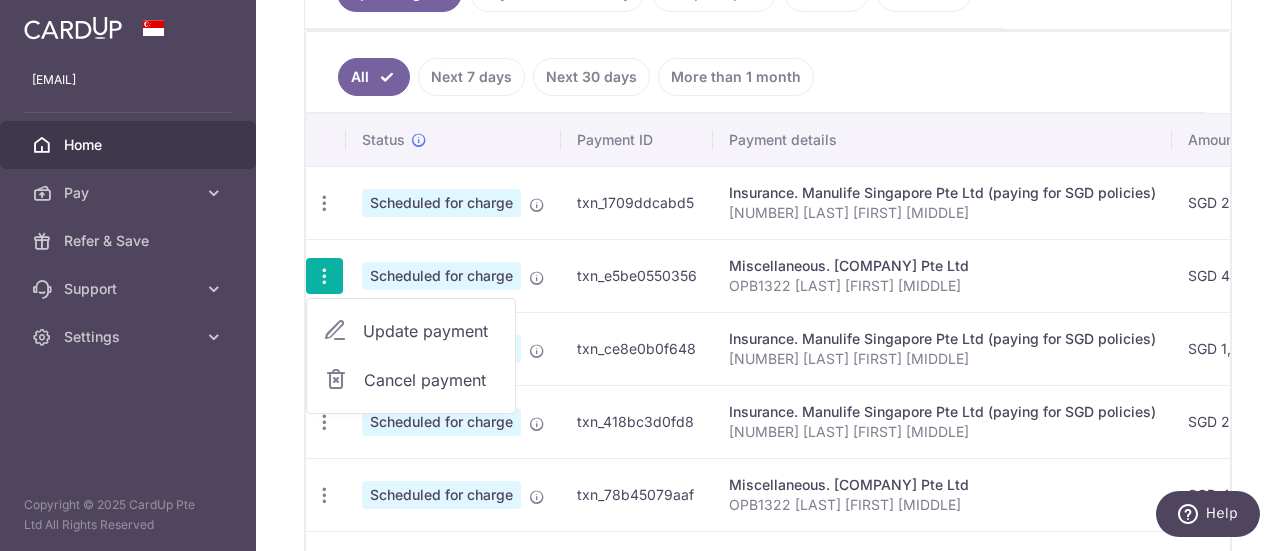 click on "Update payment" at bounding box center (431, 331) 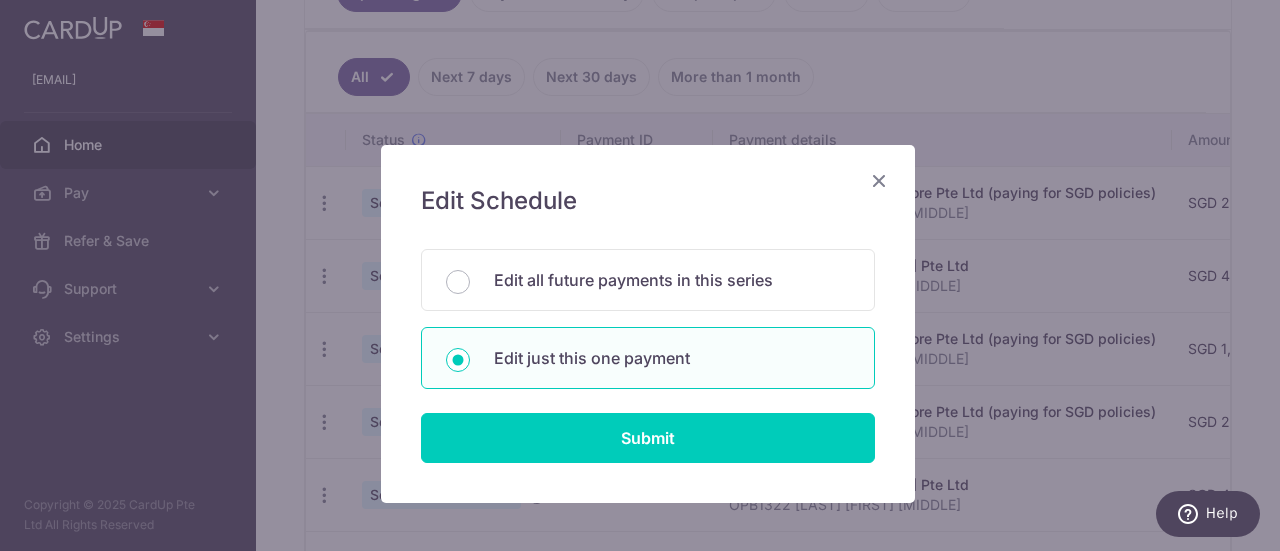 click at bounding box center (879, 180) 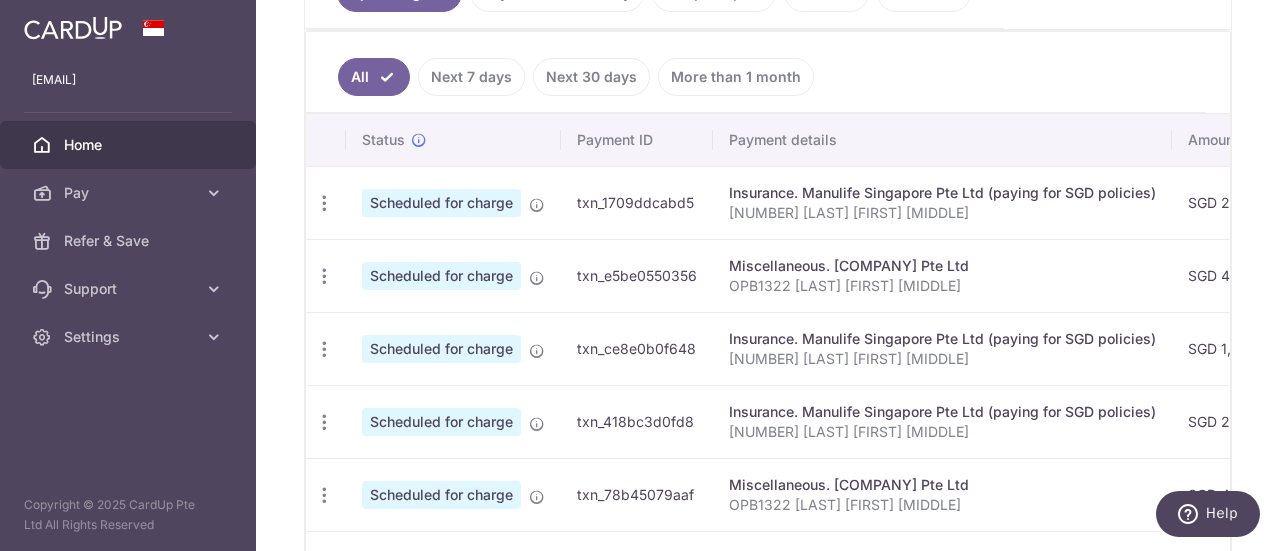 click on "Miscellaneous. [COMPANY] Pte Ltd" at bounding box center [942, 266] 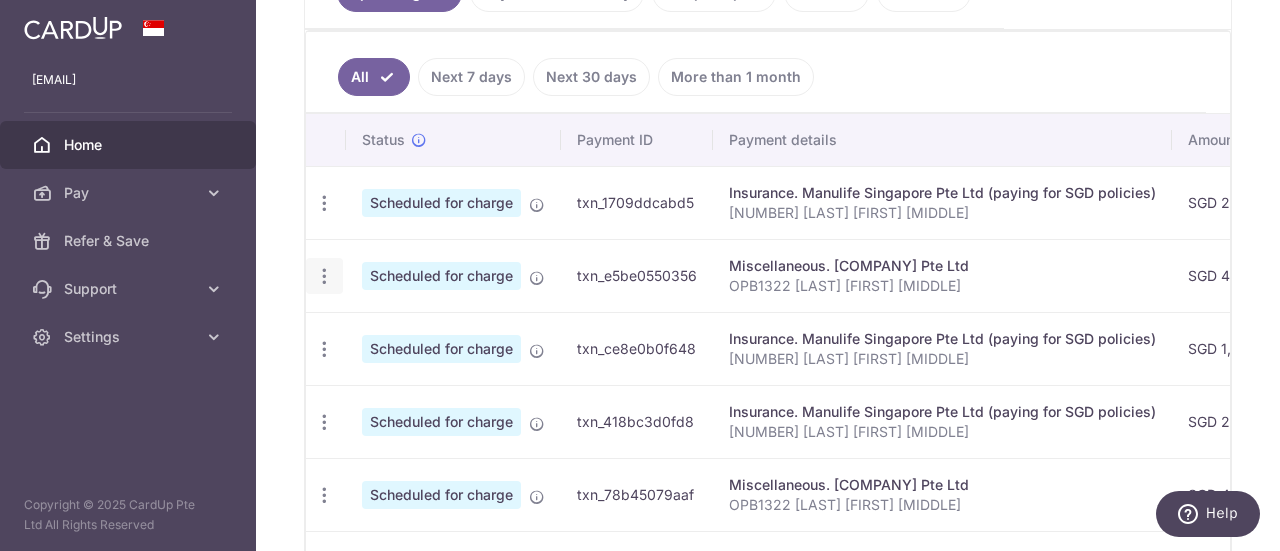 click at bounding box center [324, 203] 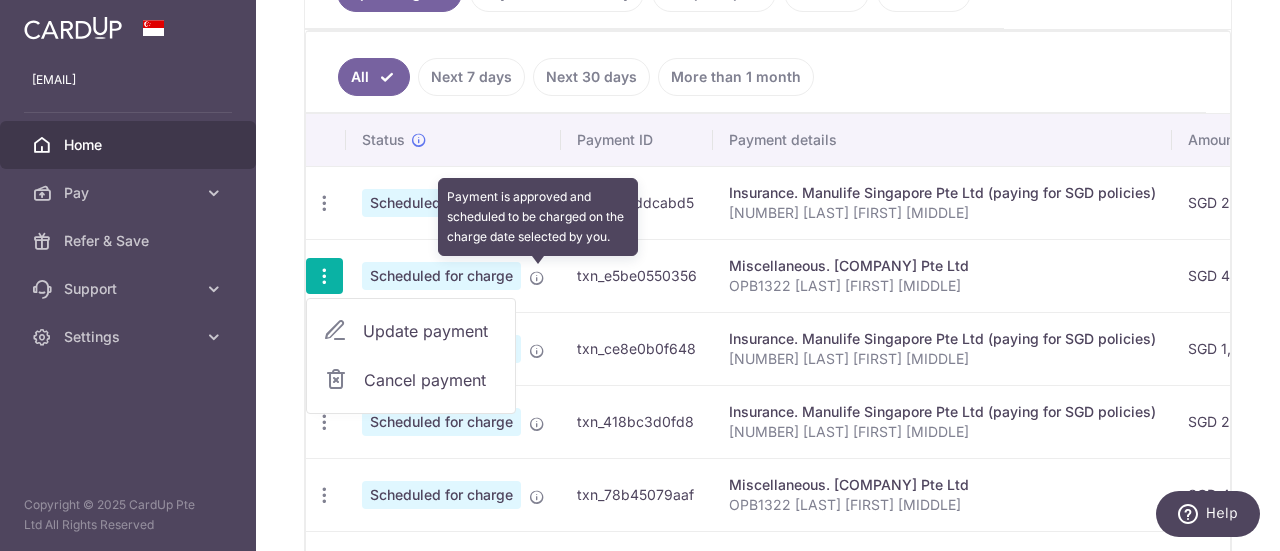 click at bounding box center (537, 278) 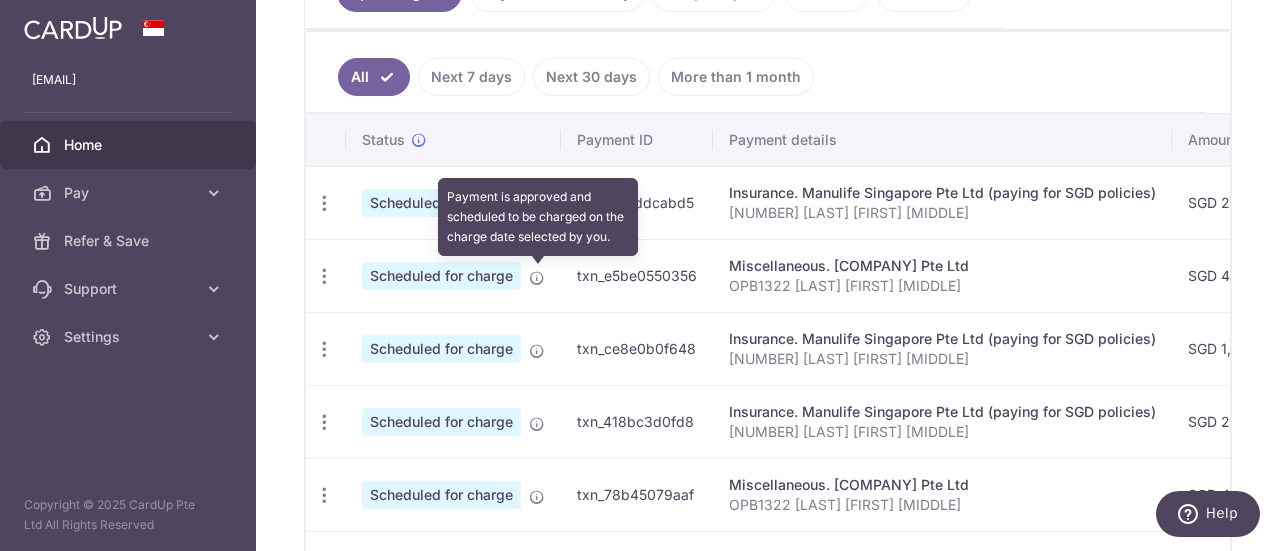 click at bounding box center [537, 278] 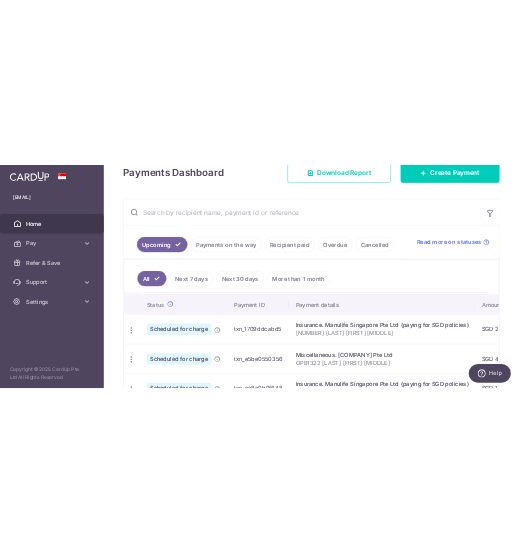 scroll, scrollTop: 504, scrollLeft: 0, axis: vertical 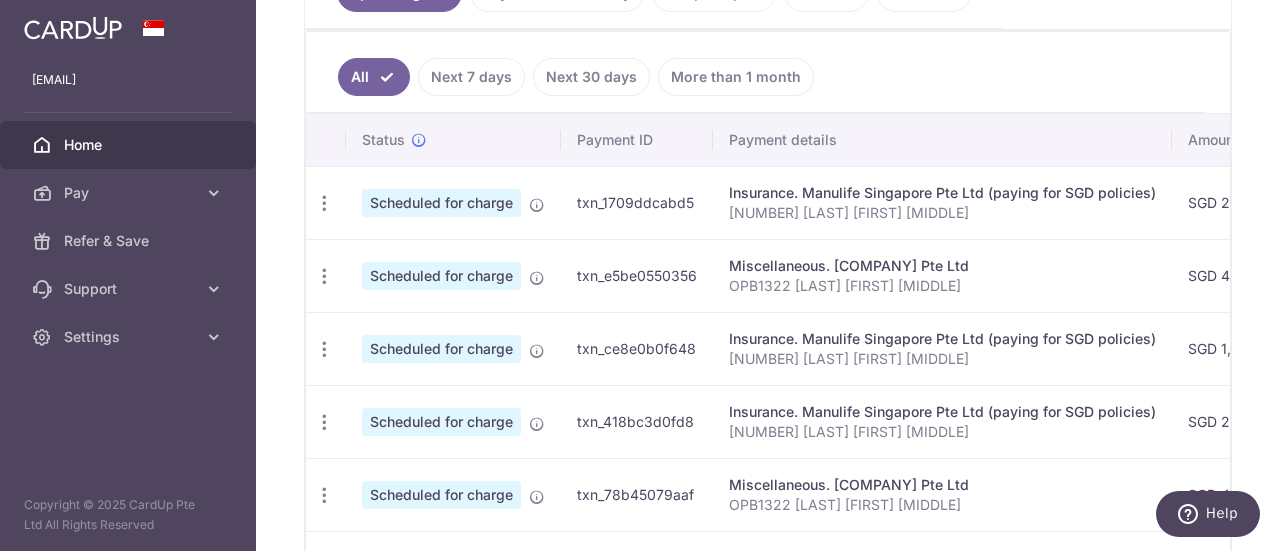 click on "OPB1322 [LAST] [FIRST] [MIDDLE]" at bounding box center (942, 286) 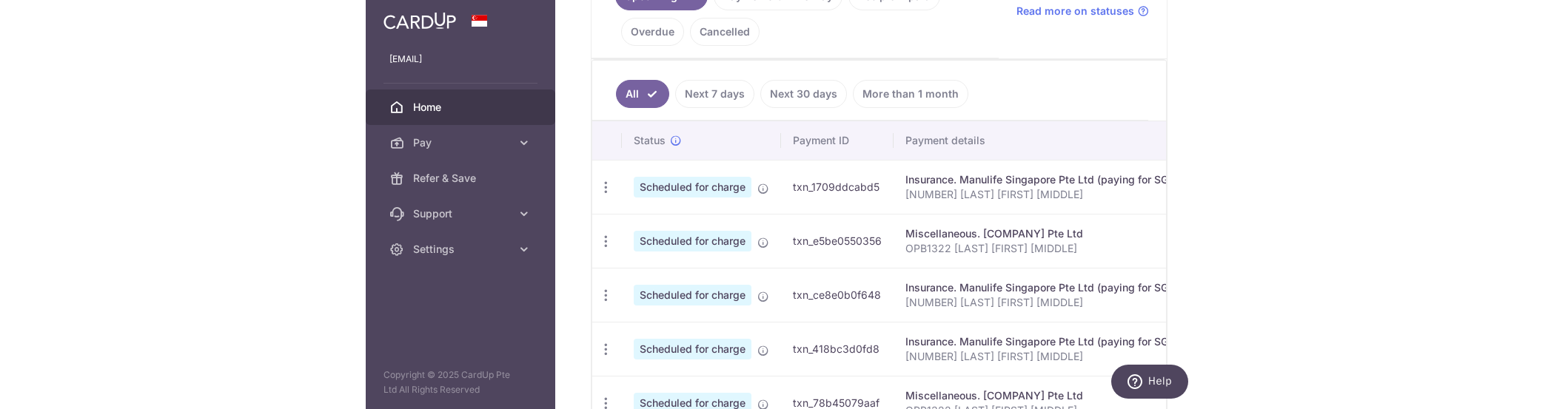scroll, scrollTop: 354, scrollLeft: 0, axis: vertical 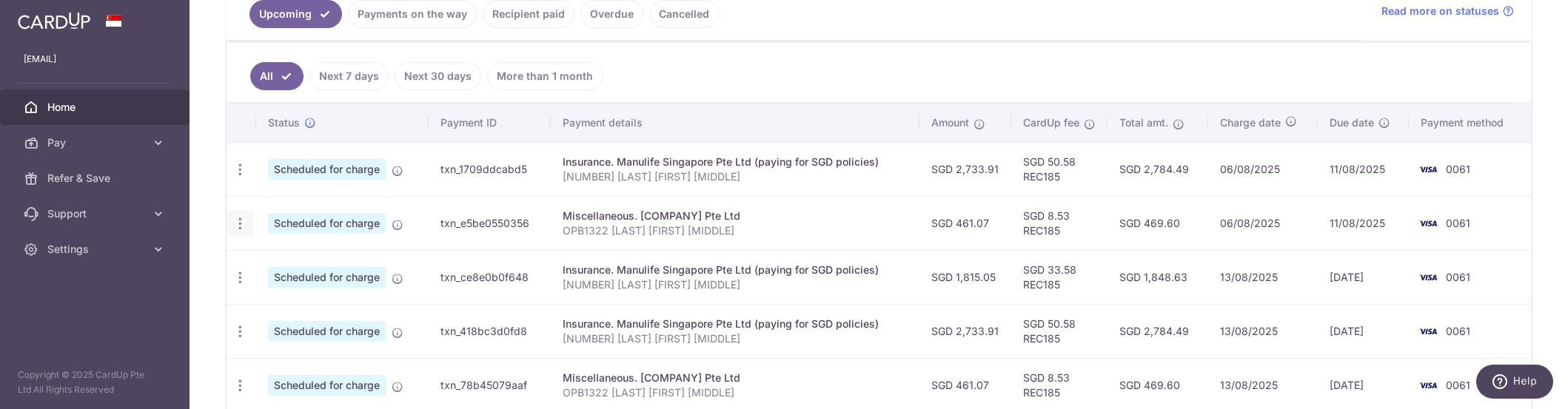 click at bounding box center [240, 169] 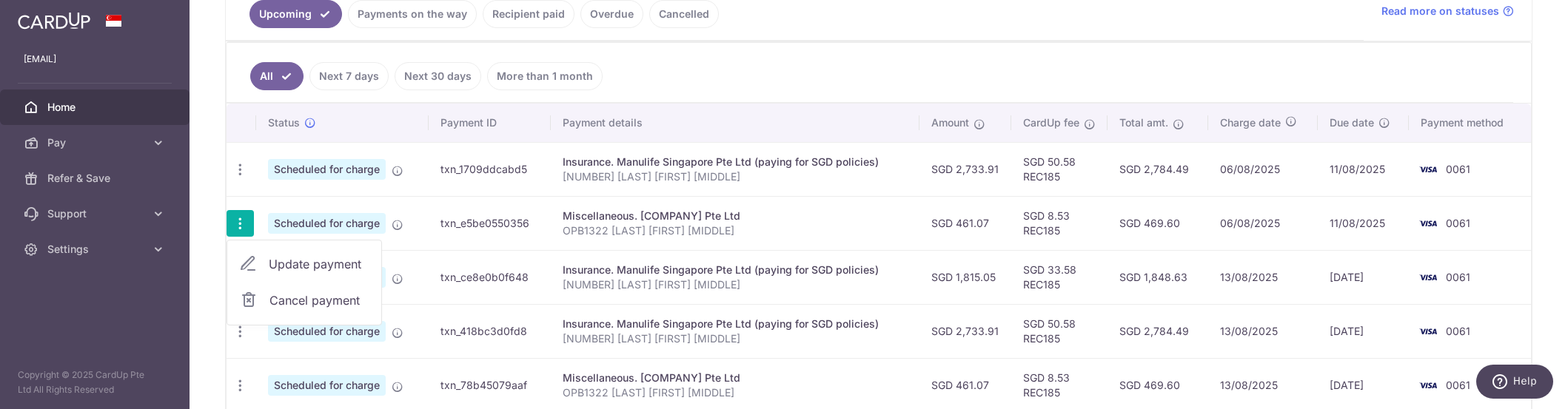 click on "Update payment" at bounding box center [319, 264] 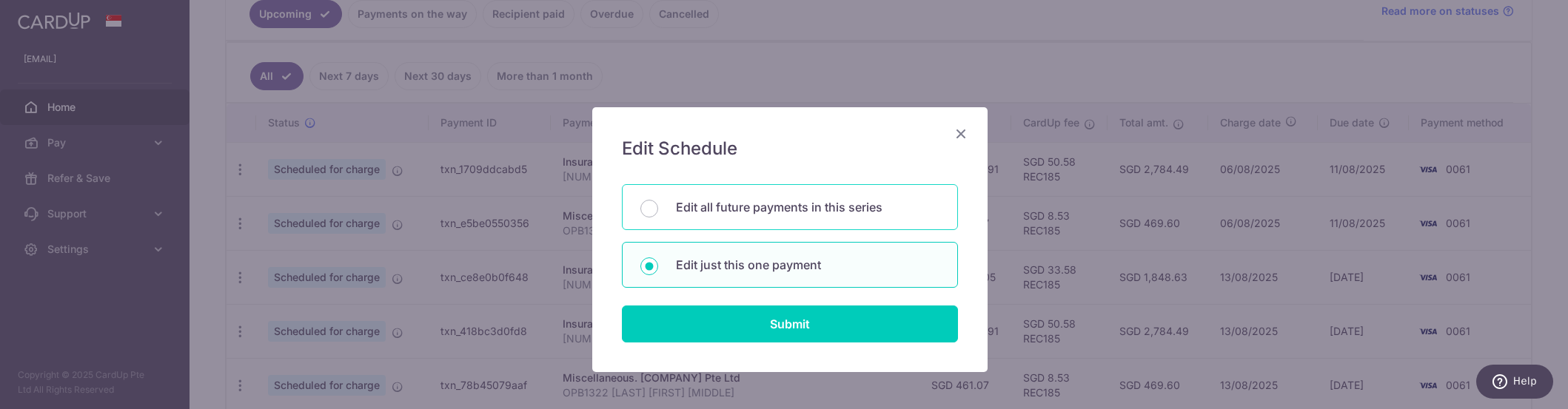 click on "Edit all future payments in this series" at bounding box center [808, 207] 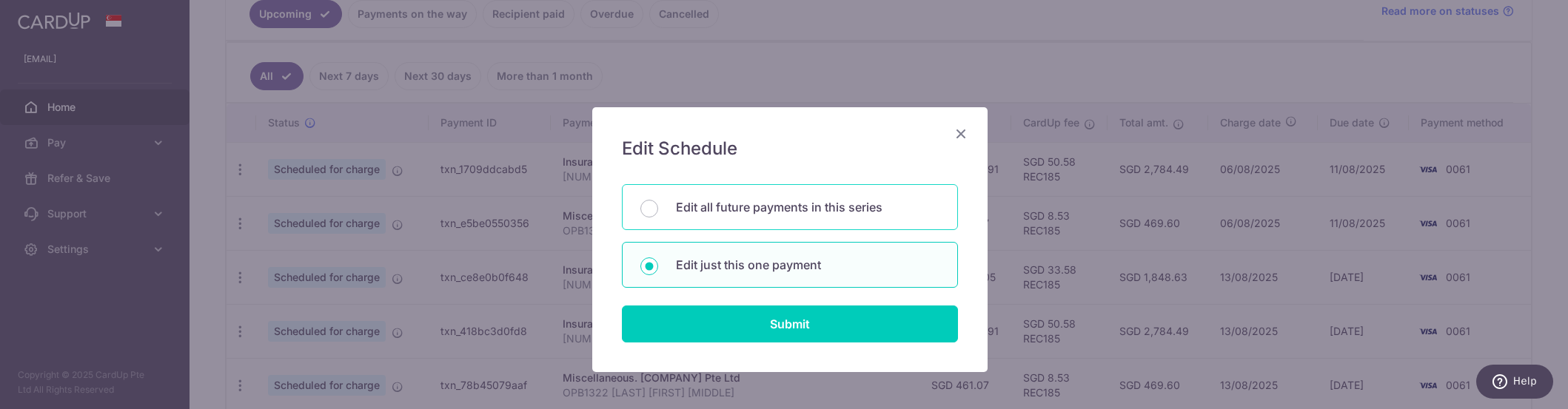 click on "Edit all future payments in this series" at bounding box center [649, 209] 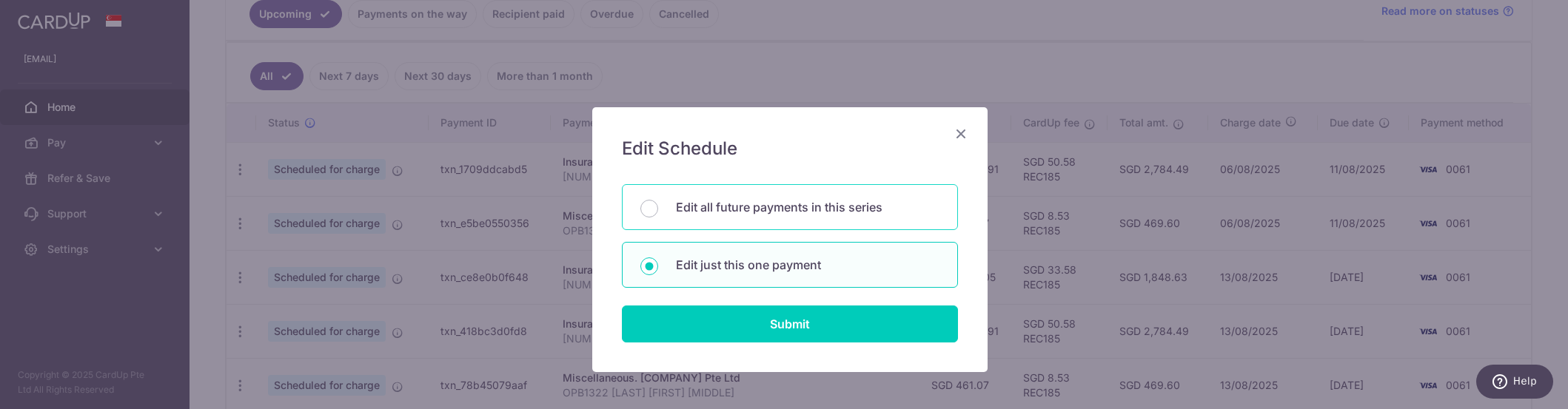 radio on "true" 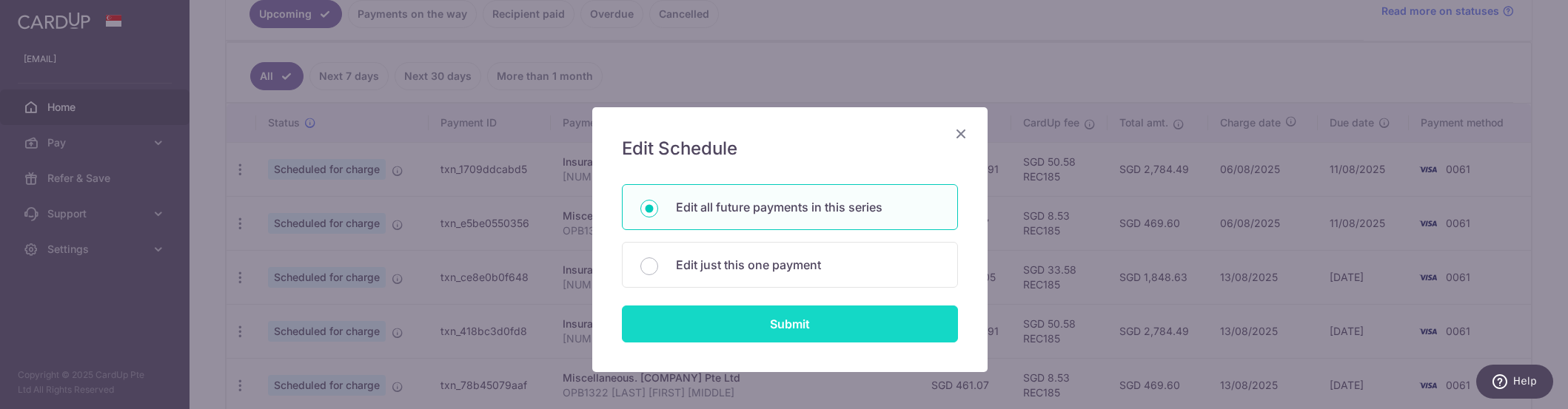 click on "Submit" at bounding box center [790, 324] 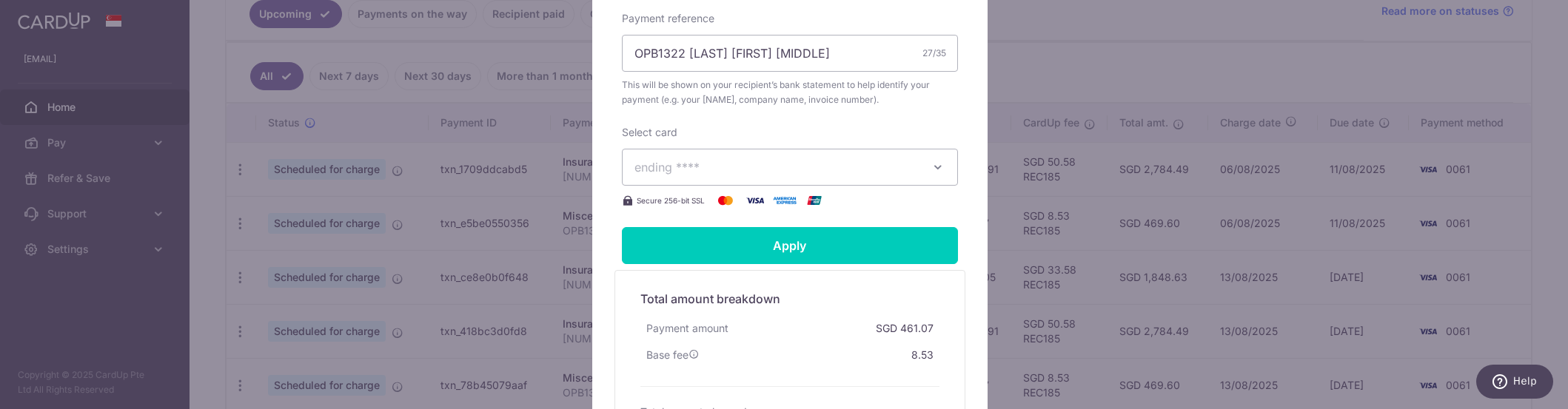 scroll, scrollTop: 272, scrollLeft: 0, axis: vertical 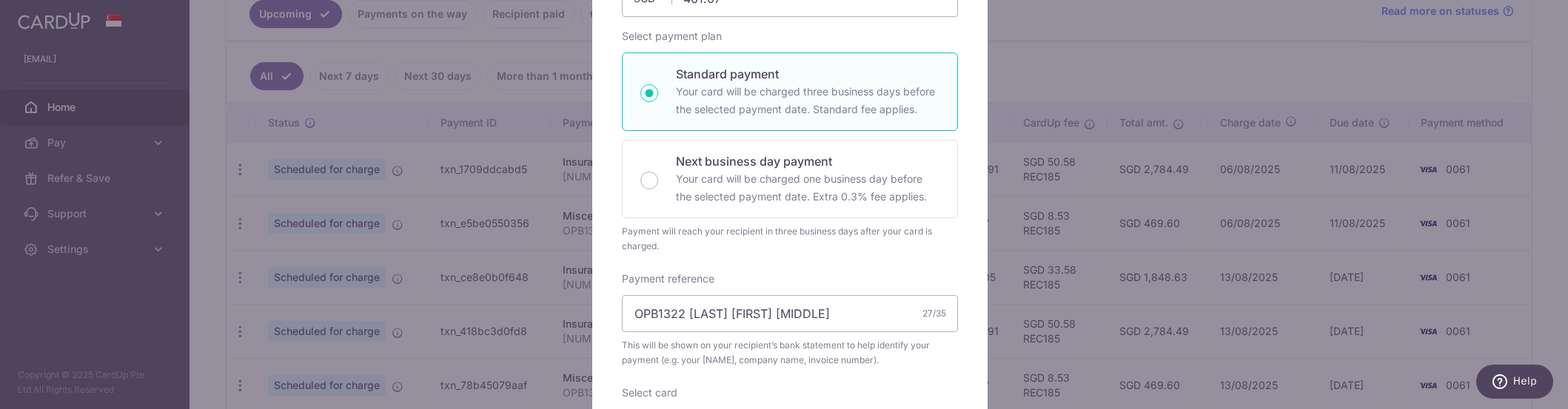 click at bounding box center [961, -139] 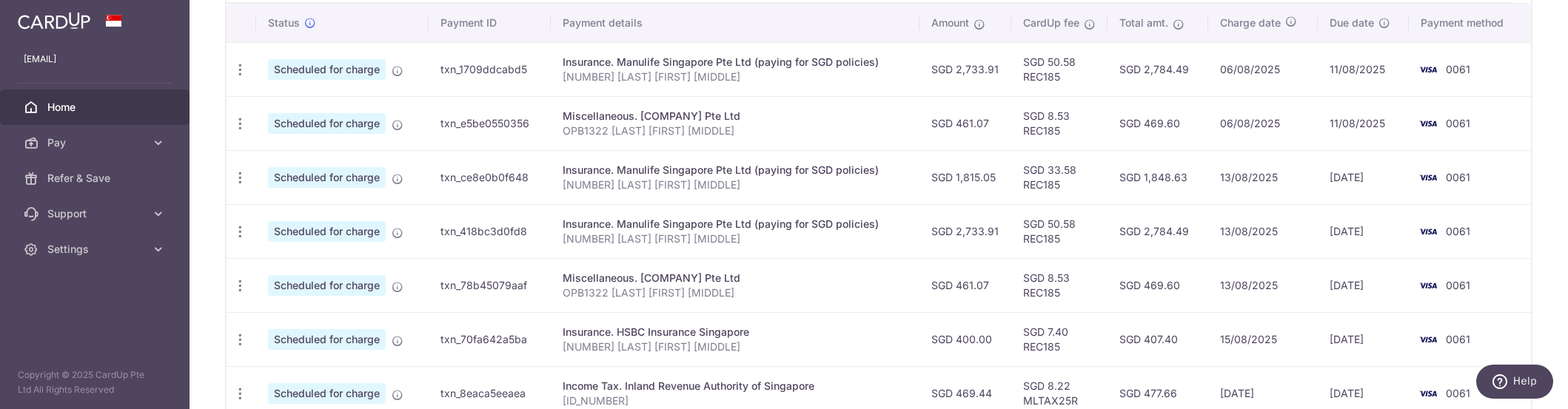 scroll, scrollTop: 427, scrollLeft: 0, axis: vertical 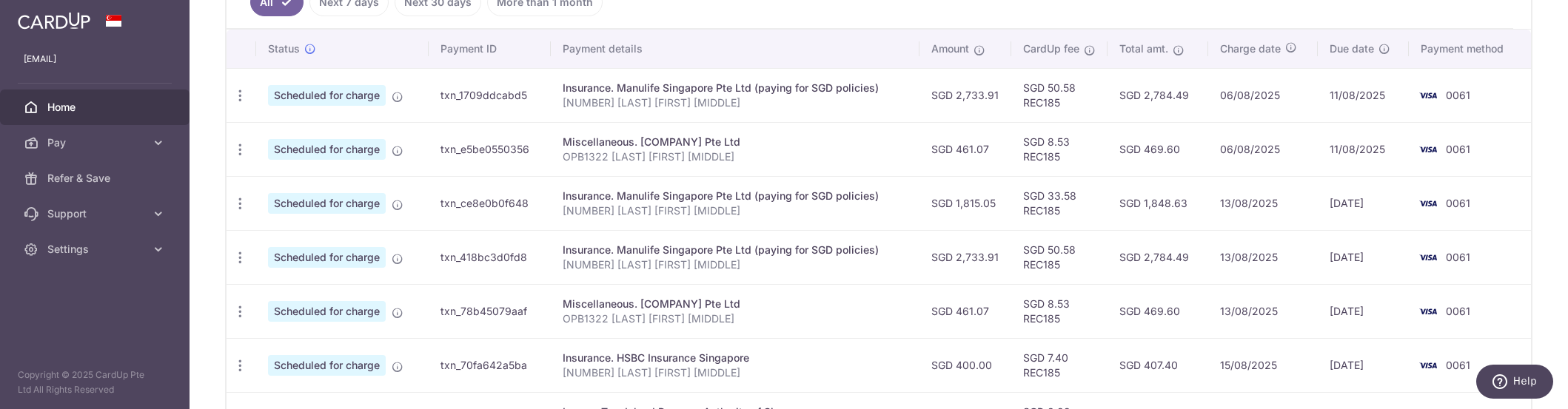 drag, startPoint x: 218, startPoint y: 129, endPoint x: 390, endPoint y: 172, distance: 177.2935 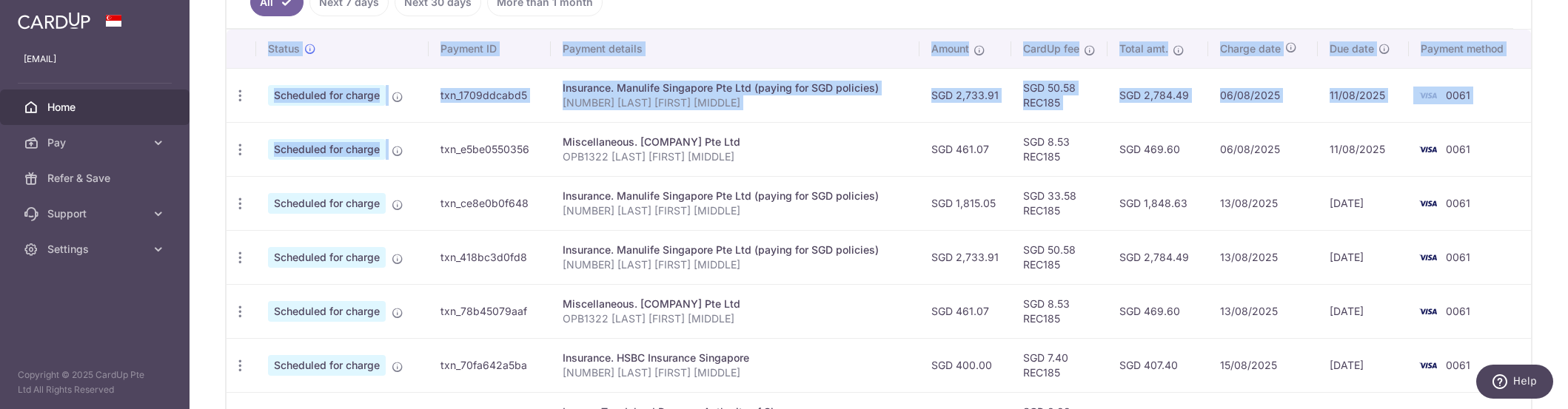 click on "0061" at bounding box center (1470, 95) 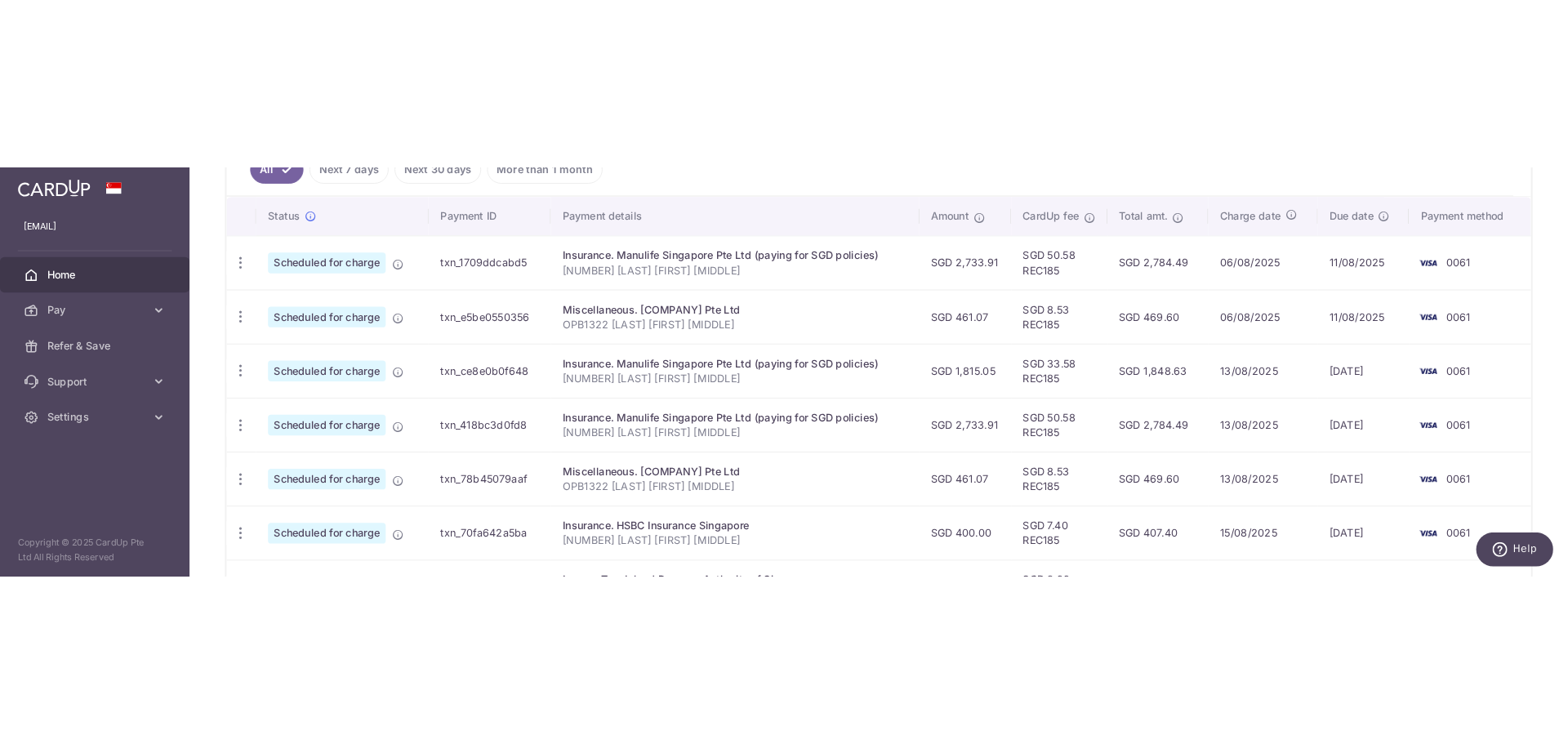 scroll, scrollTop: 0, scrollLeft: 0, axis: both 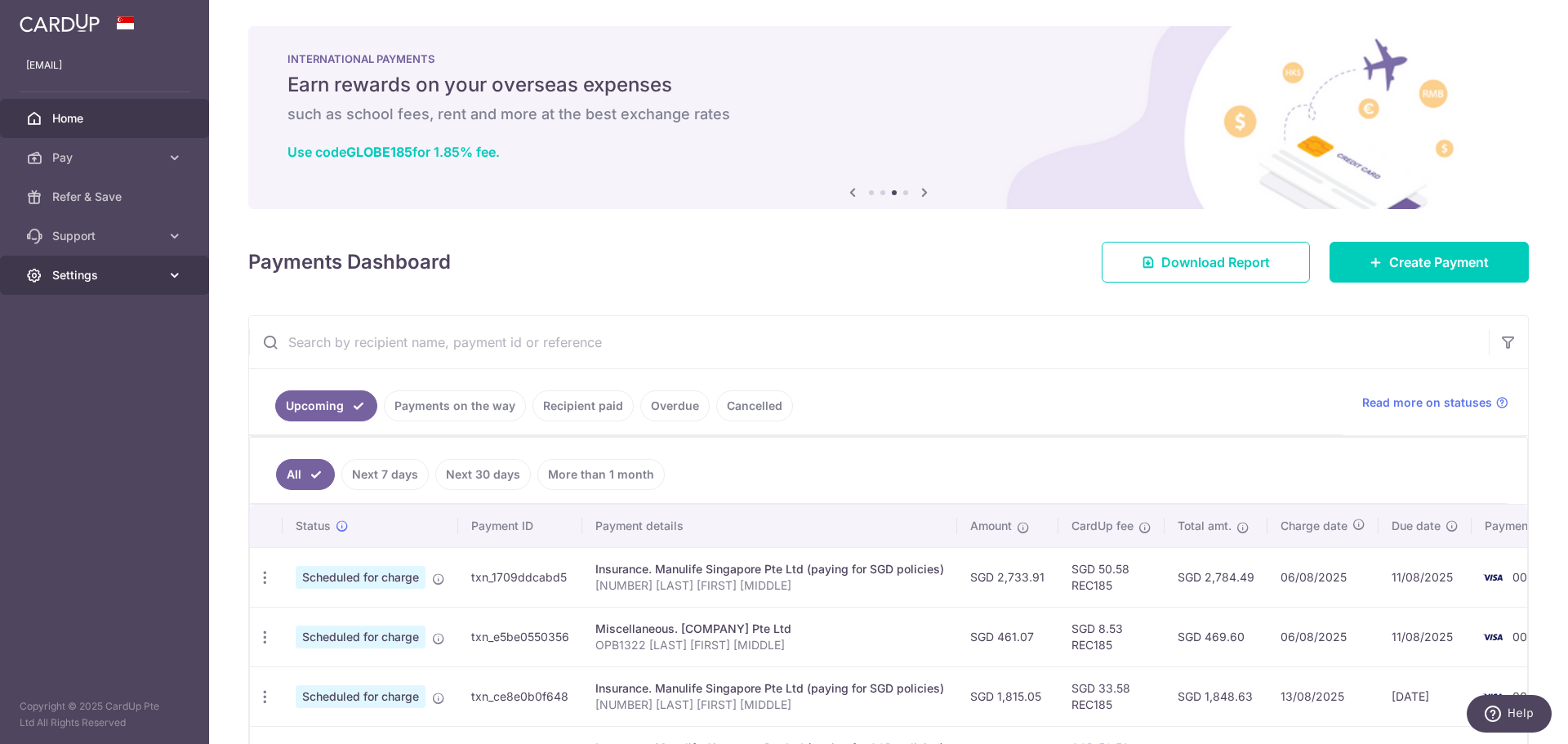 drag, startPoint x: 167, startPoint y: 290, endPoint x: 175, endPoint y: 278, distance: 14.422205 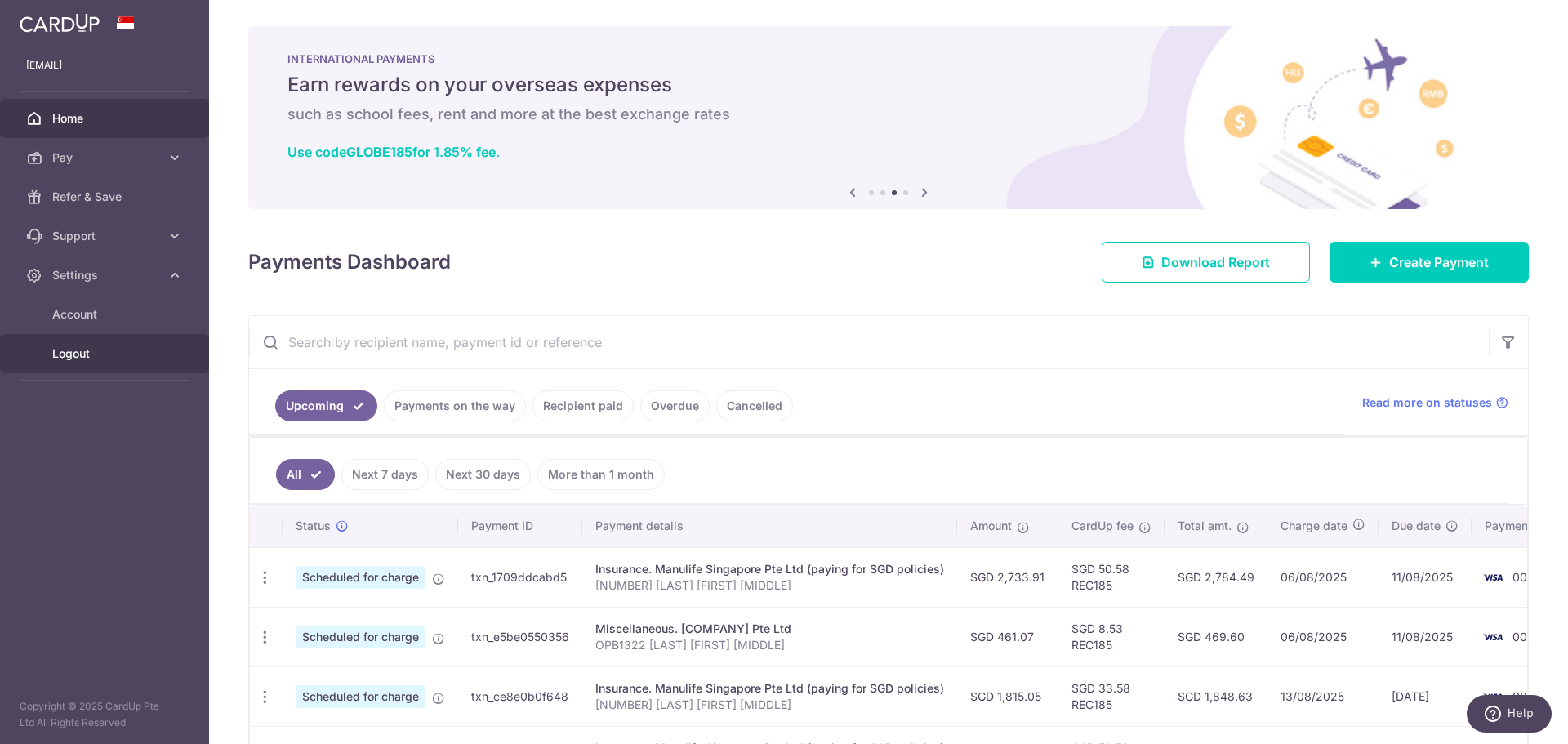 drag, startPoint x: 109, startPoint y: 350, endPoint x: 105, endPoint y: 358, distance: 8.944272 